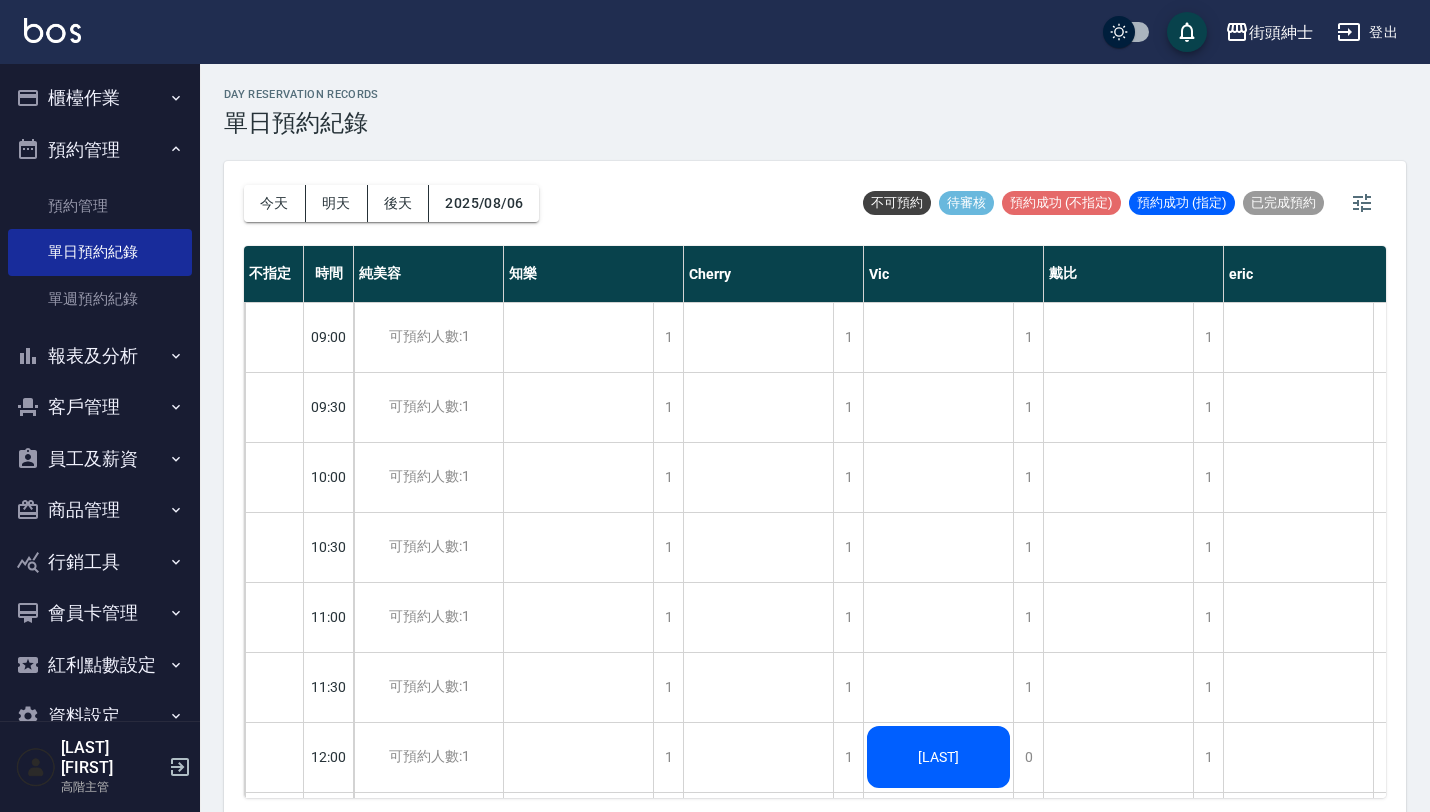 scroll, scrollTop: 0, scrollLeft: 0, axis: both 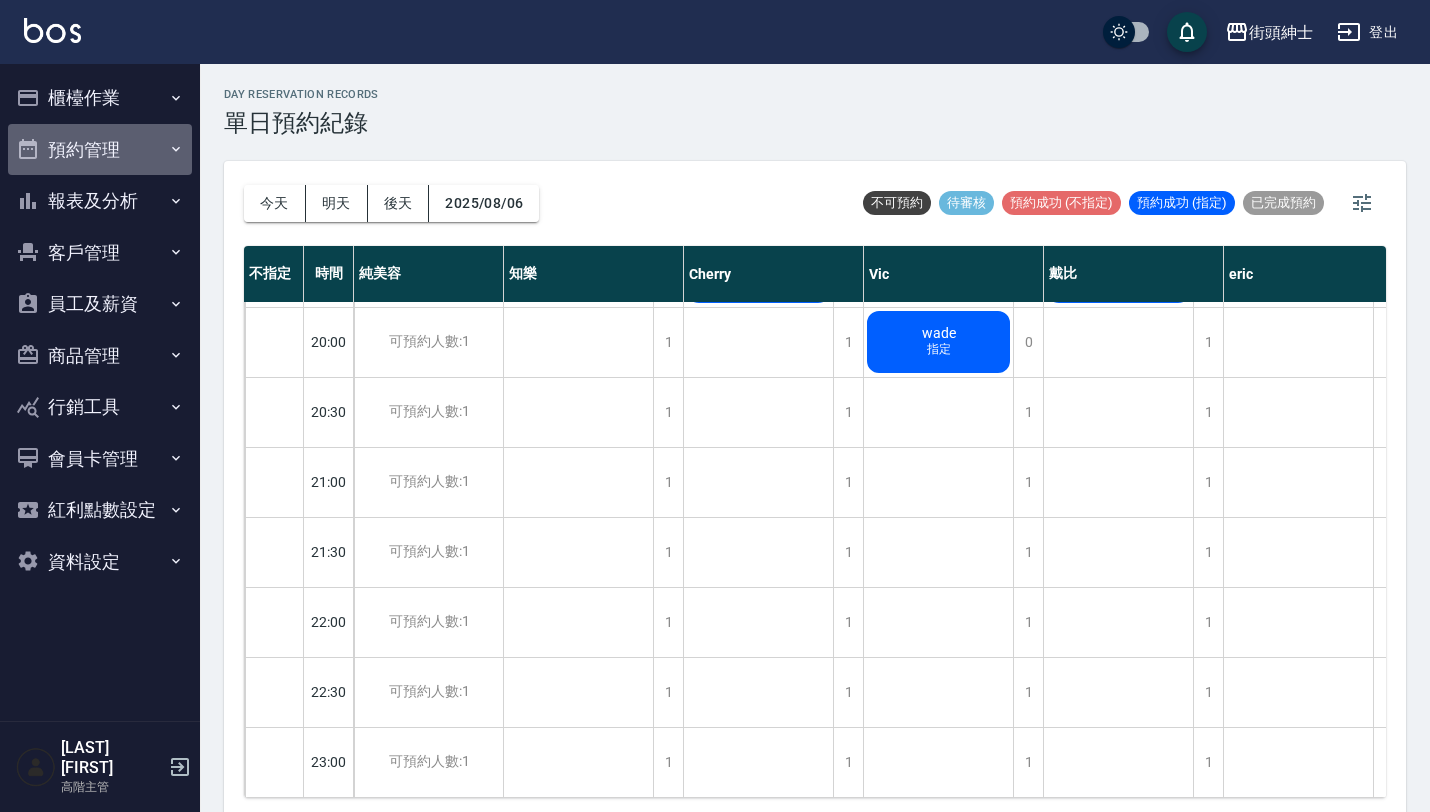 click on "預約管理" at bounding box center [100, 150] 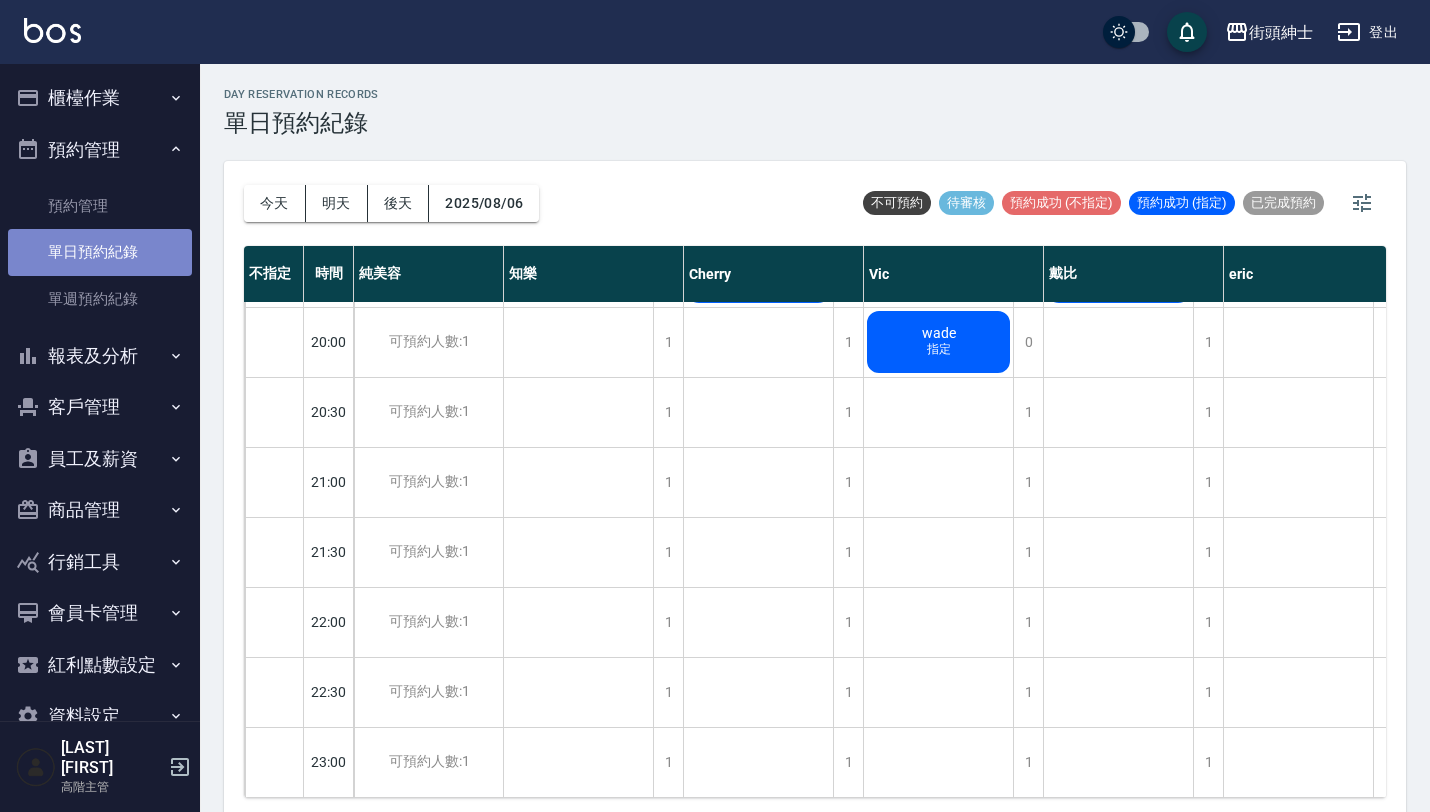 click on "單日預約紀錄" at bounding box center [100, 252] 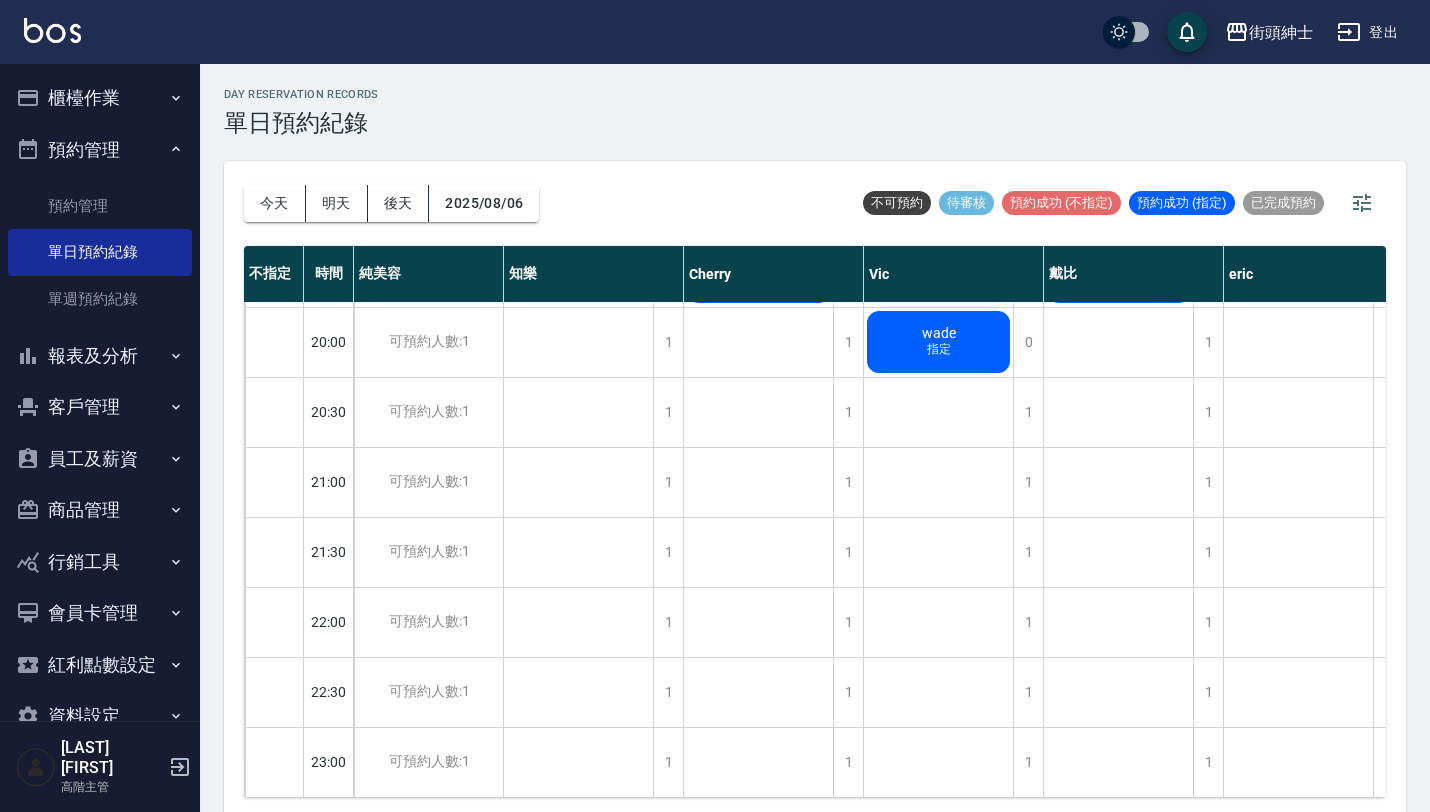 click on "預約管理" at bounding box center [100, 150] 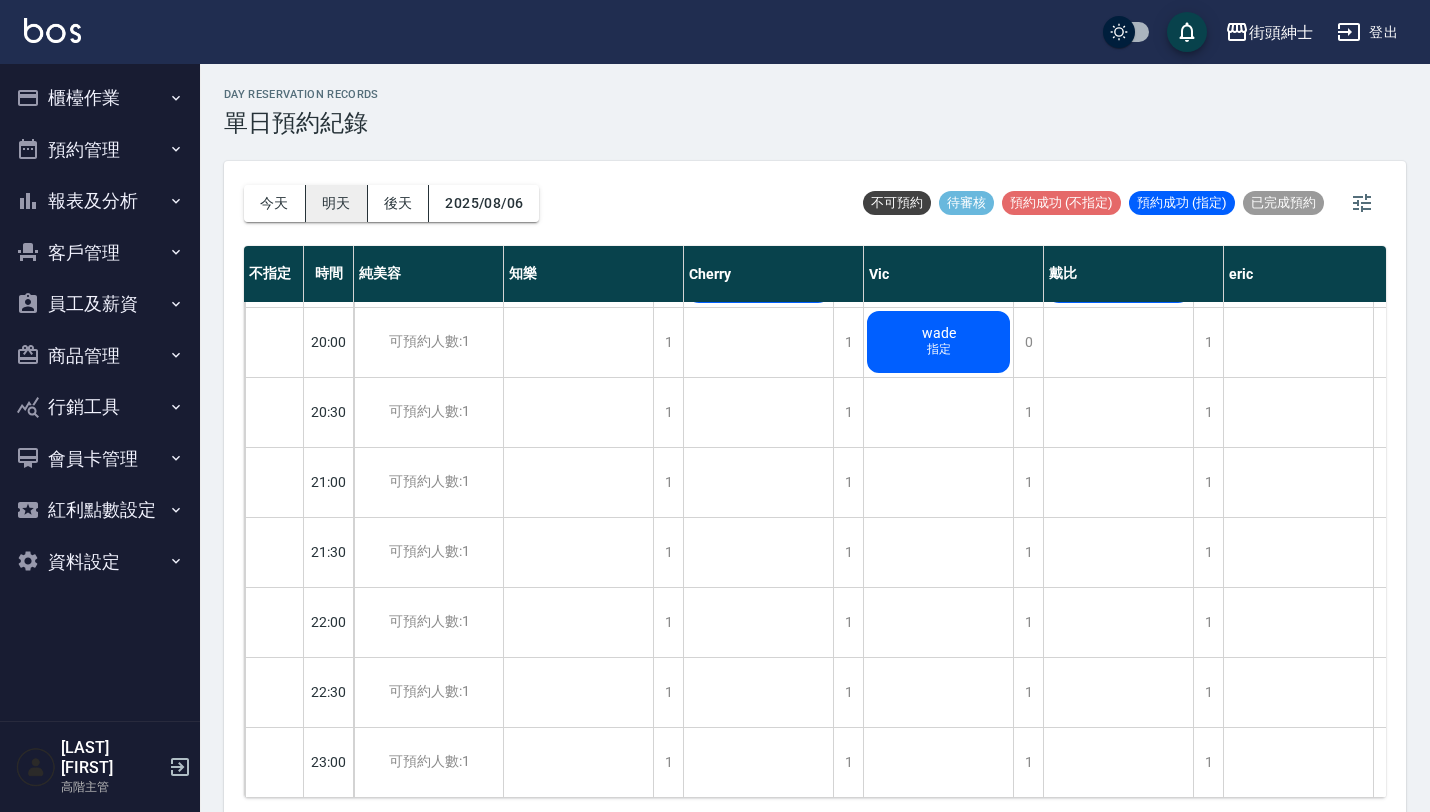 click on "明天" at bounding box center [337, 203] 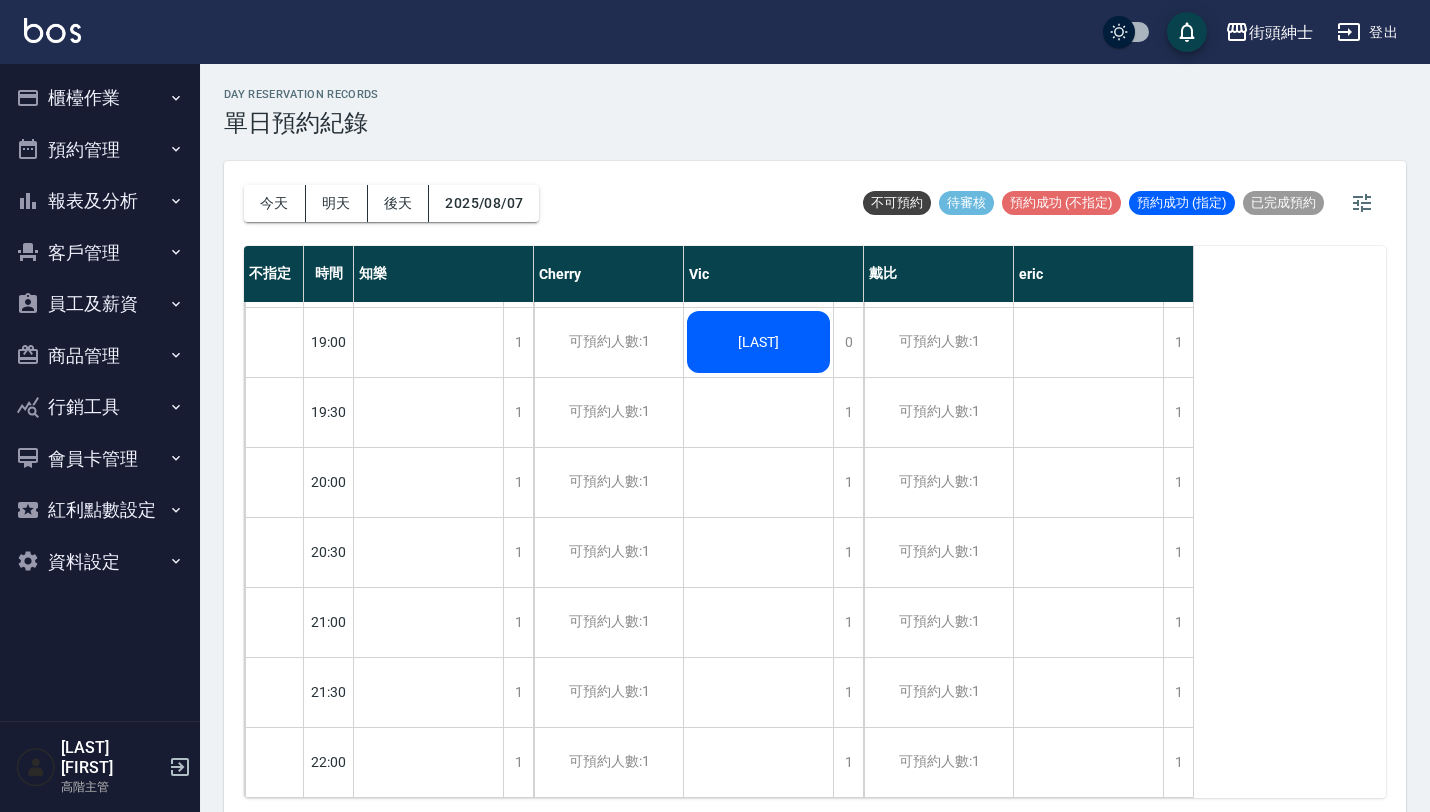 scroll, scrollTop: 1396, scrollLeft: 0, axis: vertical 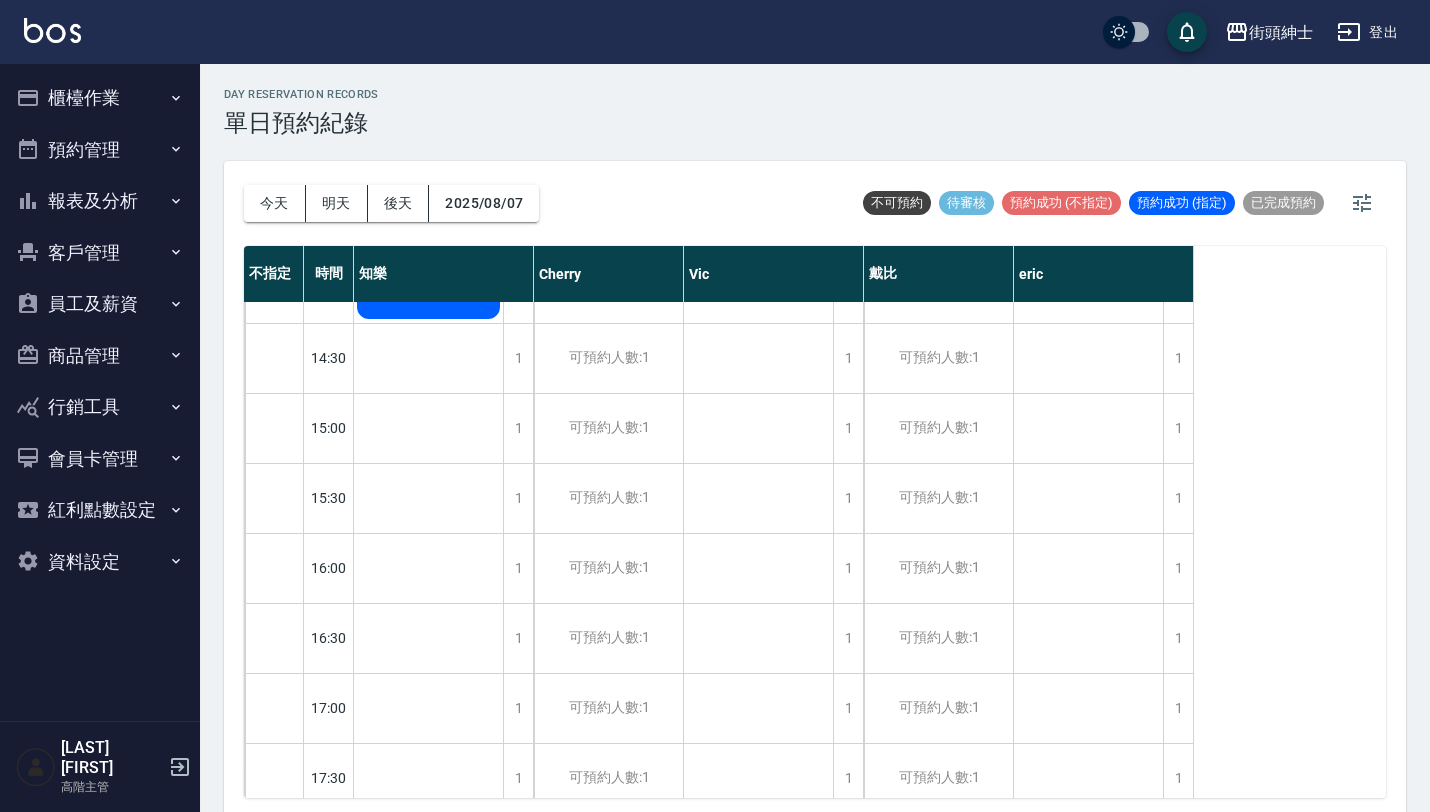 click on "今天" at bounding box center [275, 203] 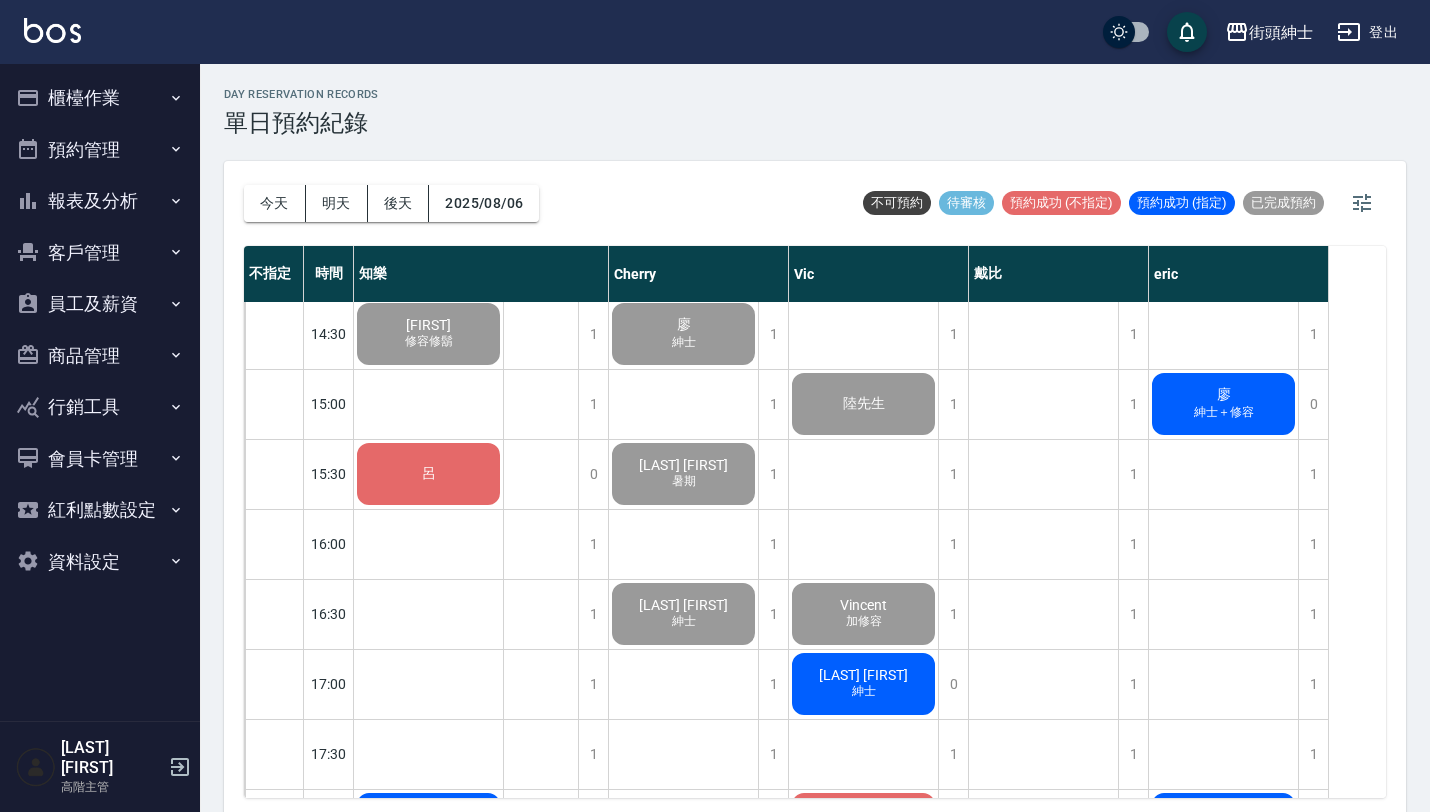scroll, scrollTop: 822, scrollLeft: 0, axis: vertical 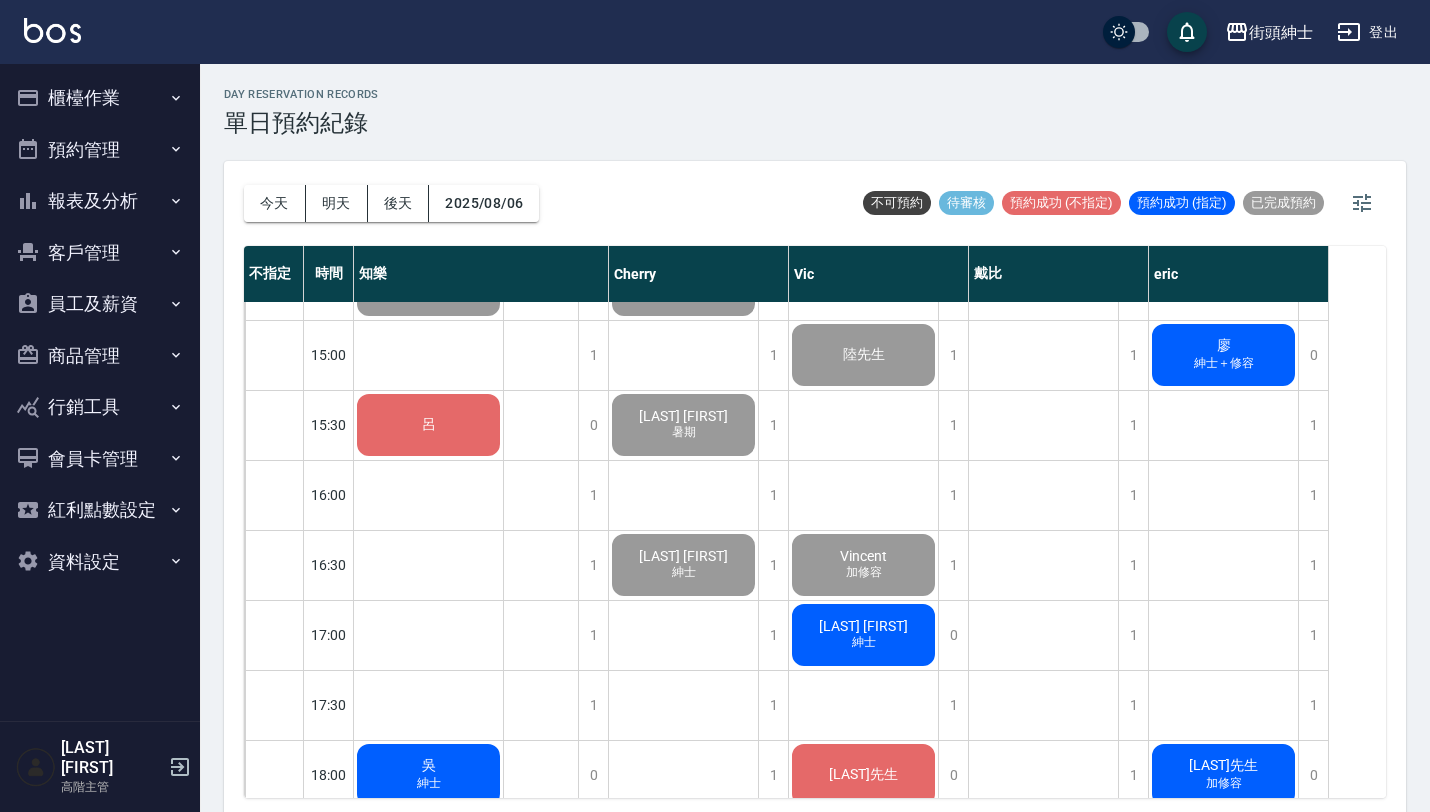 click on "[FIRST] [LAST]" at bounding box center (429, 215) 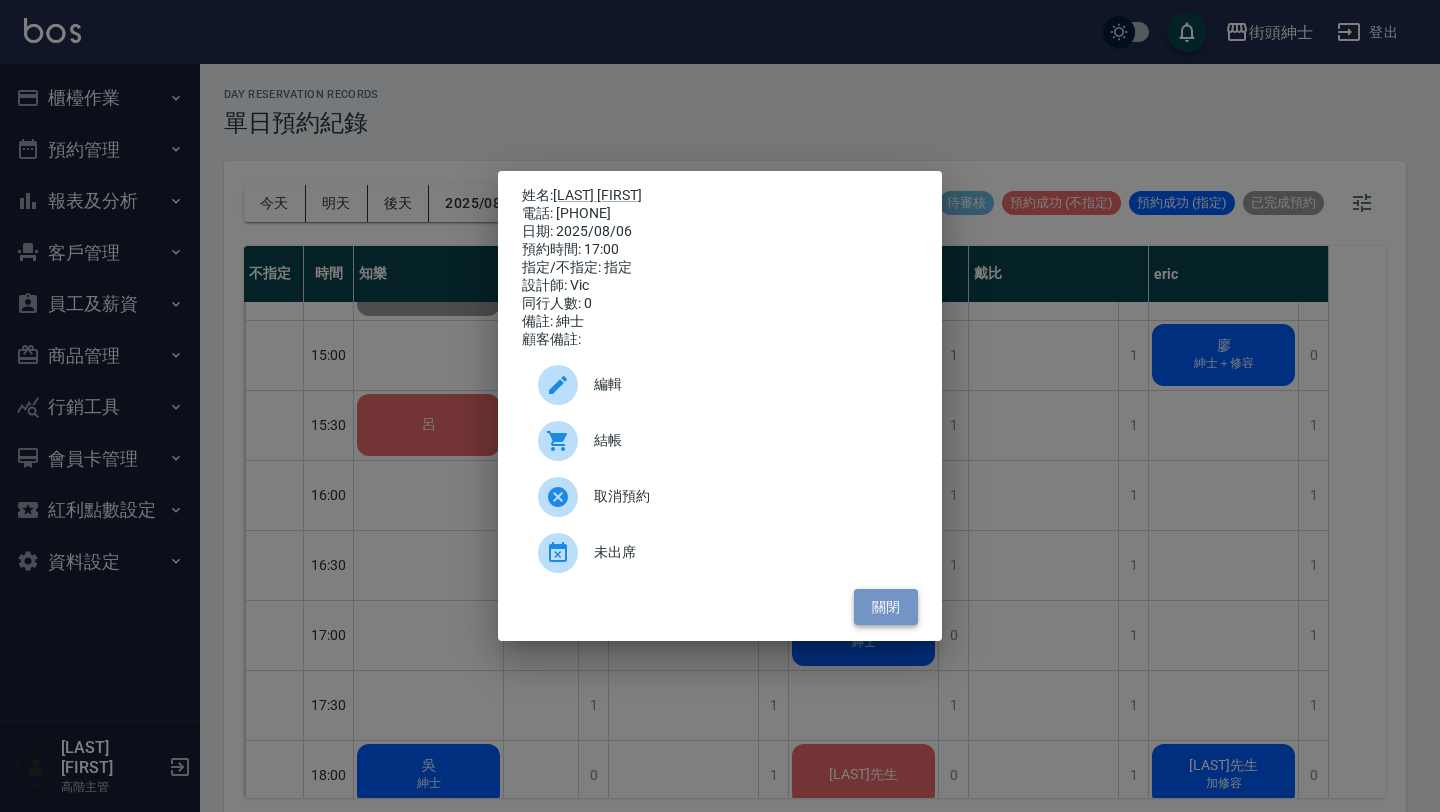 click on "關閉" at bounding box center (886, 607) 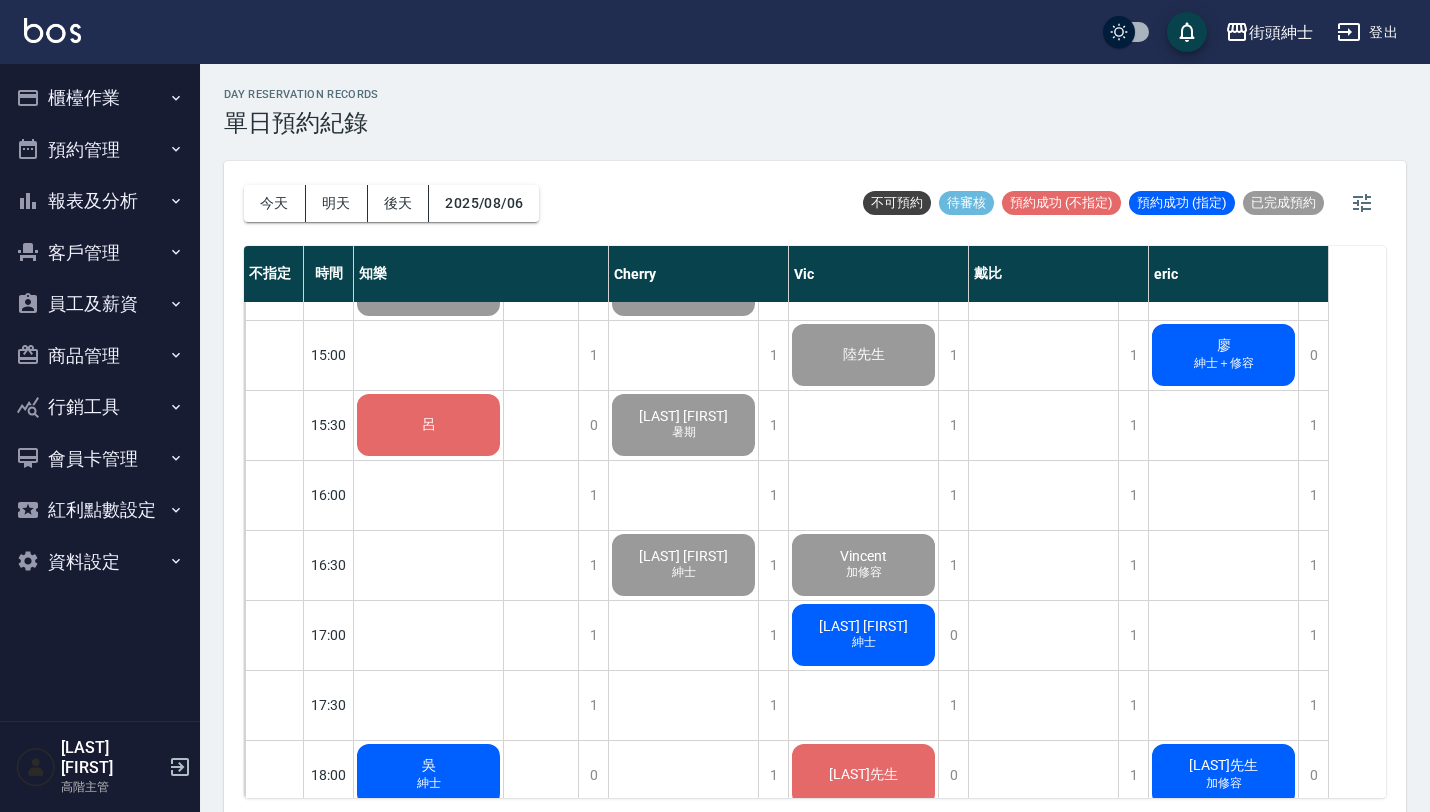 click on "陳志源 紳士" at bounding box center (428, 215) 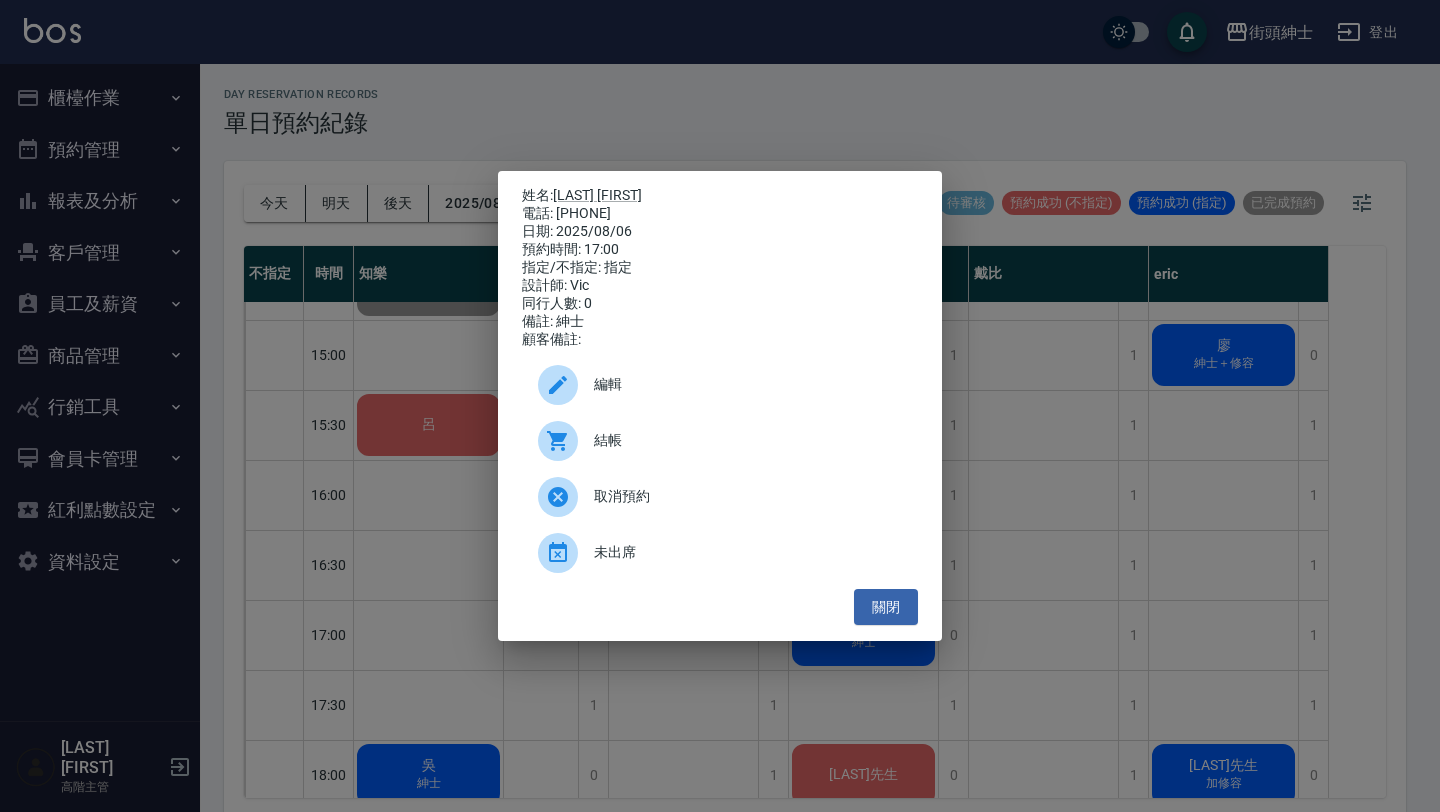 click on "結帳" at bounding box center [748, 440] 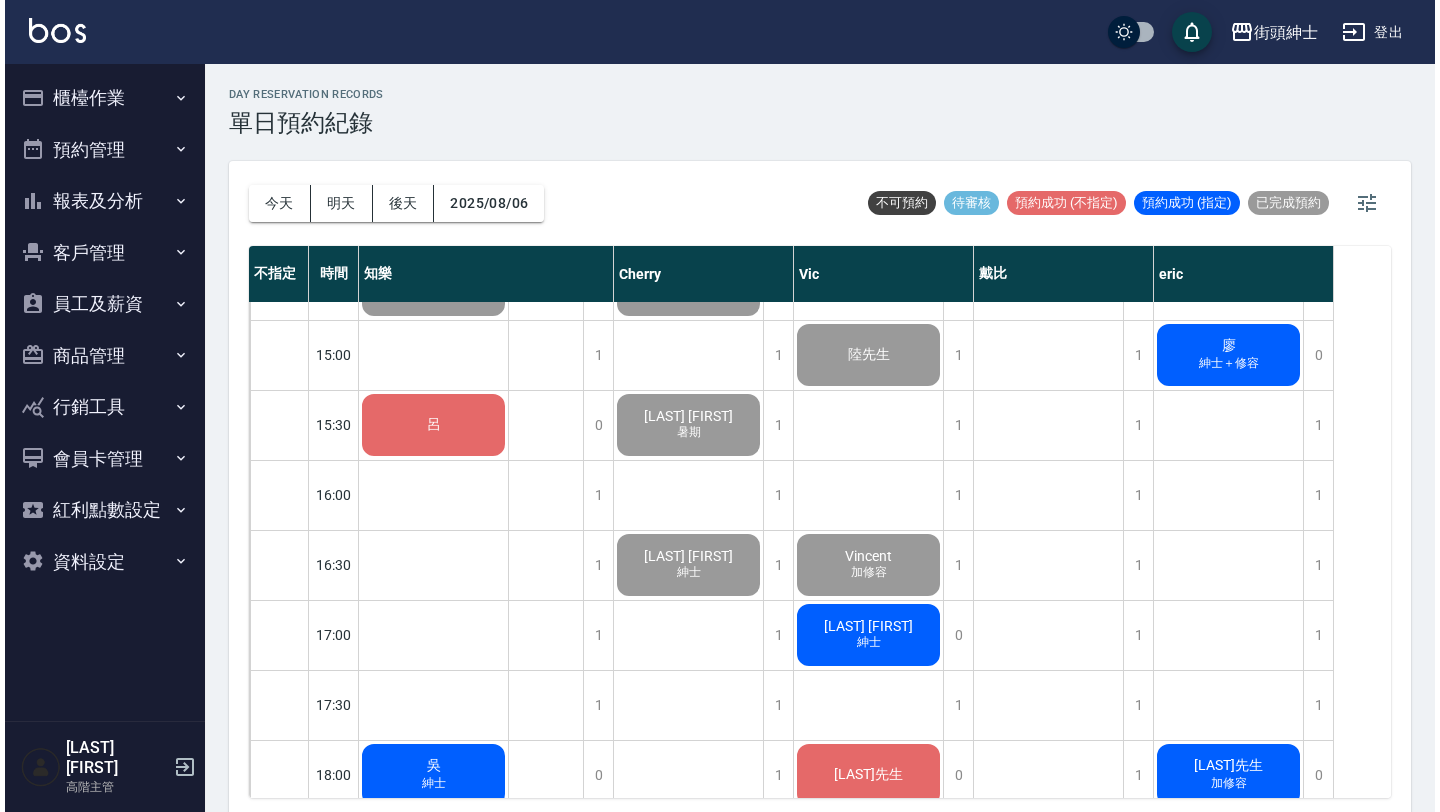 scroll, scrollTop: 1066, scrollLeft: 0, axis: vertical 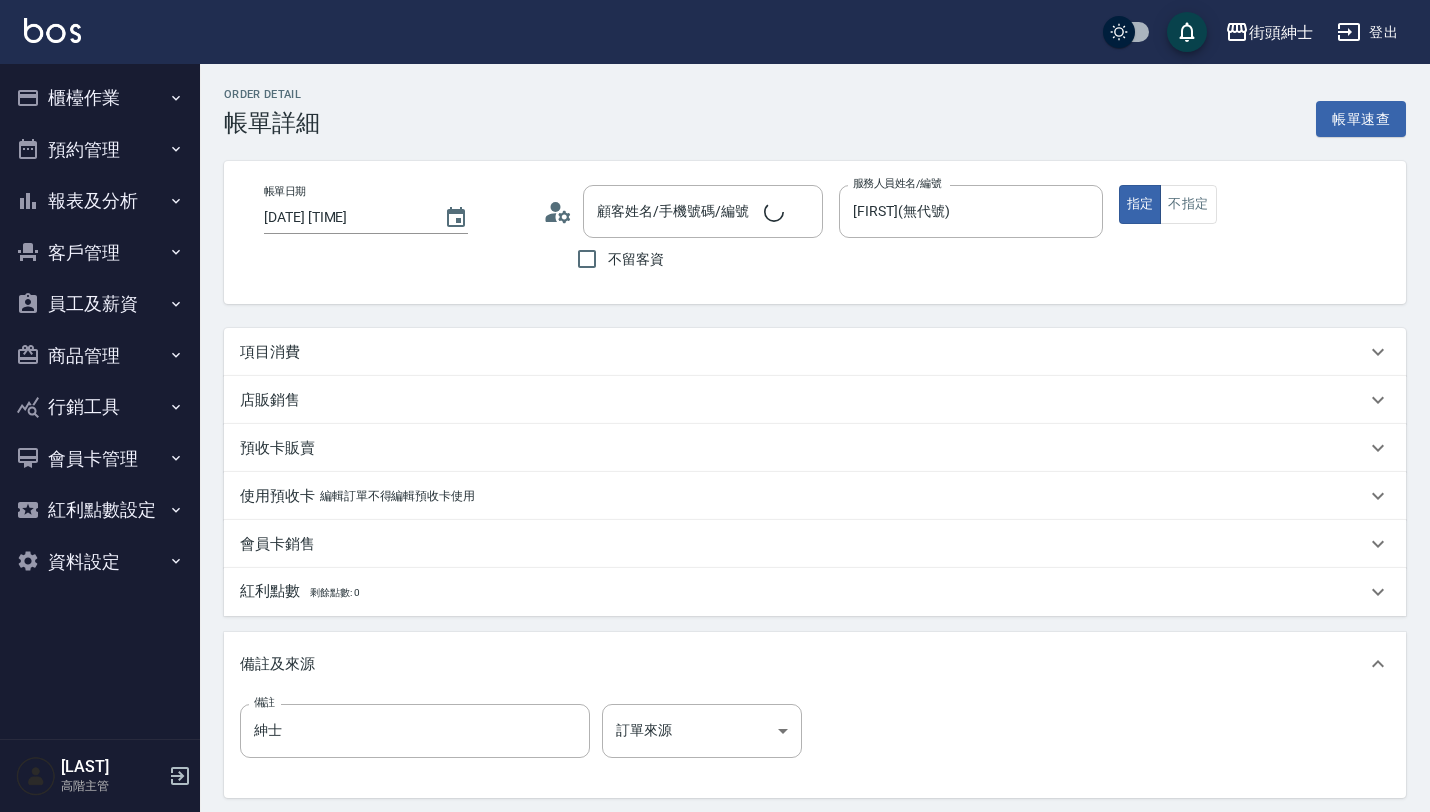 type on "2025/08/06 17:00" 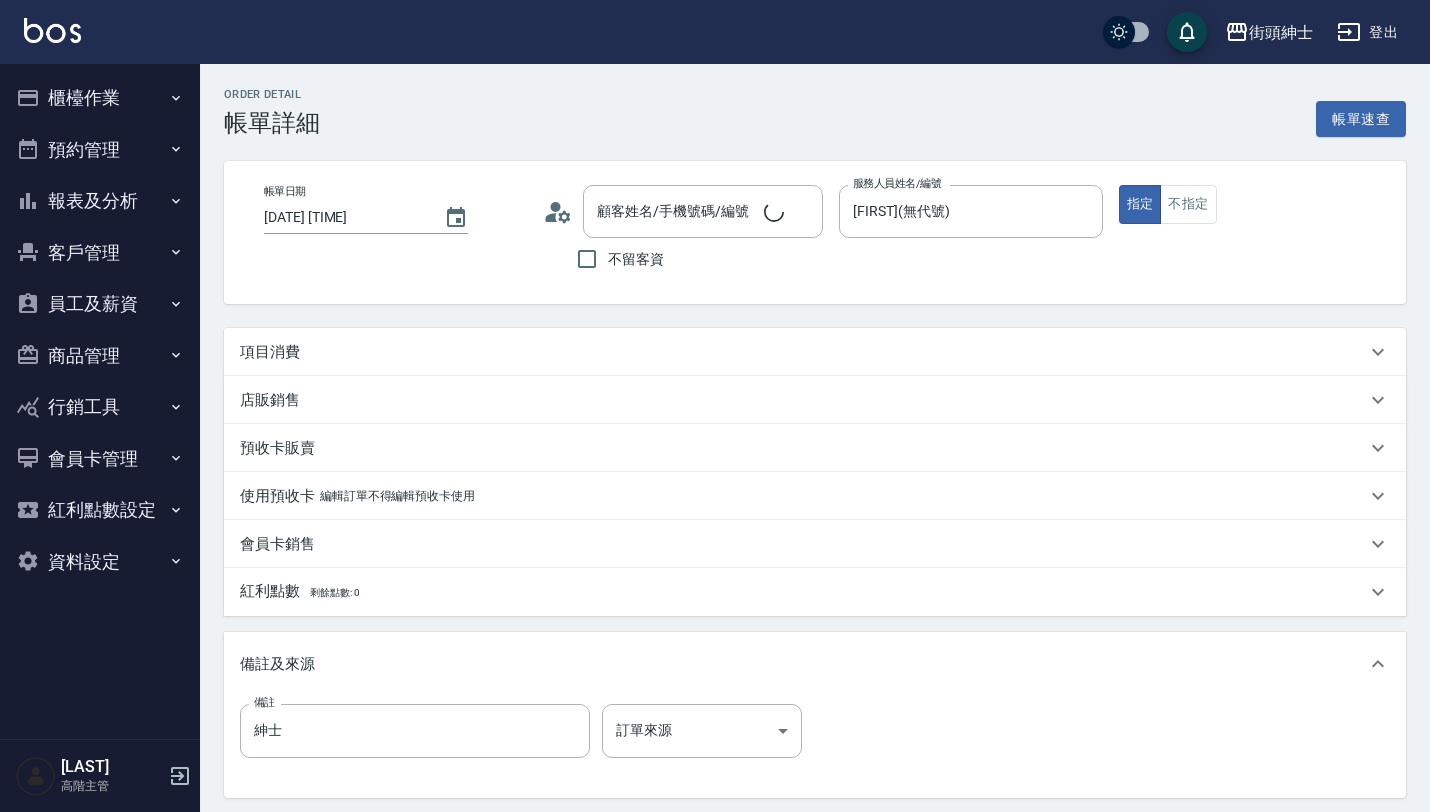 type on "Vic(無代號)" 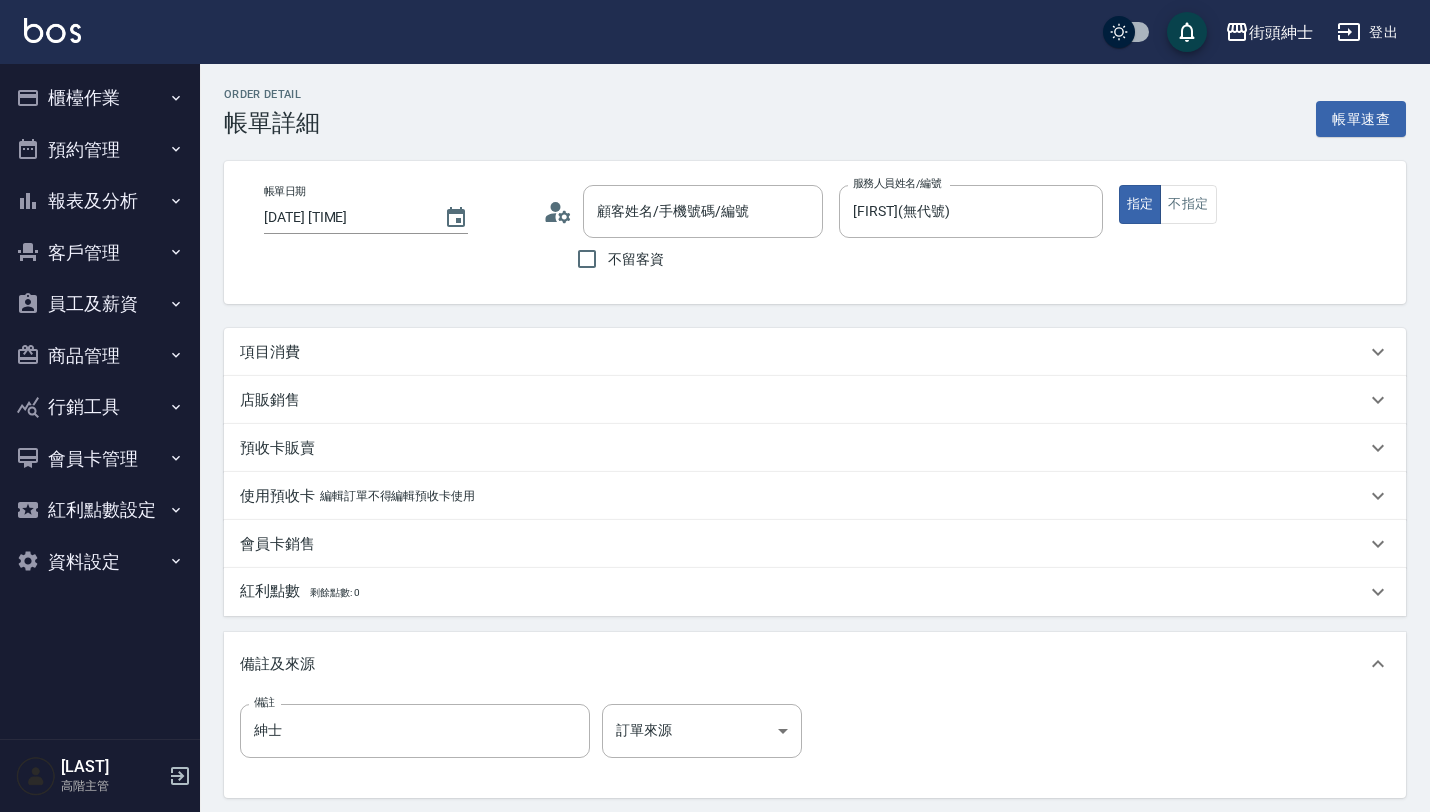 type on "陳志源/0989276923/" 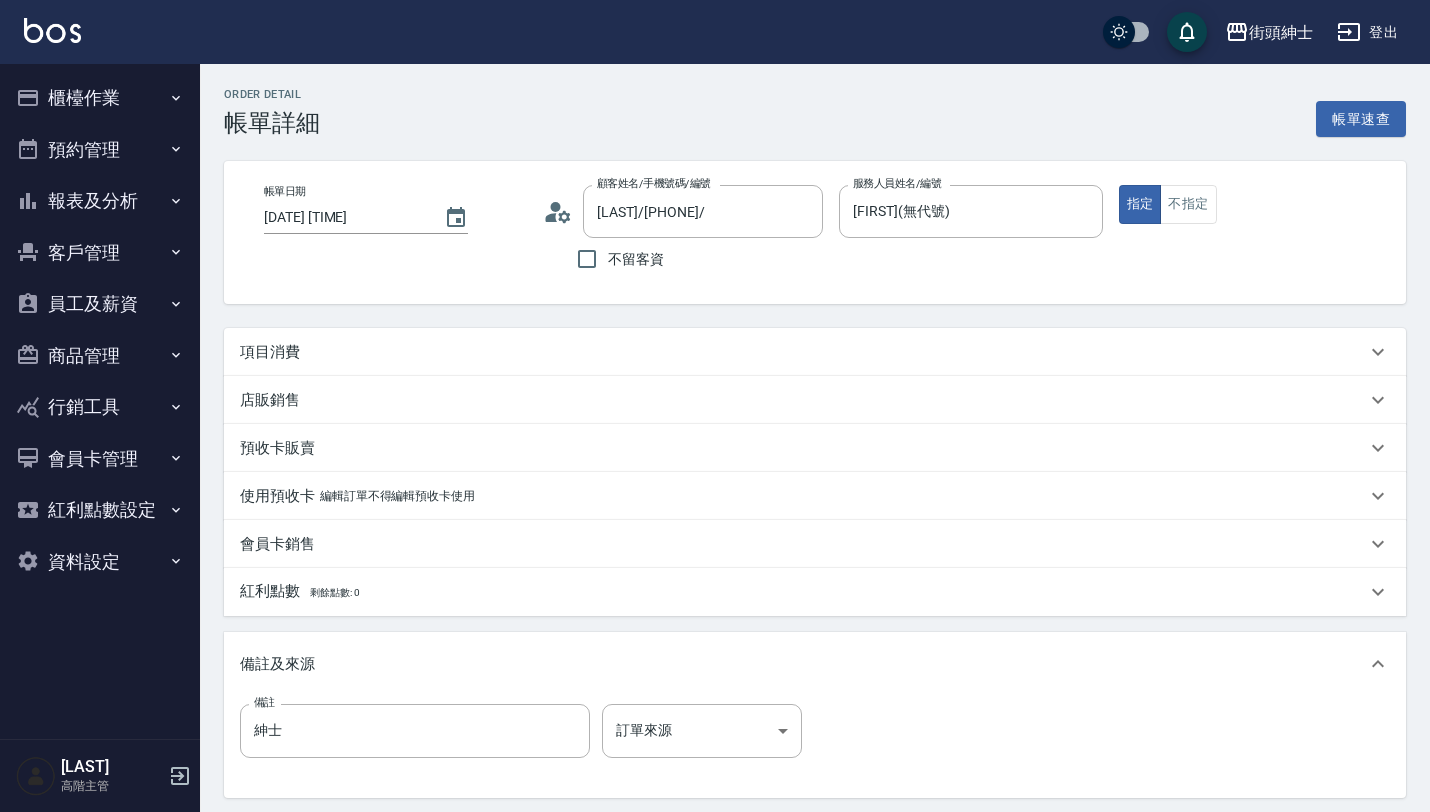 click on "項目消費" at bounding box center [815, 352] 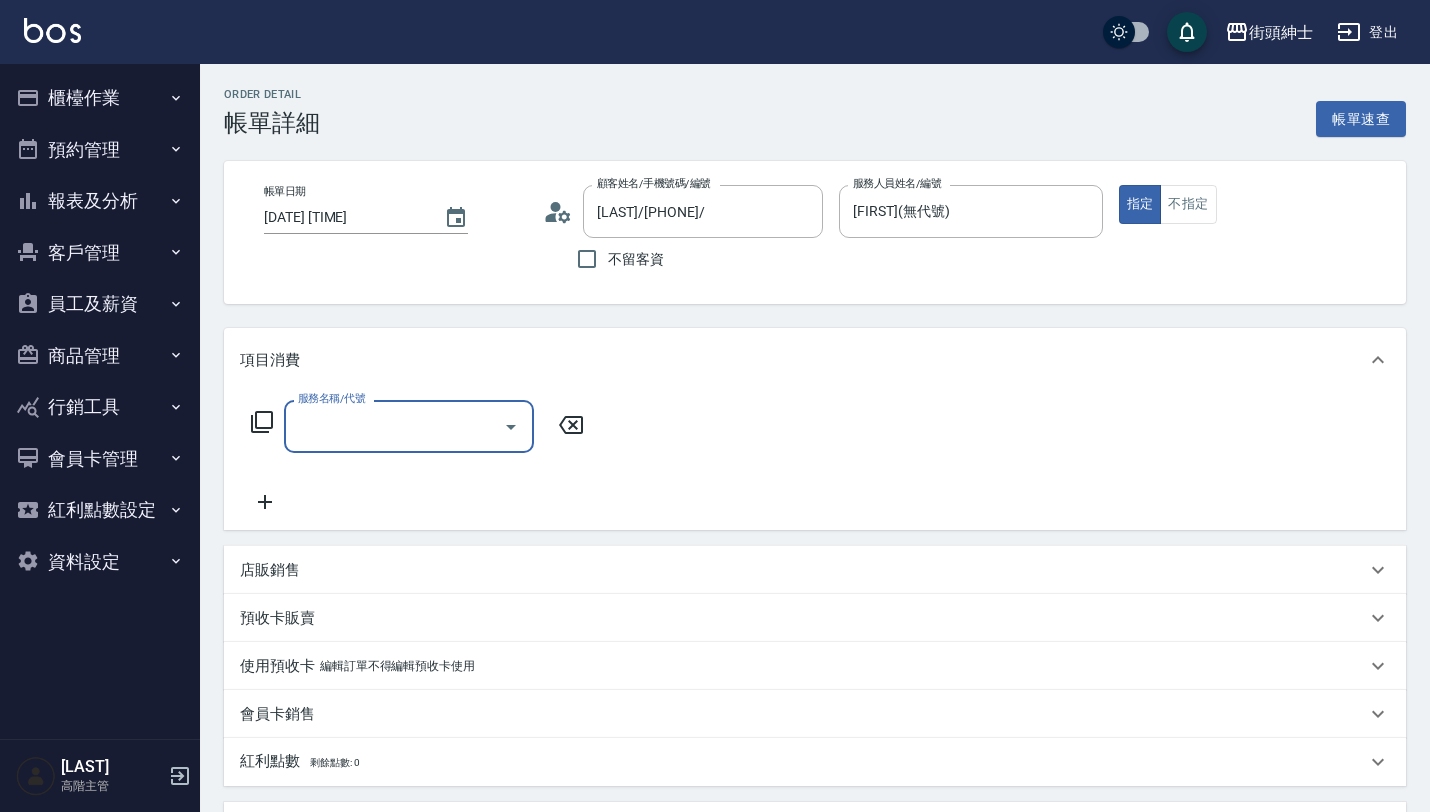 scroll, scrollTop: 0, scrollLeft: 0, axis: both 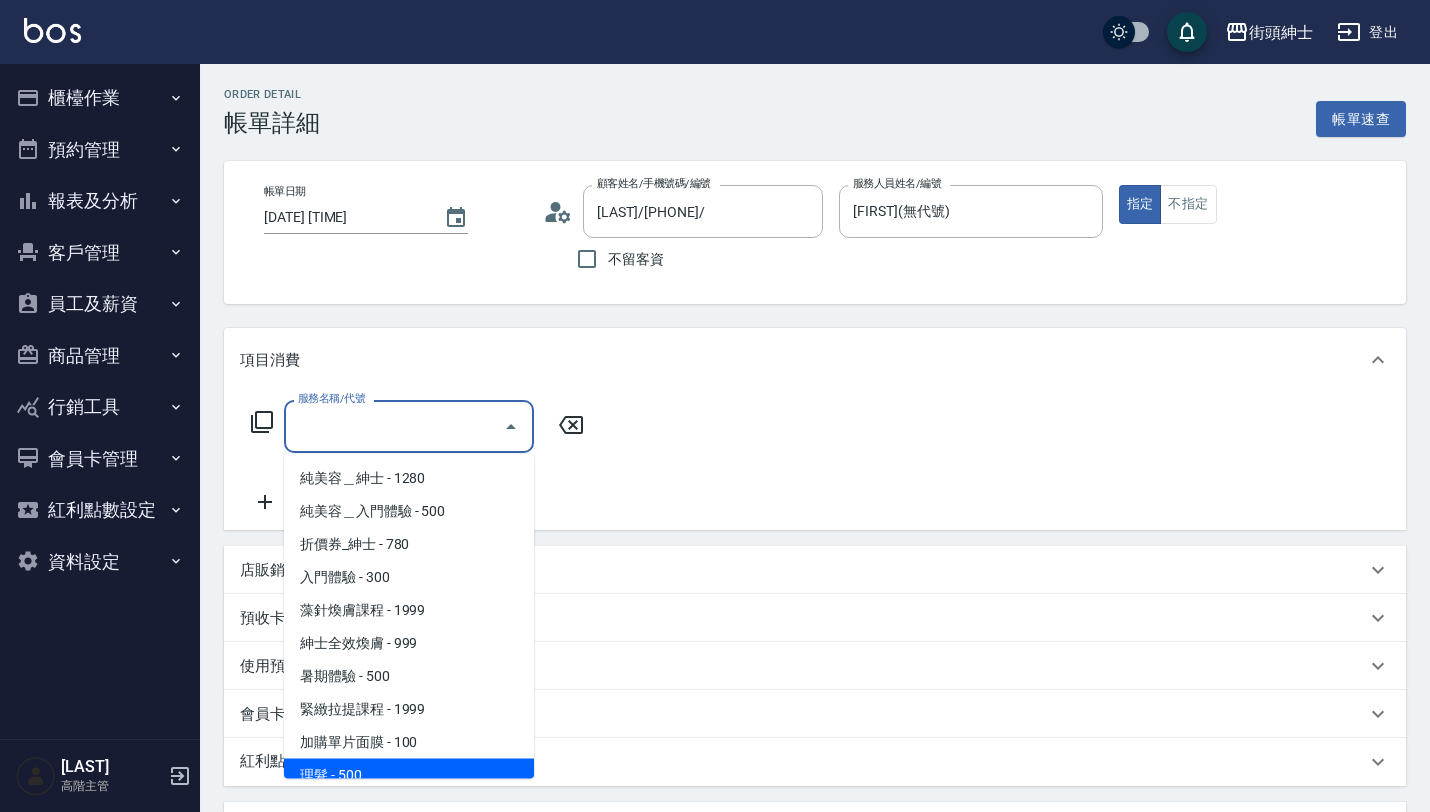 click on "理髮 - 500" at bounding box center (409, 775) 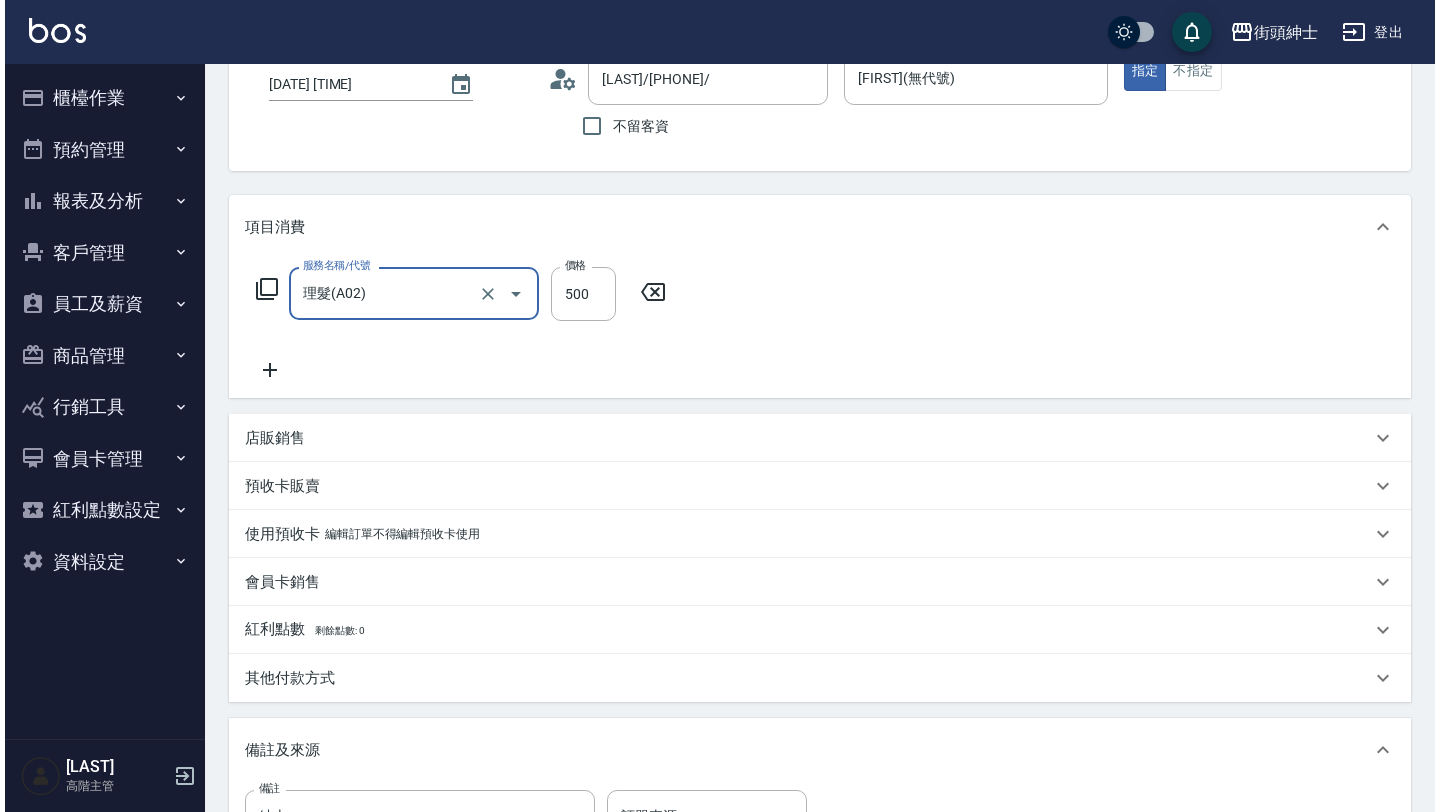 scroll, scrollTop: 418, scrollLeft: 0, axis: vertical 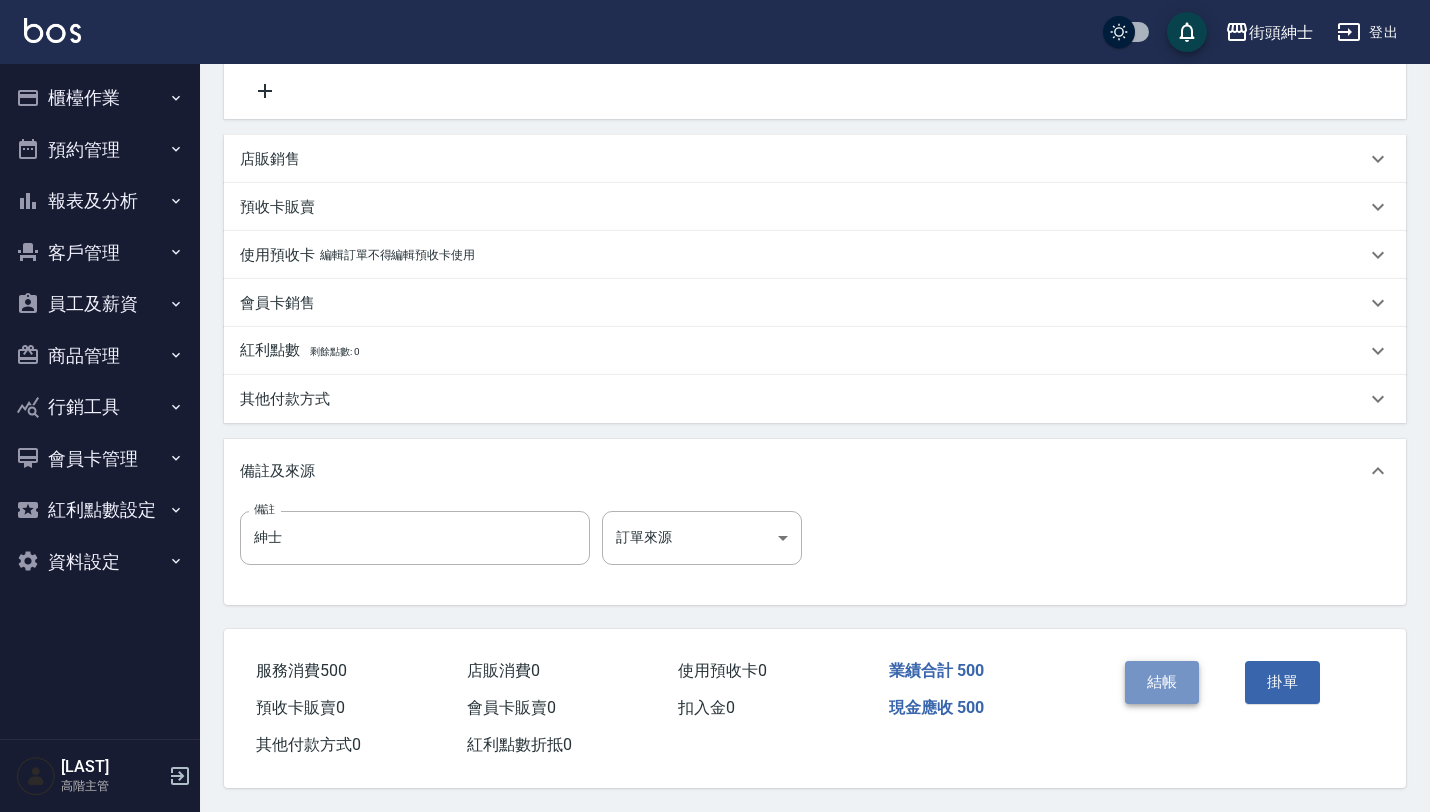 click on "結帳" at bounding box center (1162, 682) 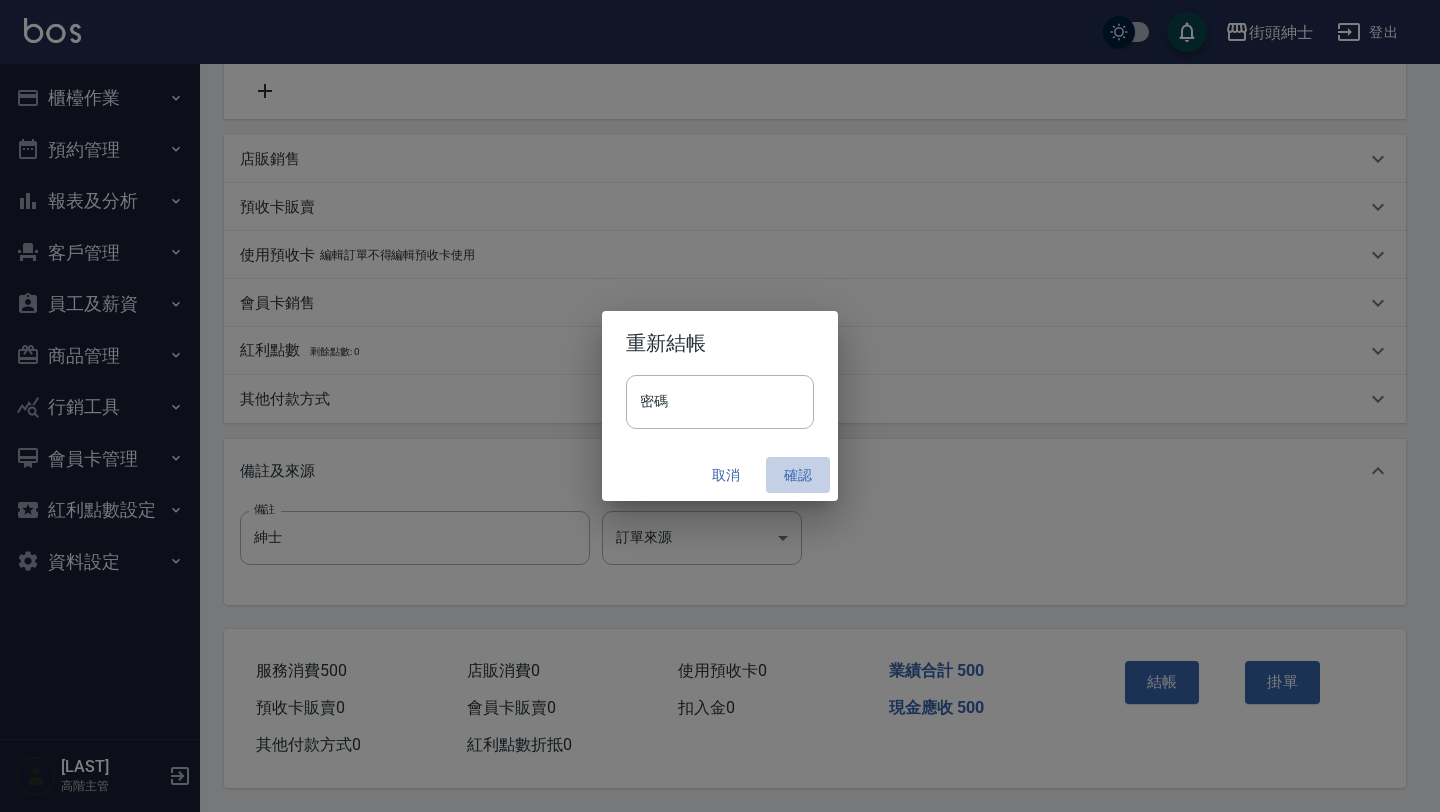 click on "確認" at bounding box center [798, 475] 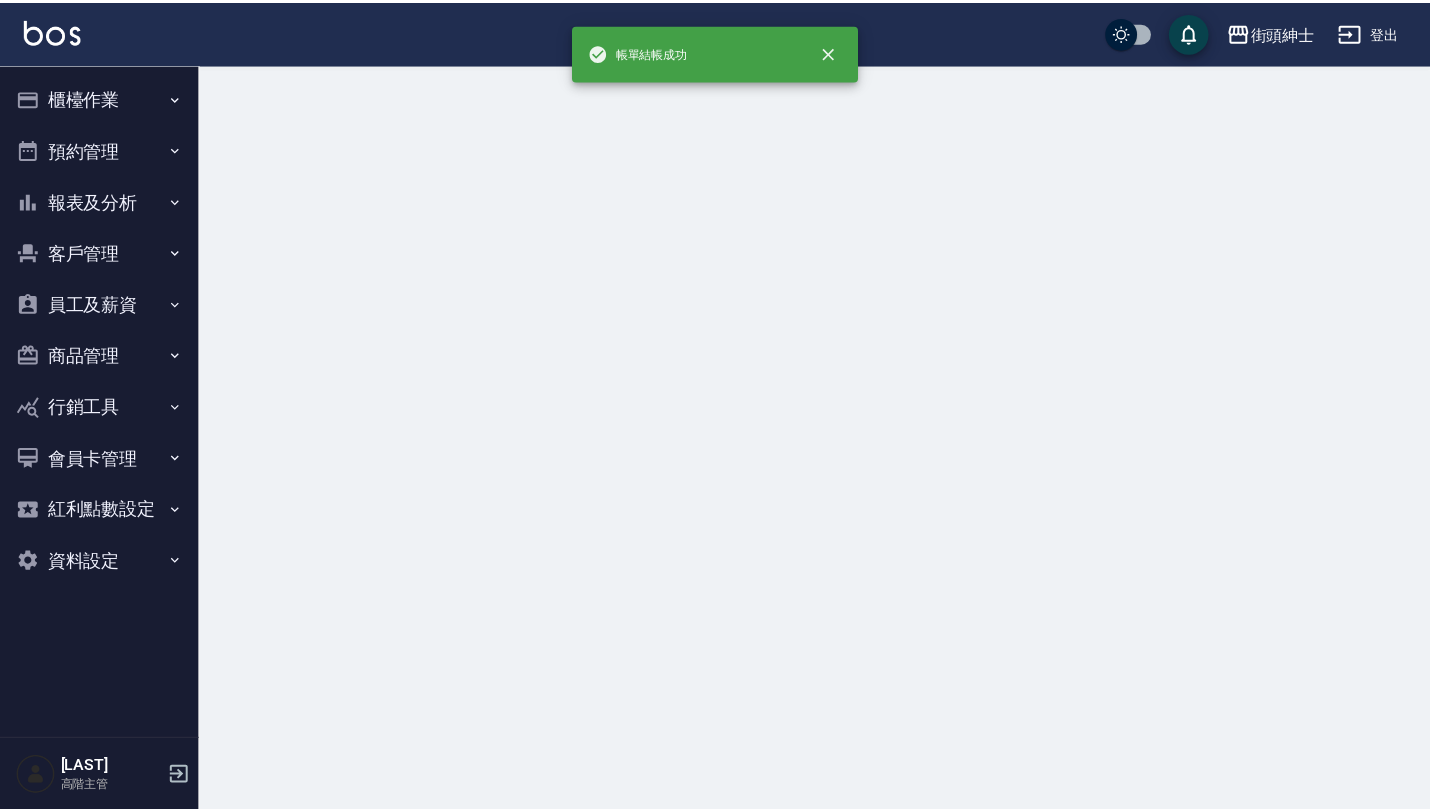 scroll, scrollTop: 0, scrollLeft: 0, axis: both 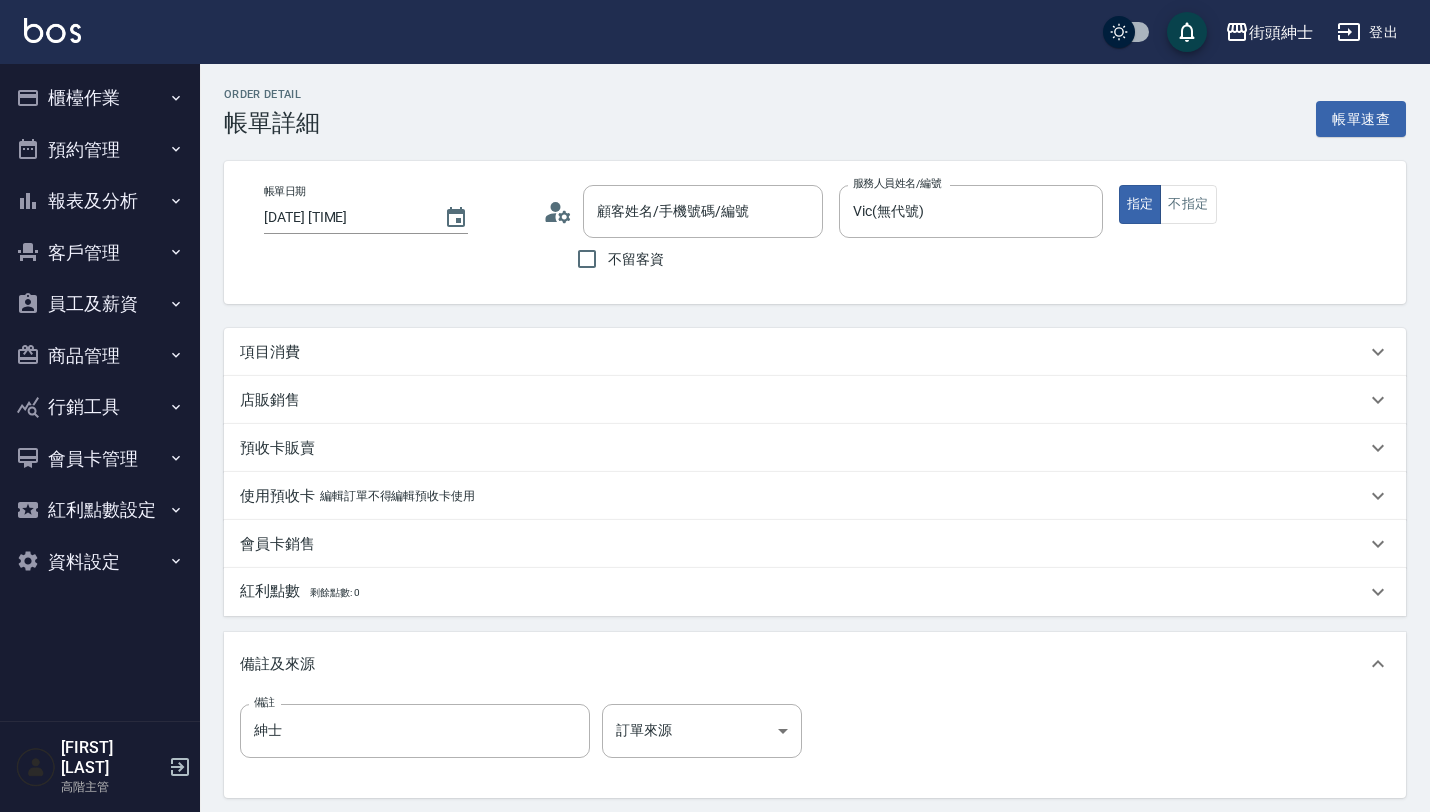 type on "陳志源/0989276923/" 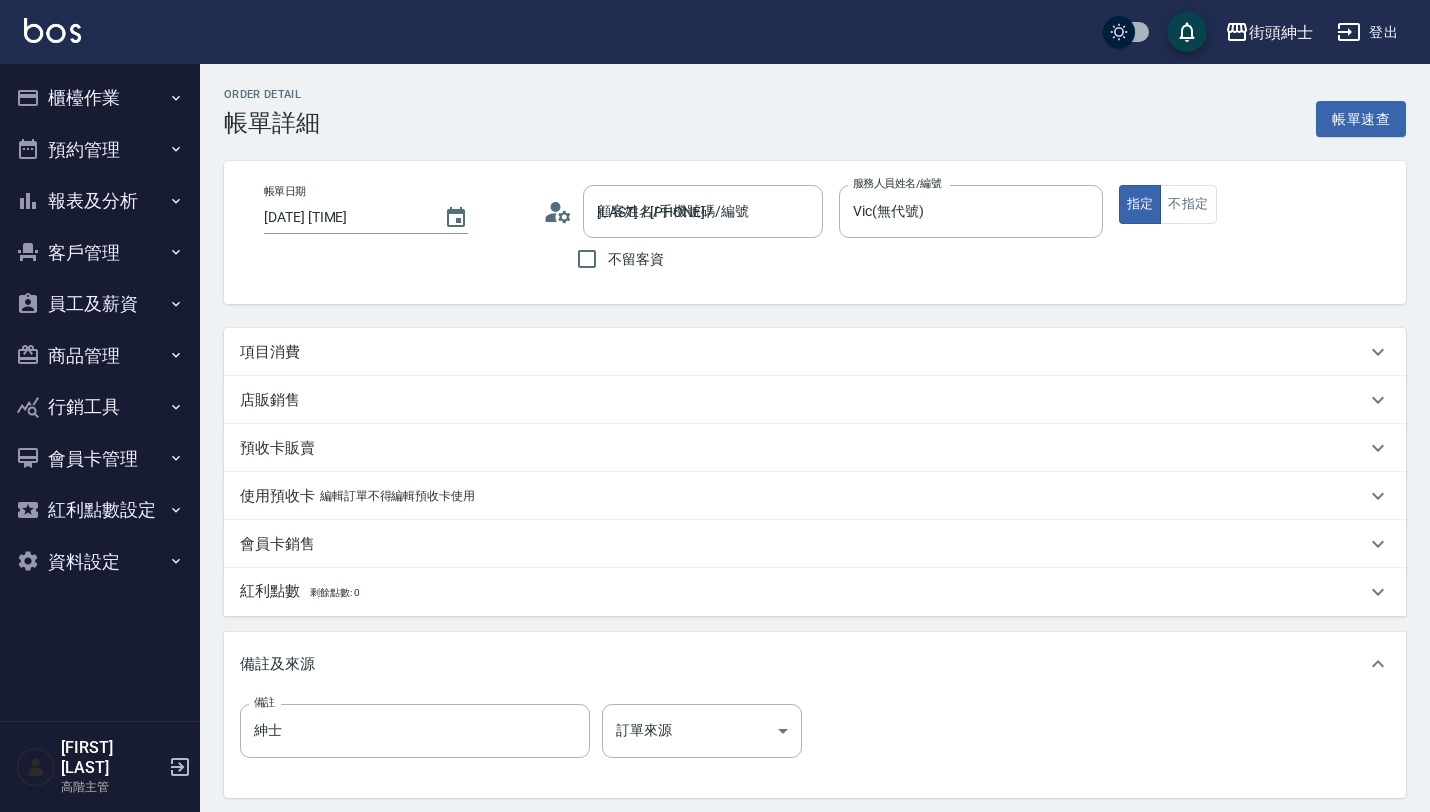 click on "店販銷售" at bounding box center (815, 400) 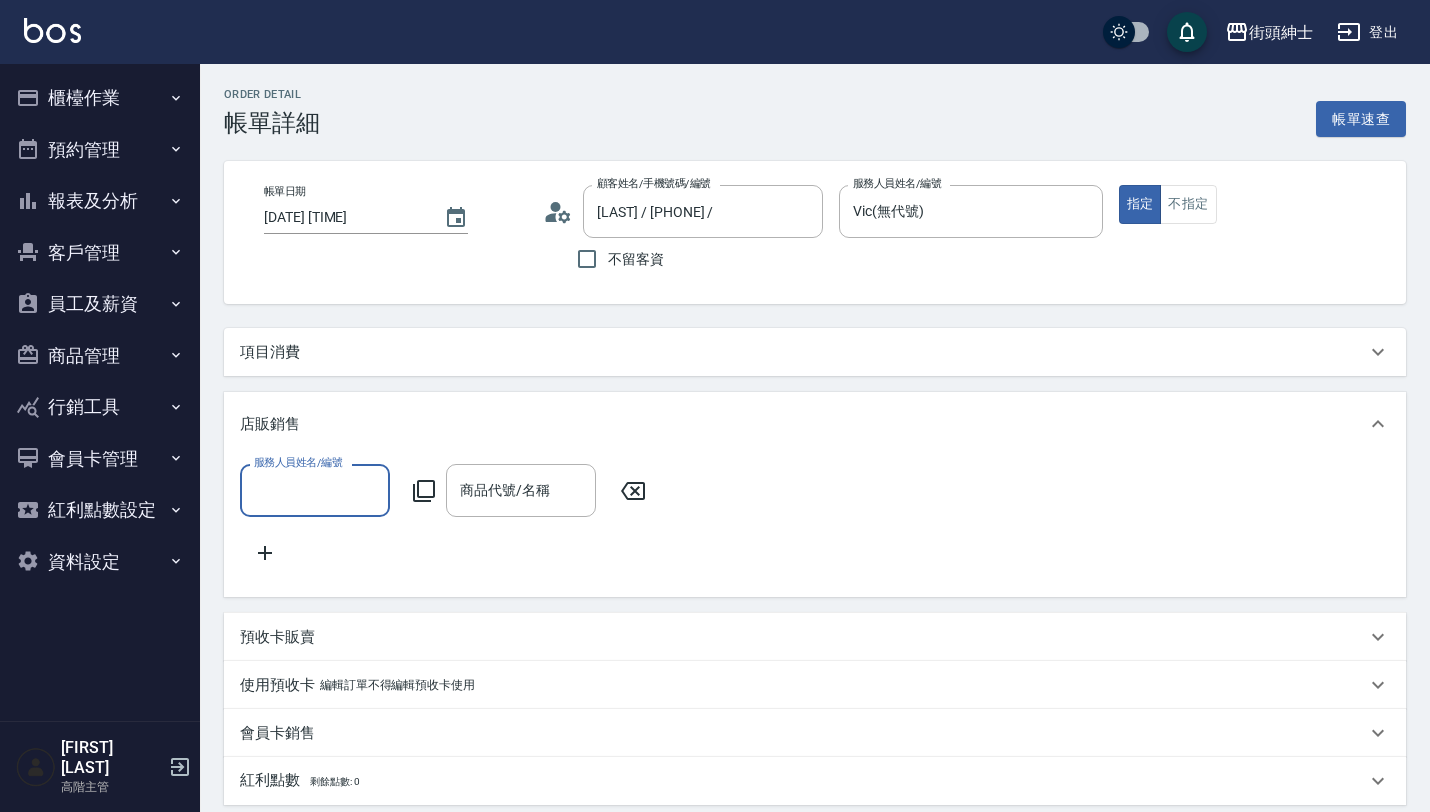 scroll, scrollTop: 0, scrollLeft: 0, axis: both 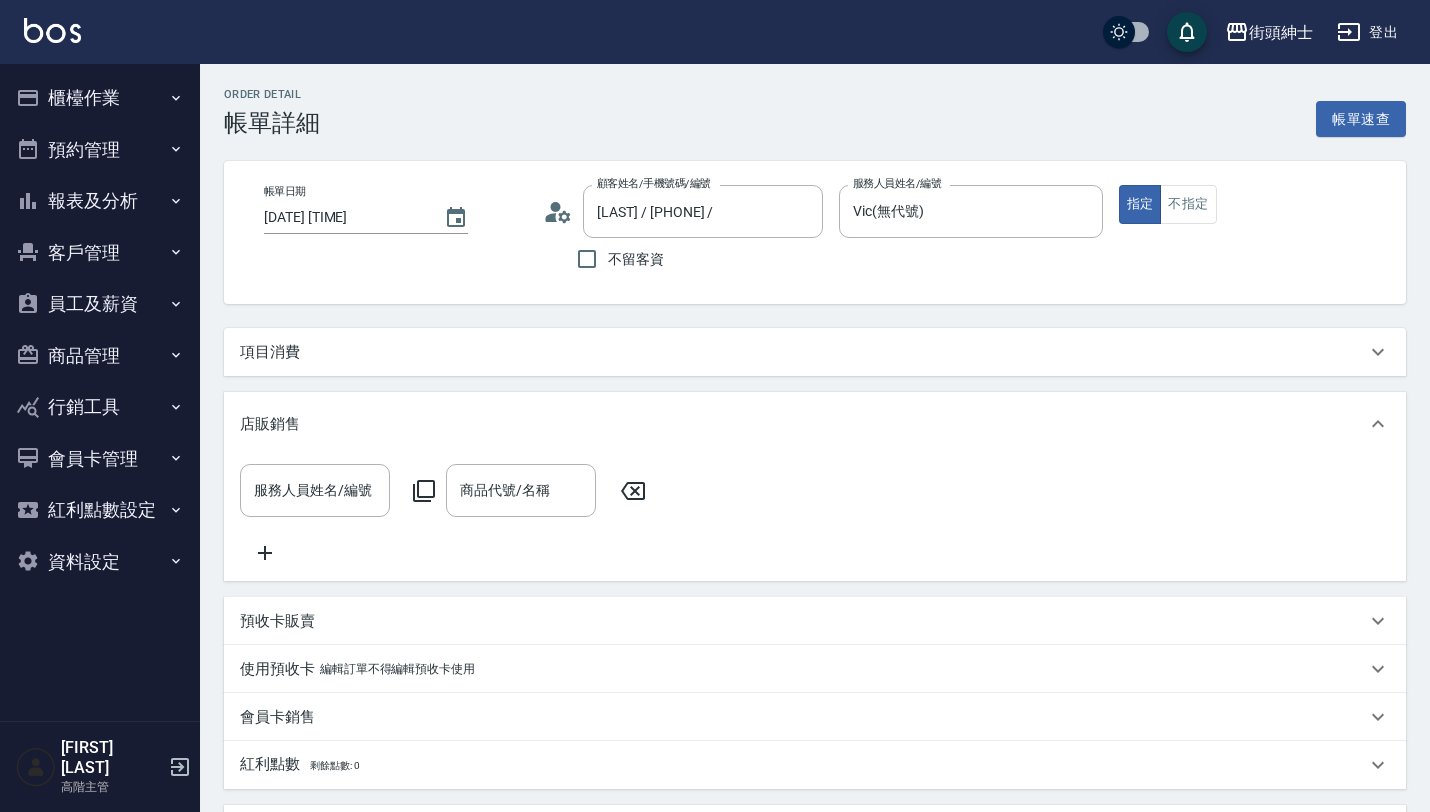 click on "項目消費" at bounding box center (803, 352) 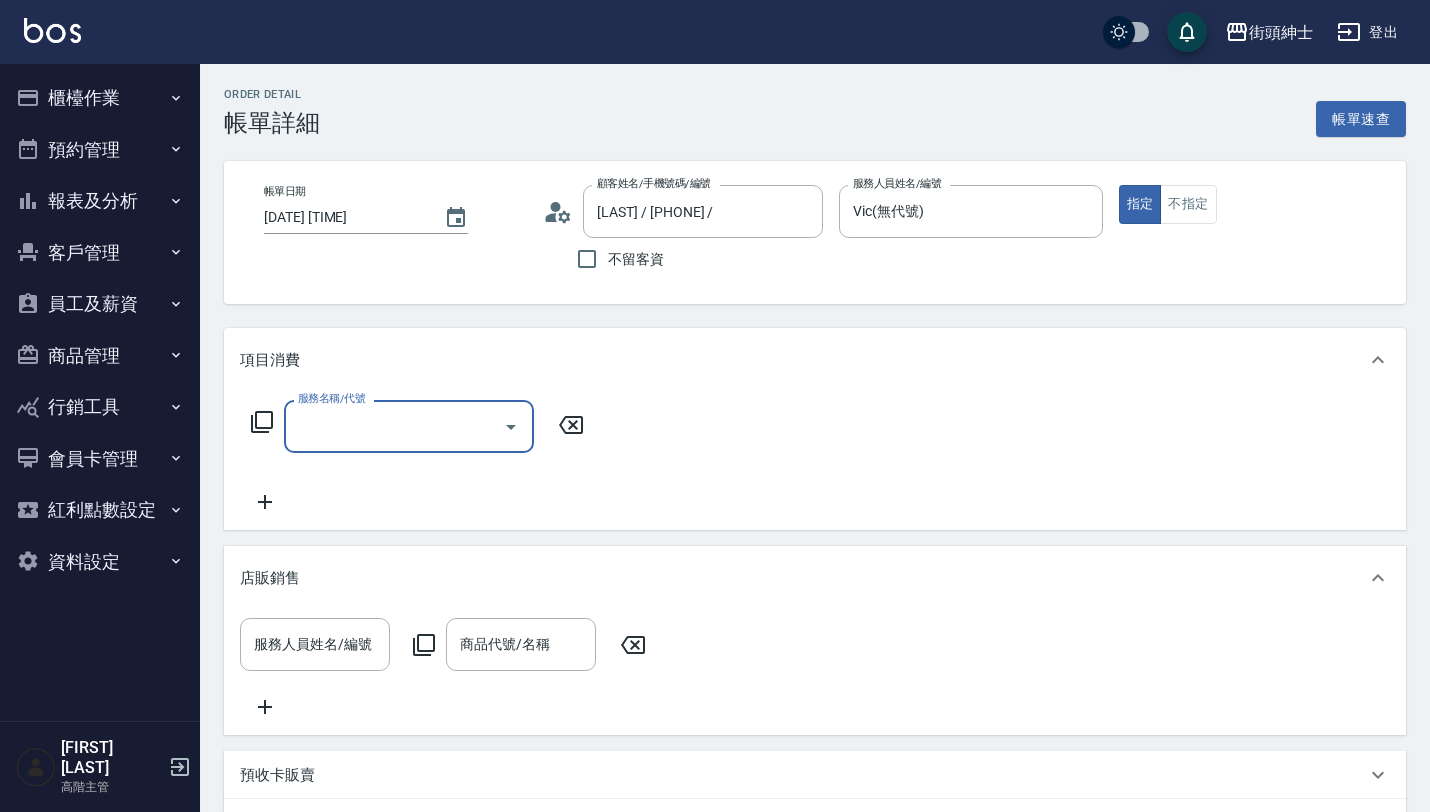 scroll, scrollTop: 0, scrollLeft: 0, axis: both 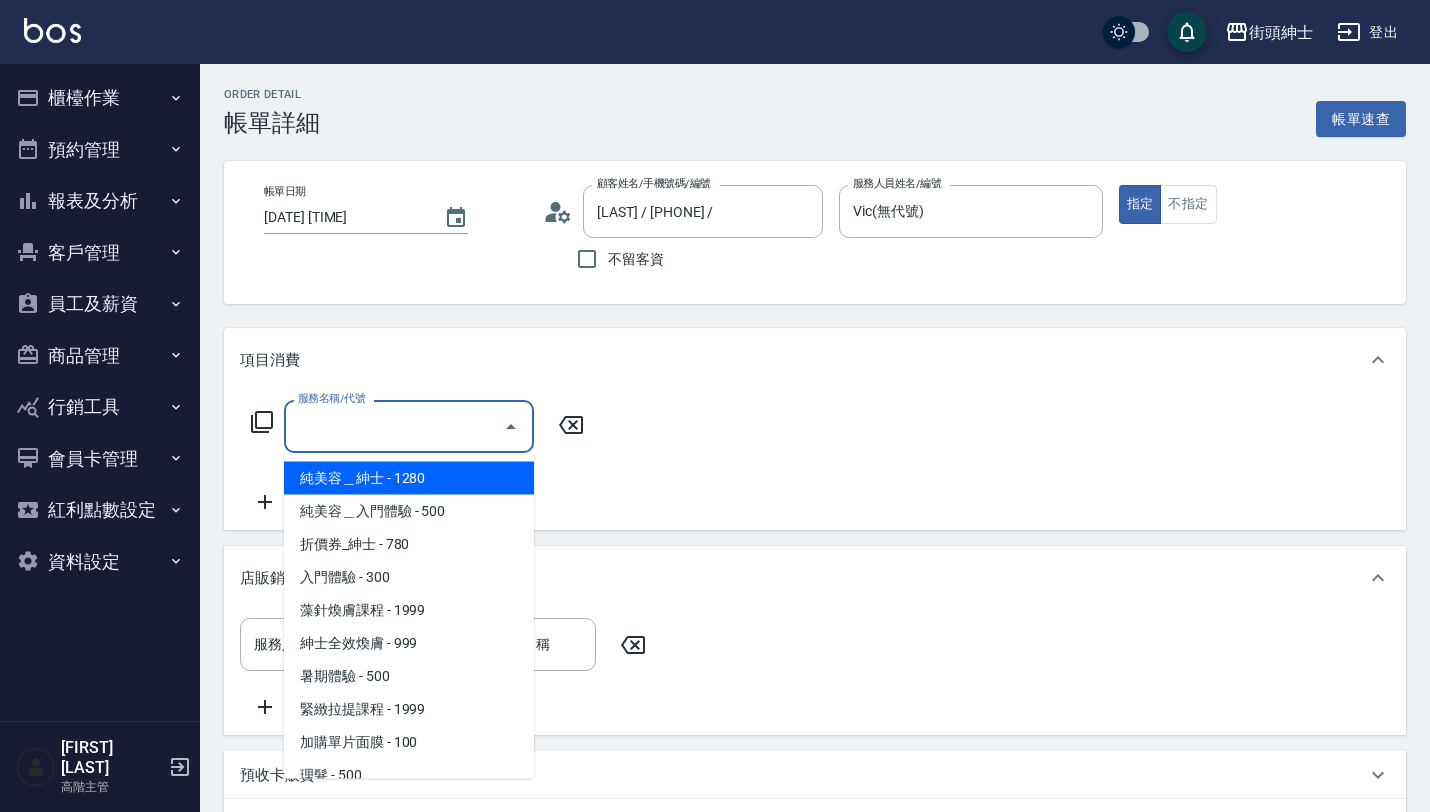 click on "服務名稱/代號" at bounding box center [394, 426] 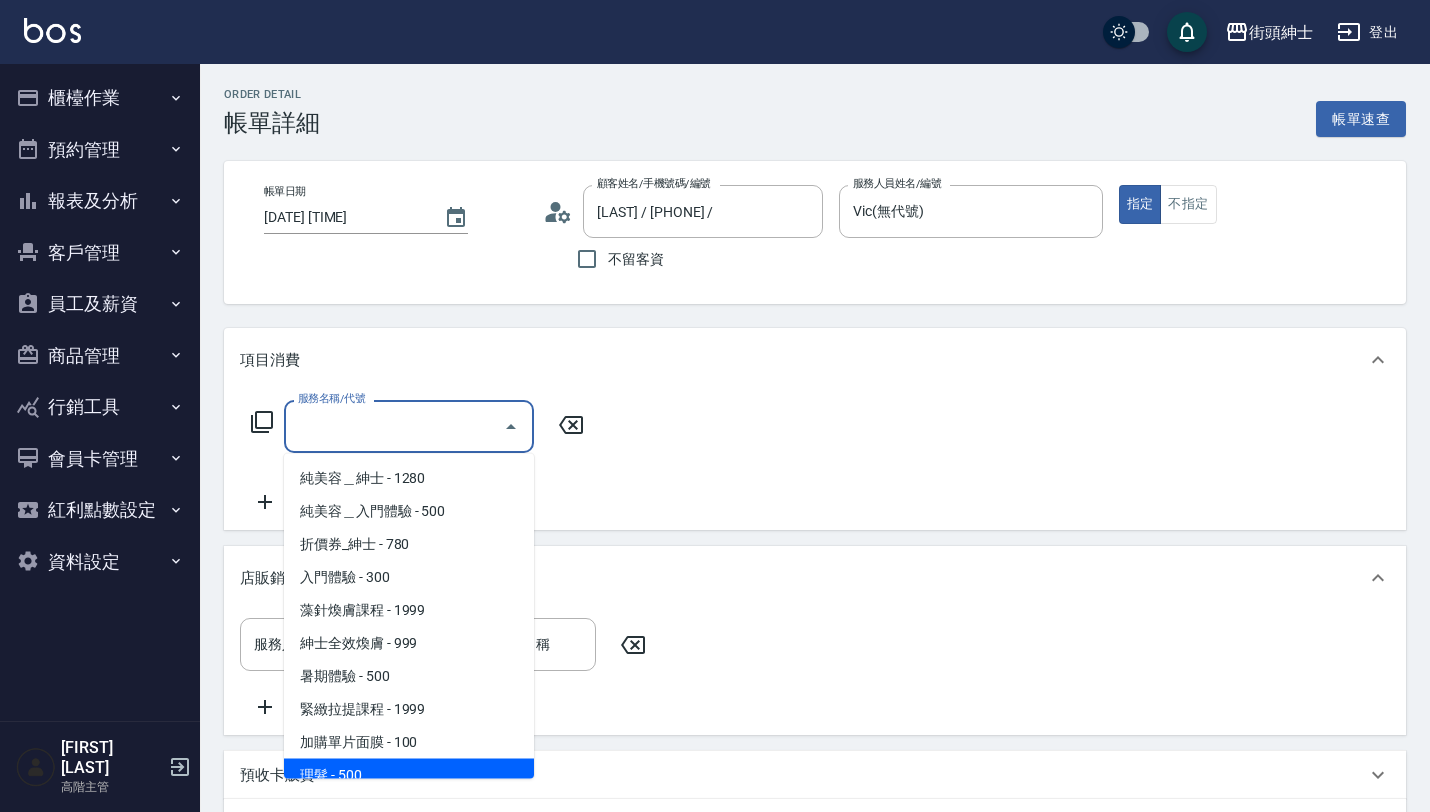 click on "理髮 - 500" at bounding box center [409, 775] 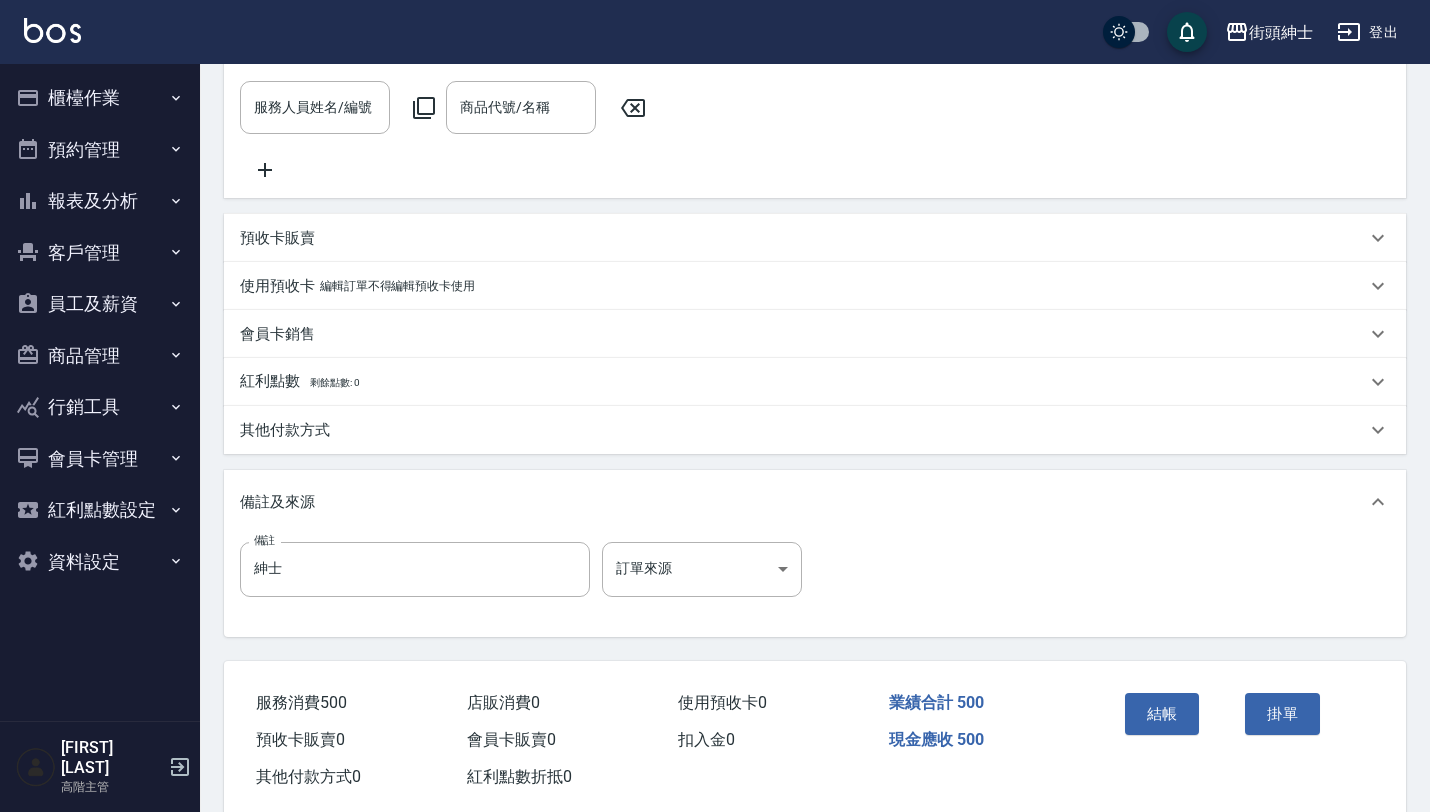 scroll, scrollTop: 591, scrollLeft: 0, axis: vertical 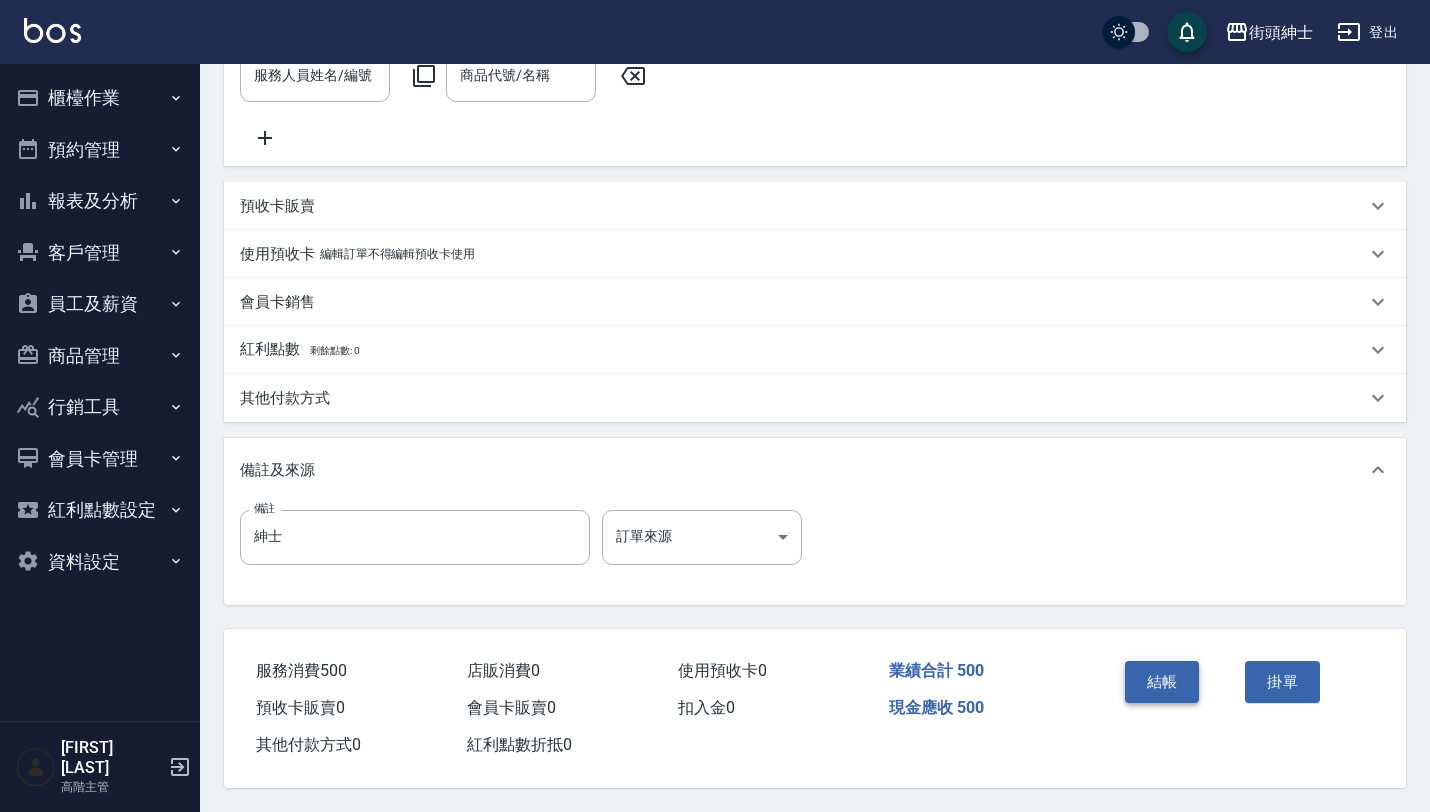 click on "結帳" at bounding box center (1162, 682) 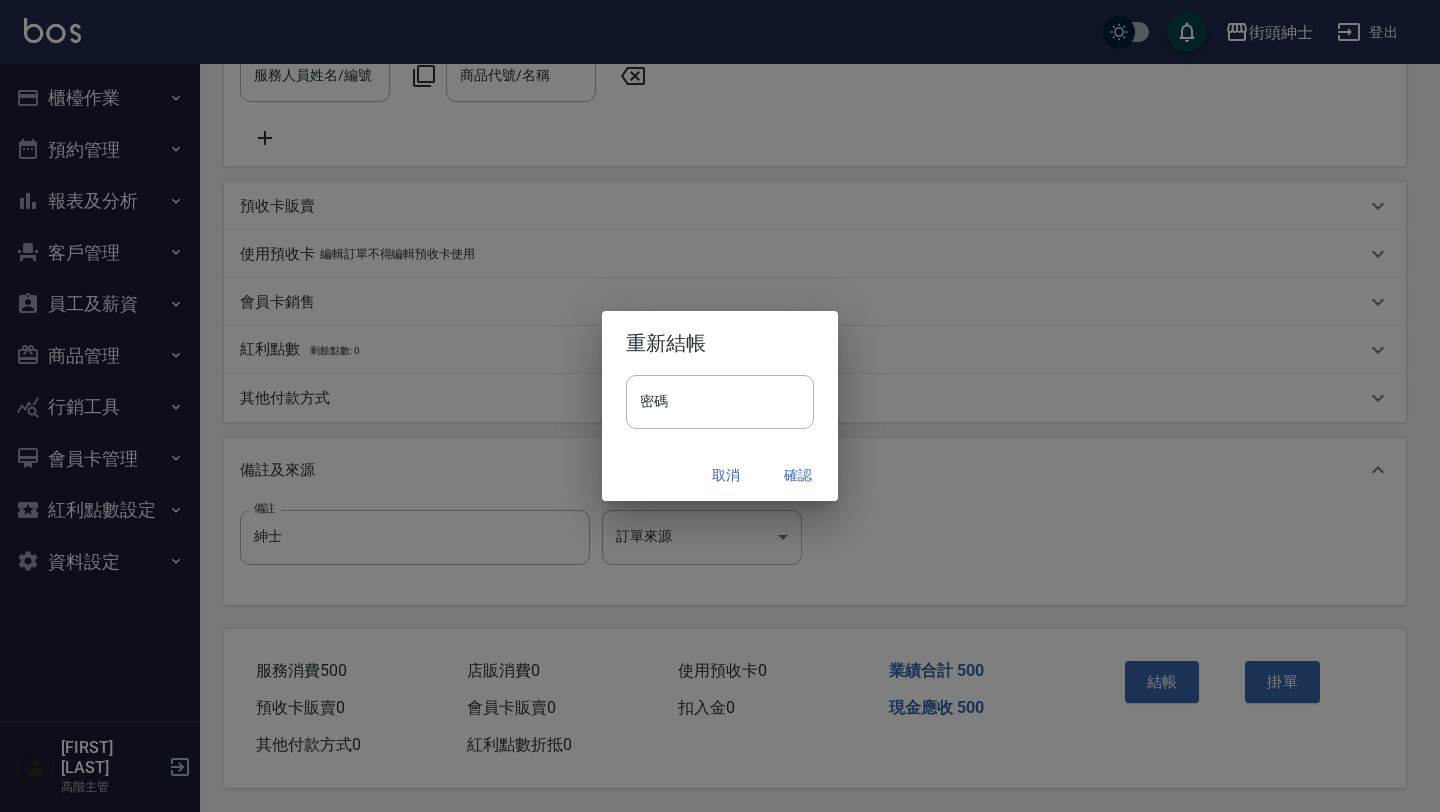 click on "確認" at bounding box center (798, 475) 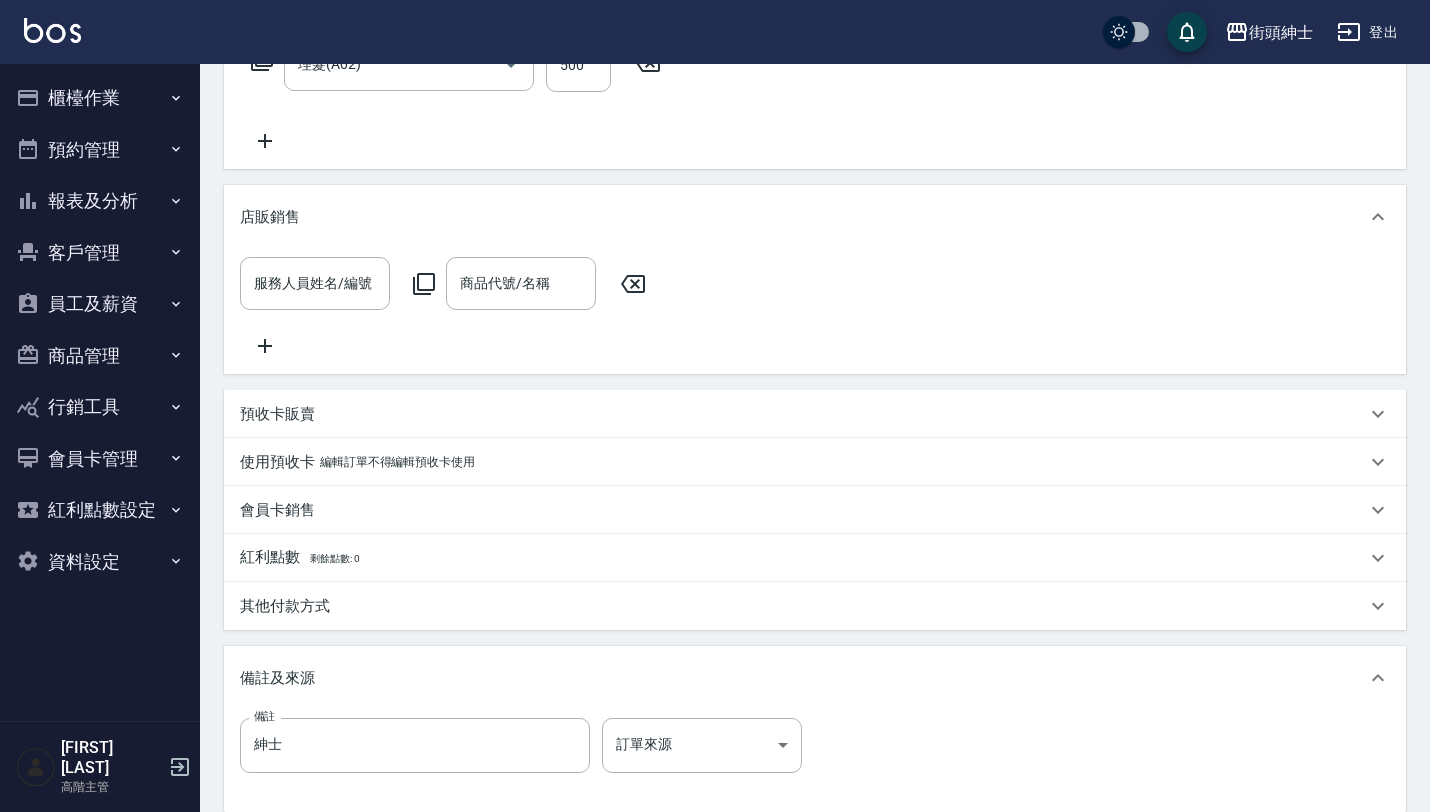 scroll, scrollTop: 0, scrollLeft: 0, axis: both 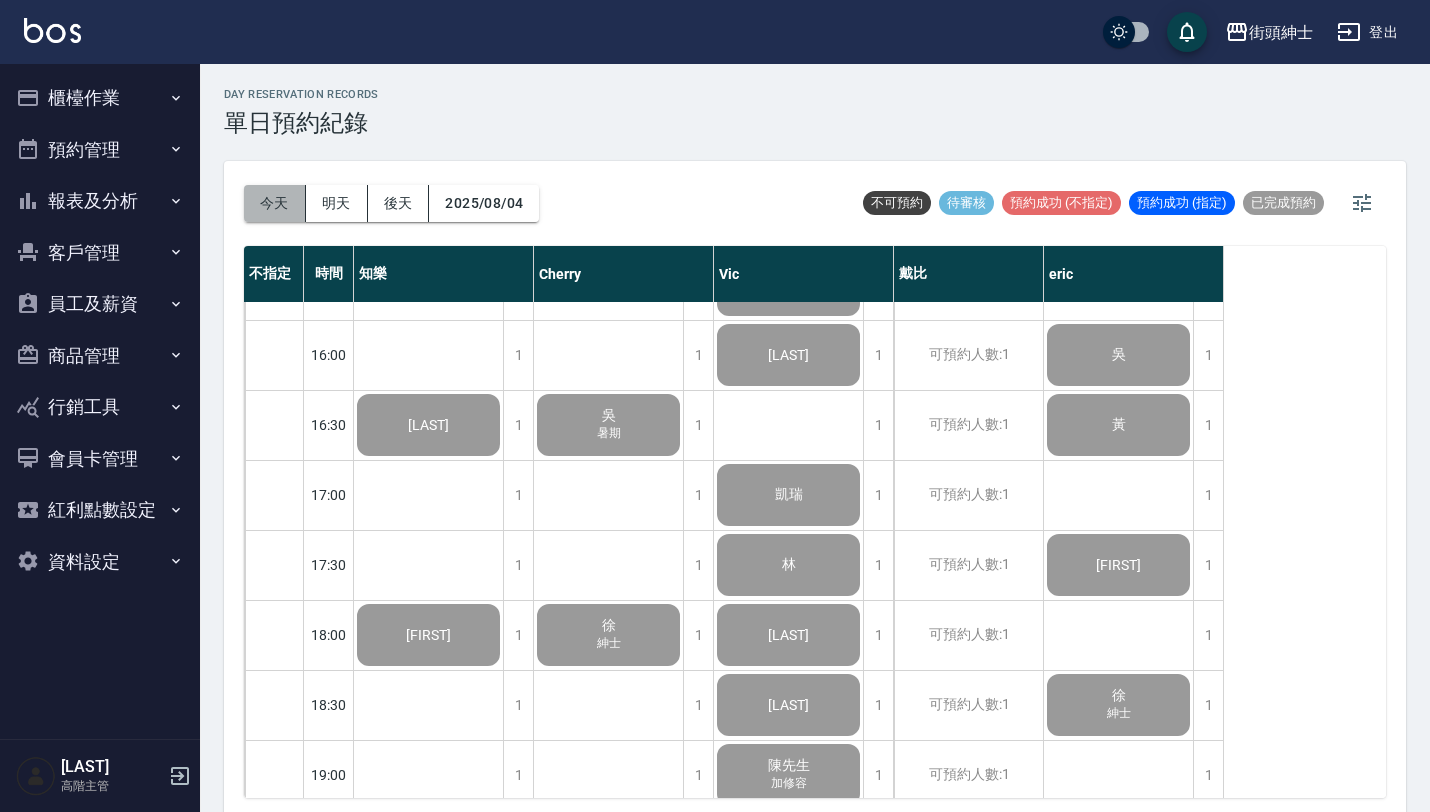 click on "今天" at bounding box center [275, 203] 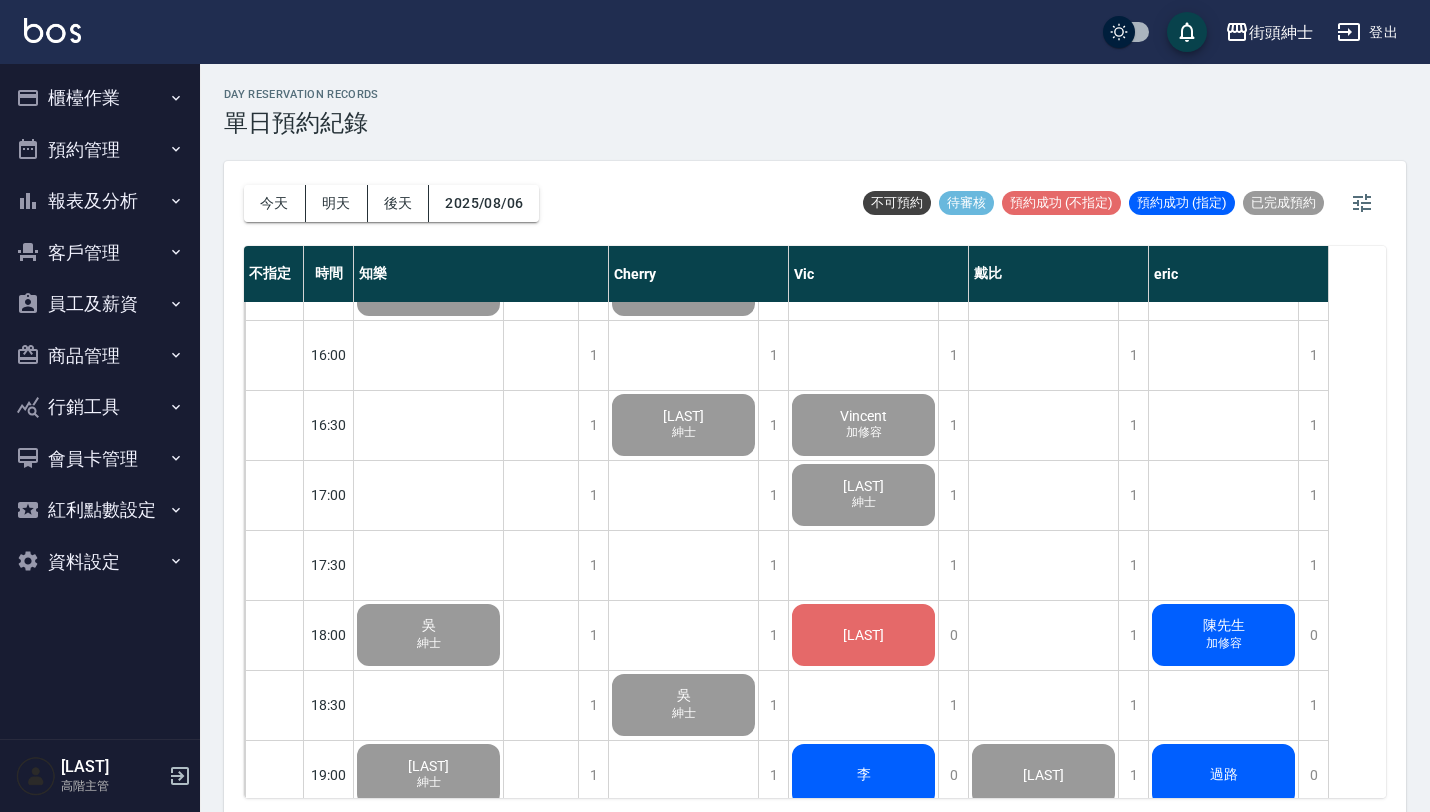 click on "[LAST]" at bounding box center (428, 75) 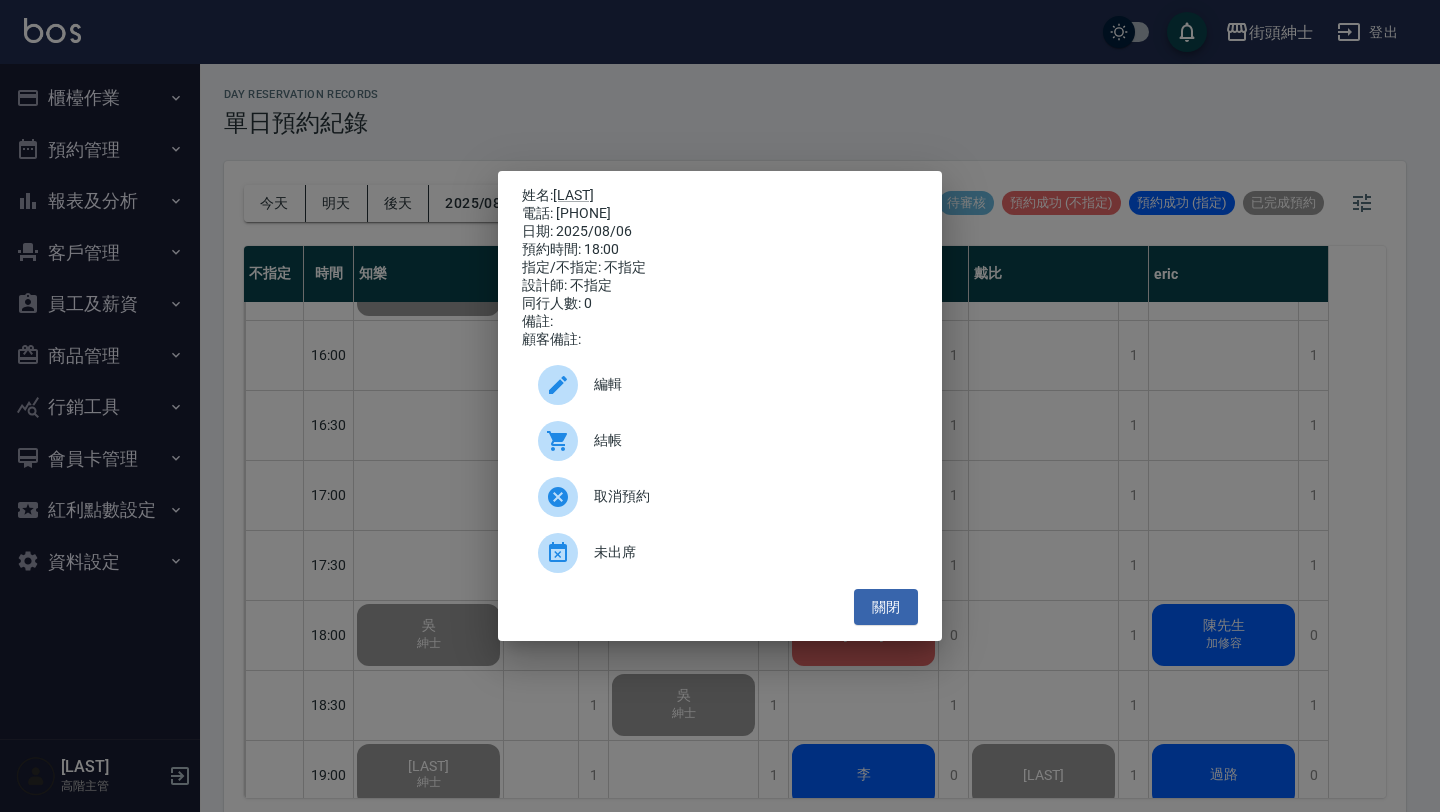 click on "結帳" at bounding box center [748, 440] 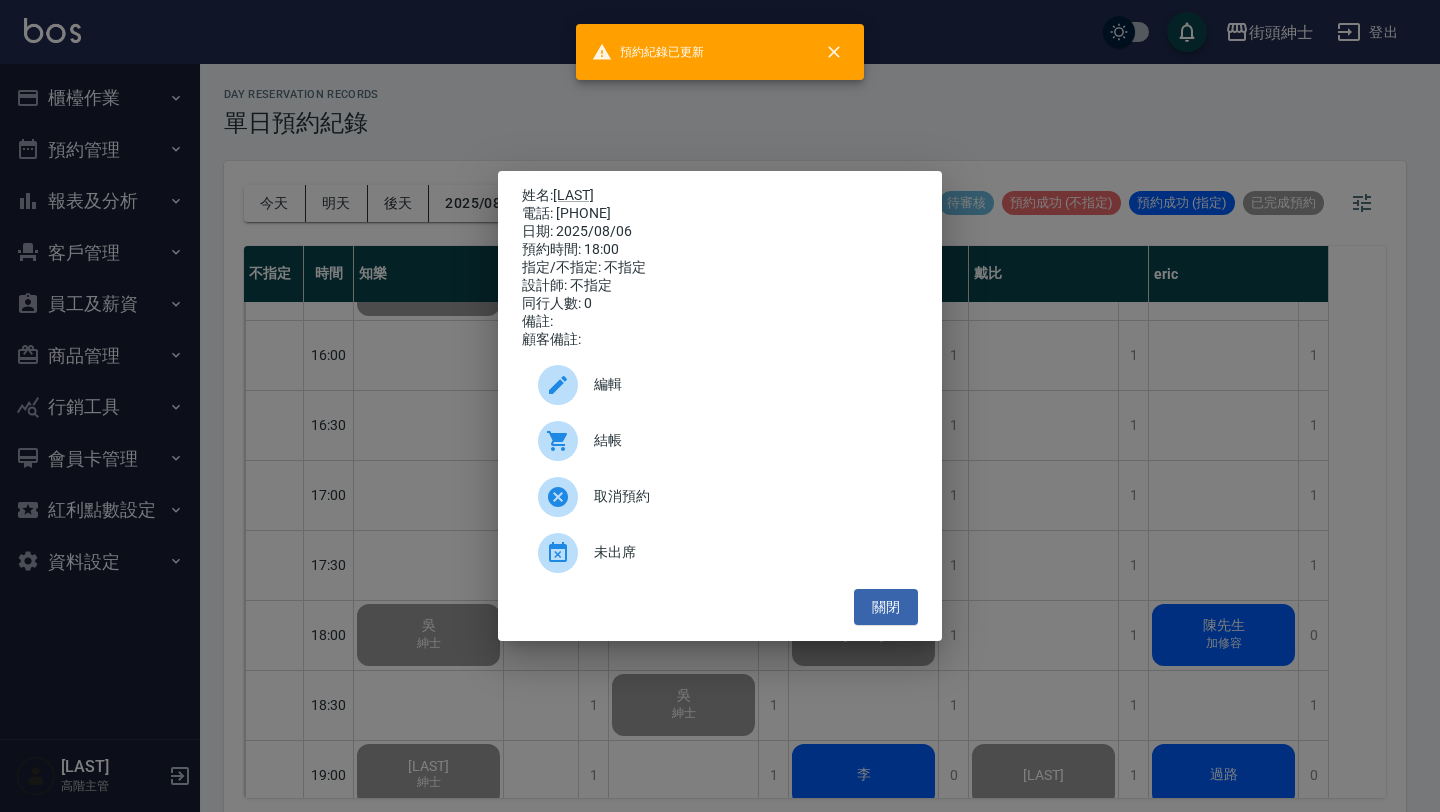 click on "姓名:  張先生 電話: 0912722200 日期: 2025/08/06 預約時間: 18:00 指定/不指定: 不指定 設計師: 不指定 同行人數: 0 備註:  顧客備註:  編輯 結帳 取消預約 未出席 關閉" at bounding box center [720, 406] 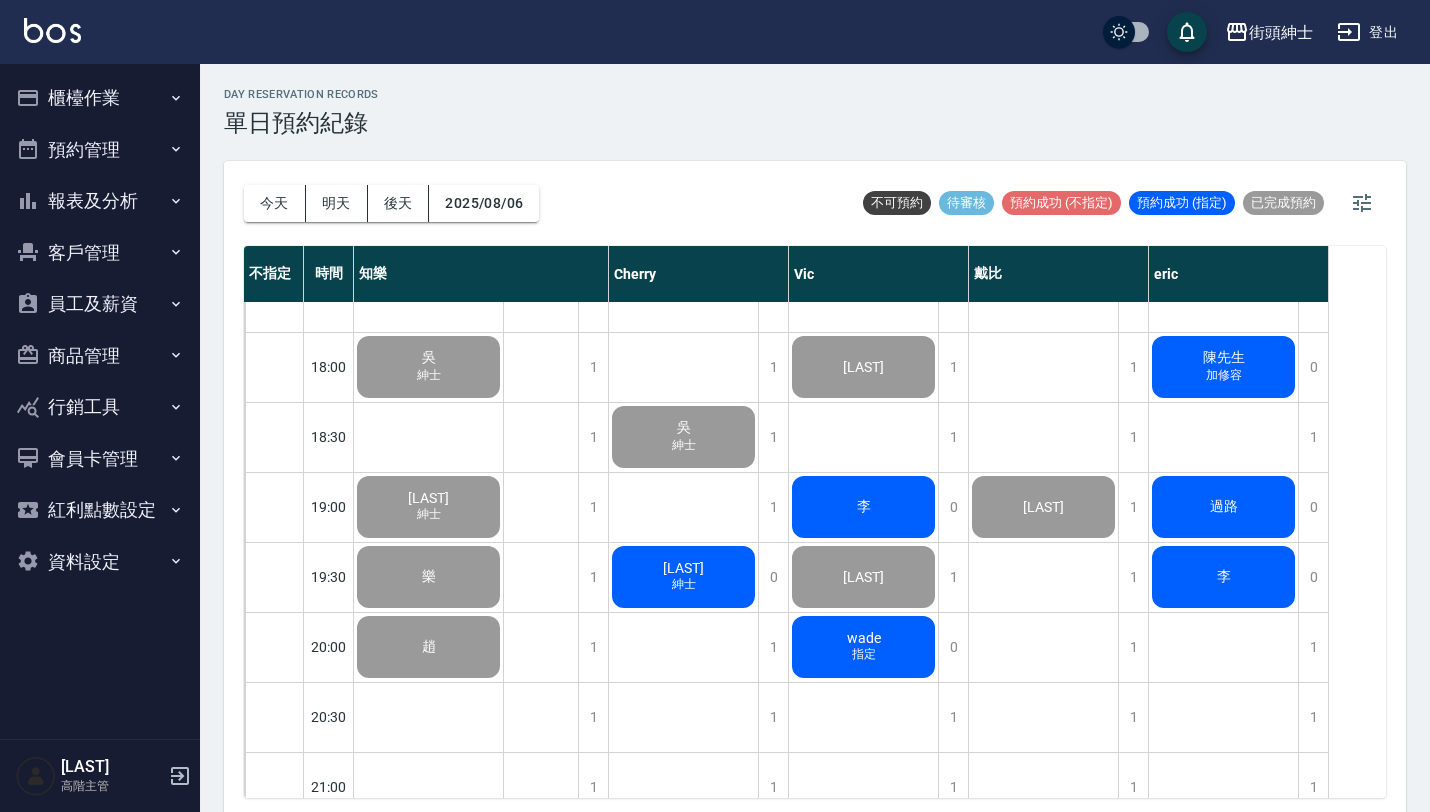 scroll, scrollTop: 1254, scrollLeft: 0, axis: vertical 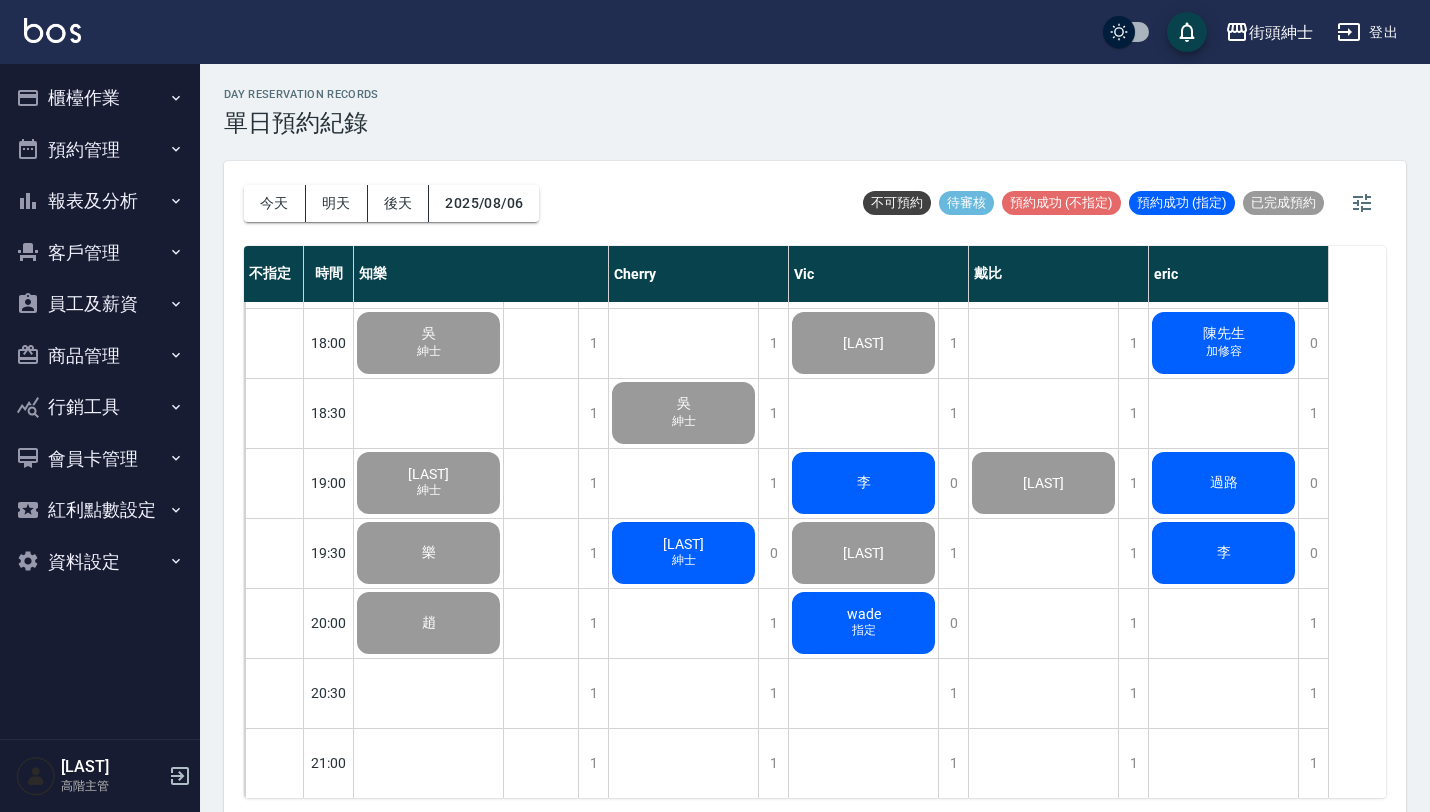 click on "李" at bounding box center (428, -217) 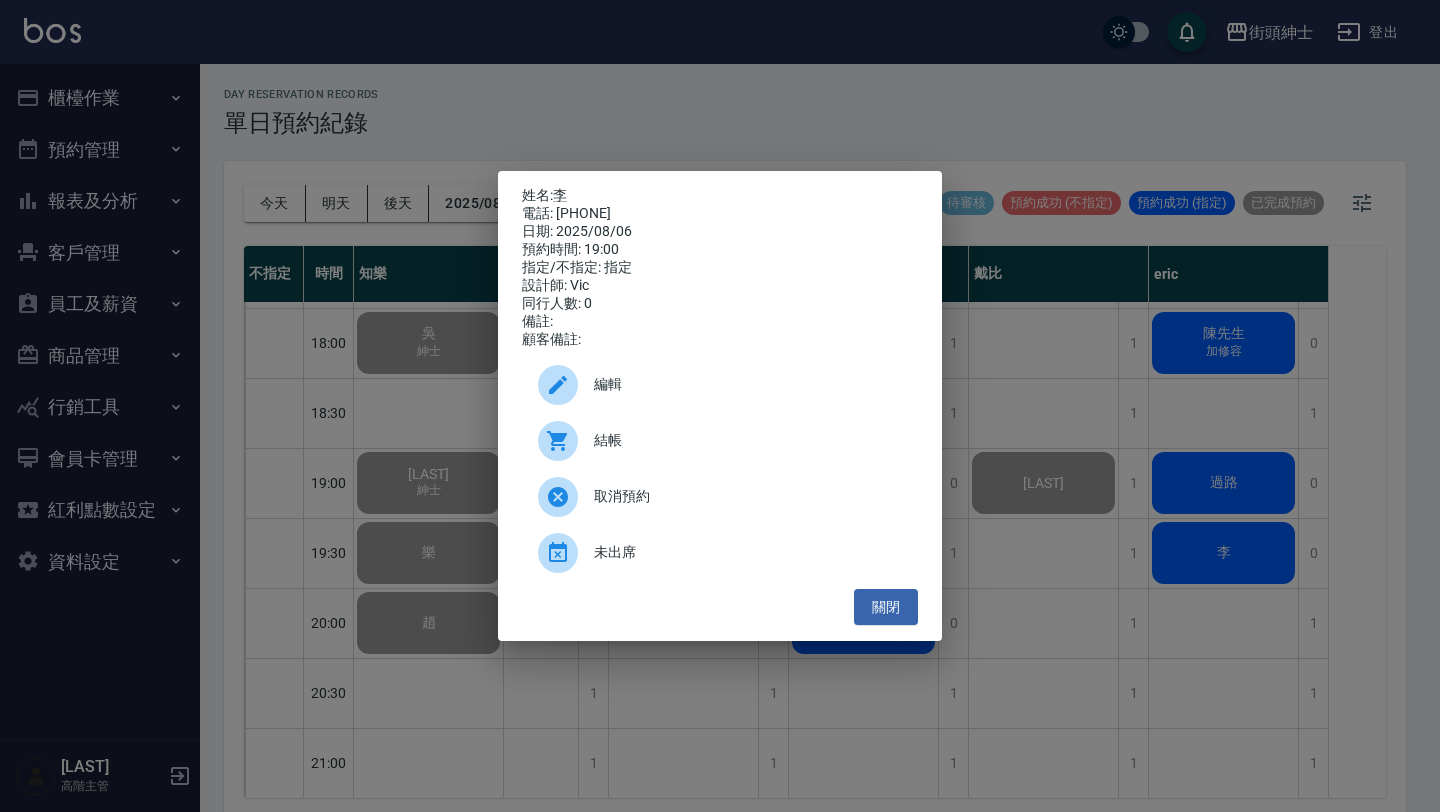 click on "結帳" at bounding box center [720, 441] 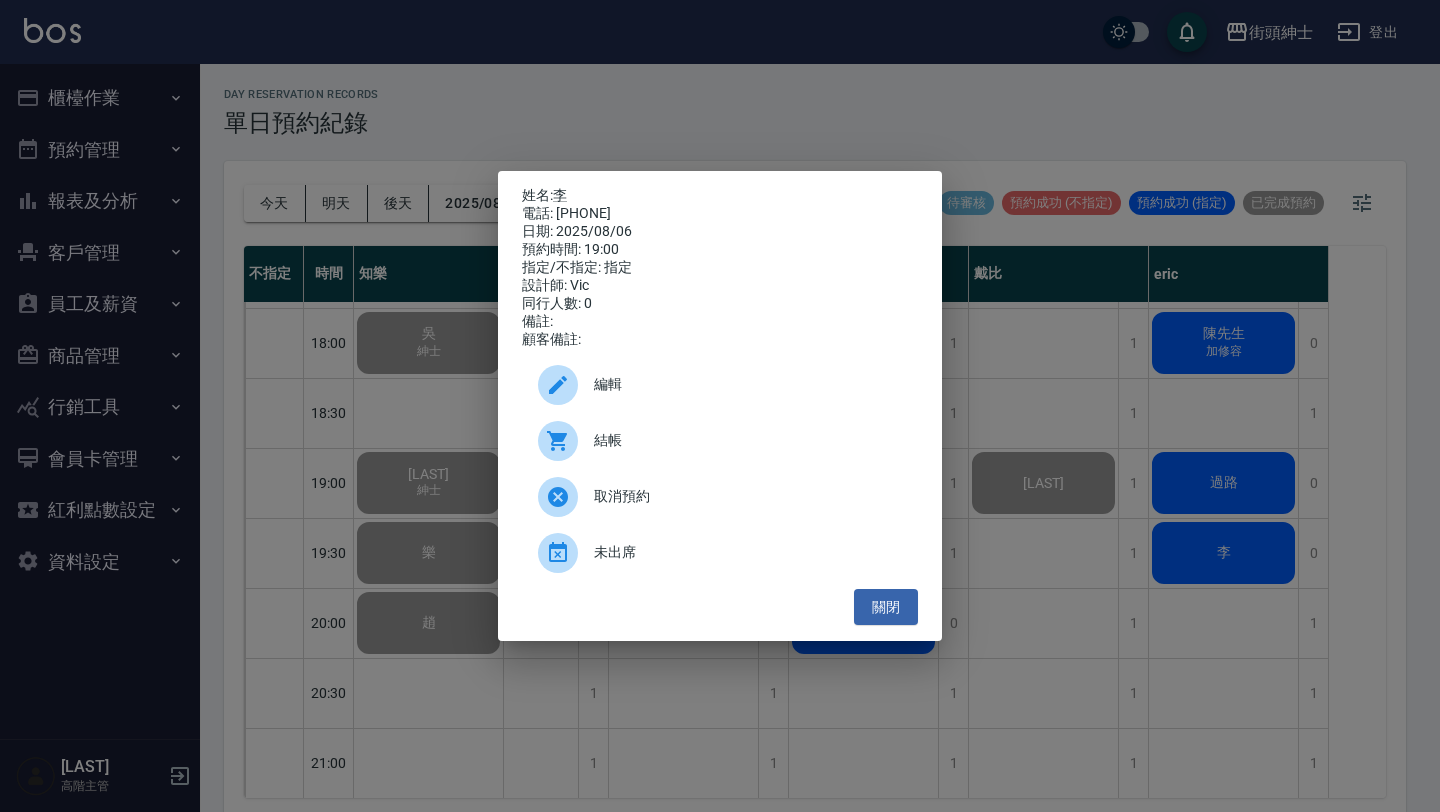 click on "姓名:  李 電話: 0953358534 日期: 2025/08/06 預約時間: 19:00 指定/不指定: 指定 設計師: Vic 同行人數: 0 備註:  顧客備註:  編輯 結帳 取消預約 未出席 關閉" at bounding box center [720, 406] 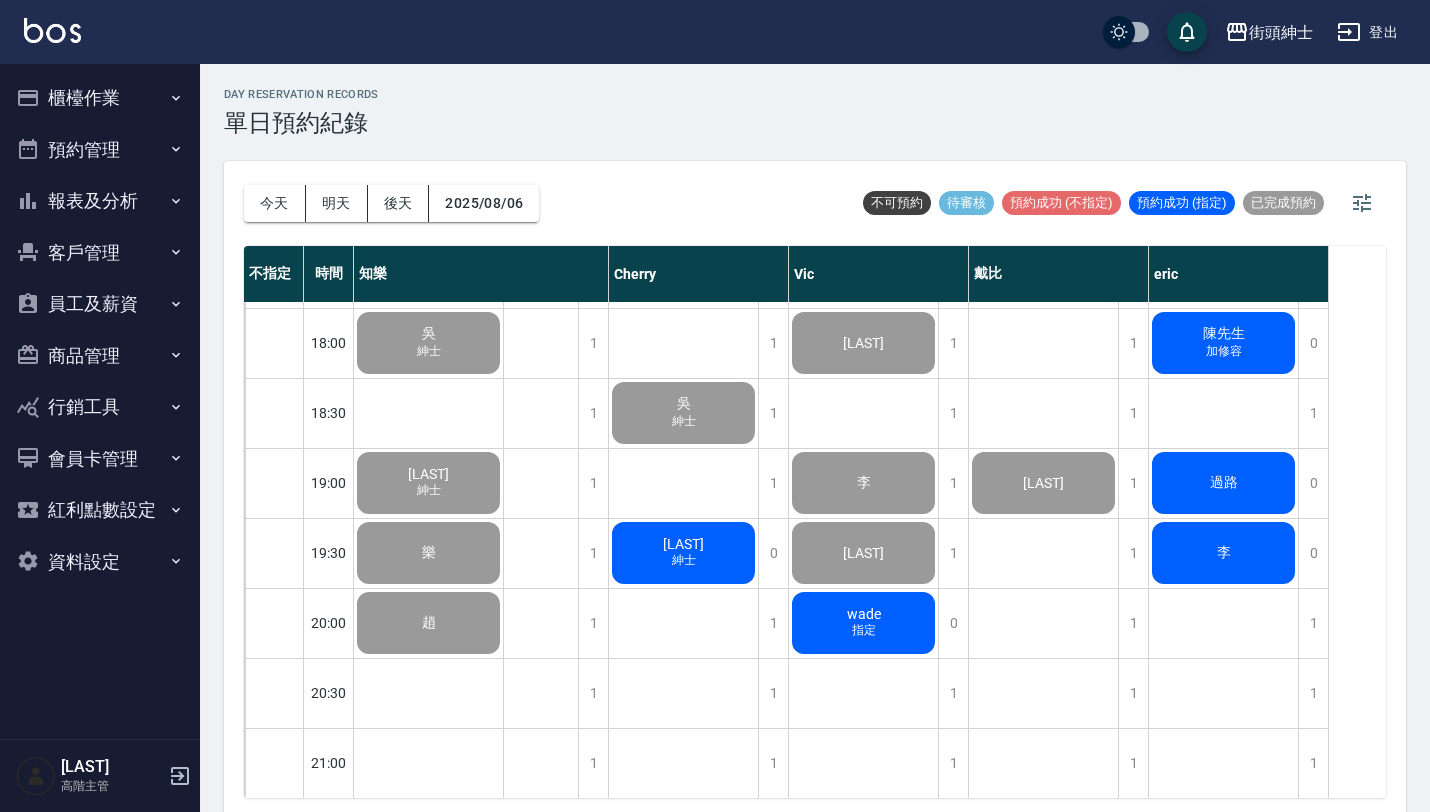 click on "wade 指定" at bounding box center (428, -217) 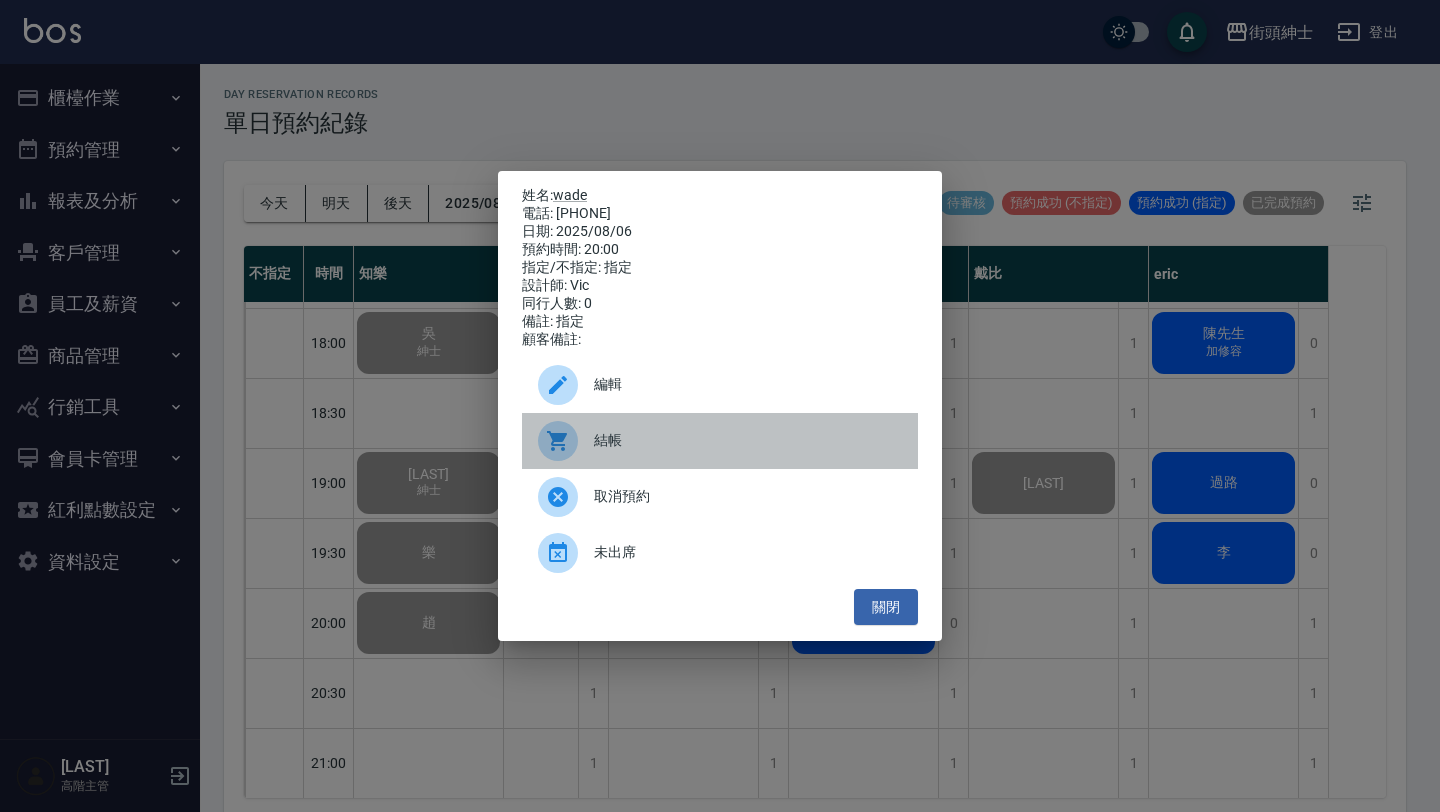 click on "結帳" at bounding box center (748, 440) 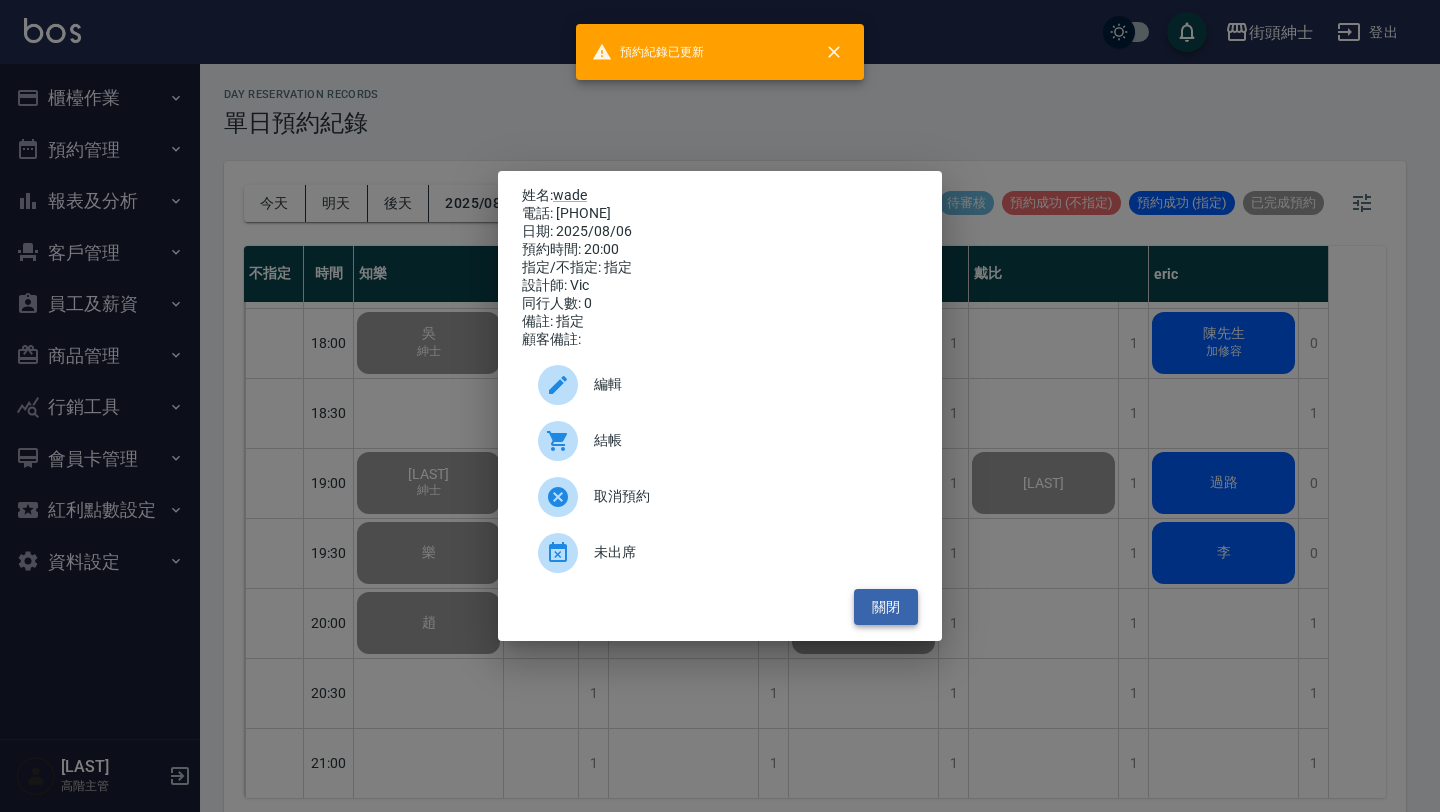 click on "關閉" at bounding box center (886, 607) 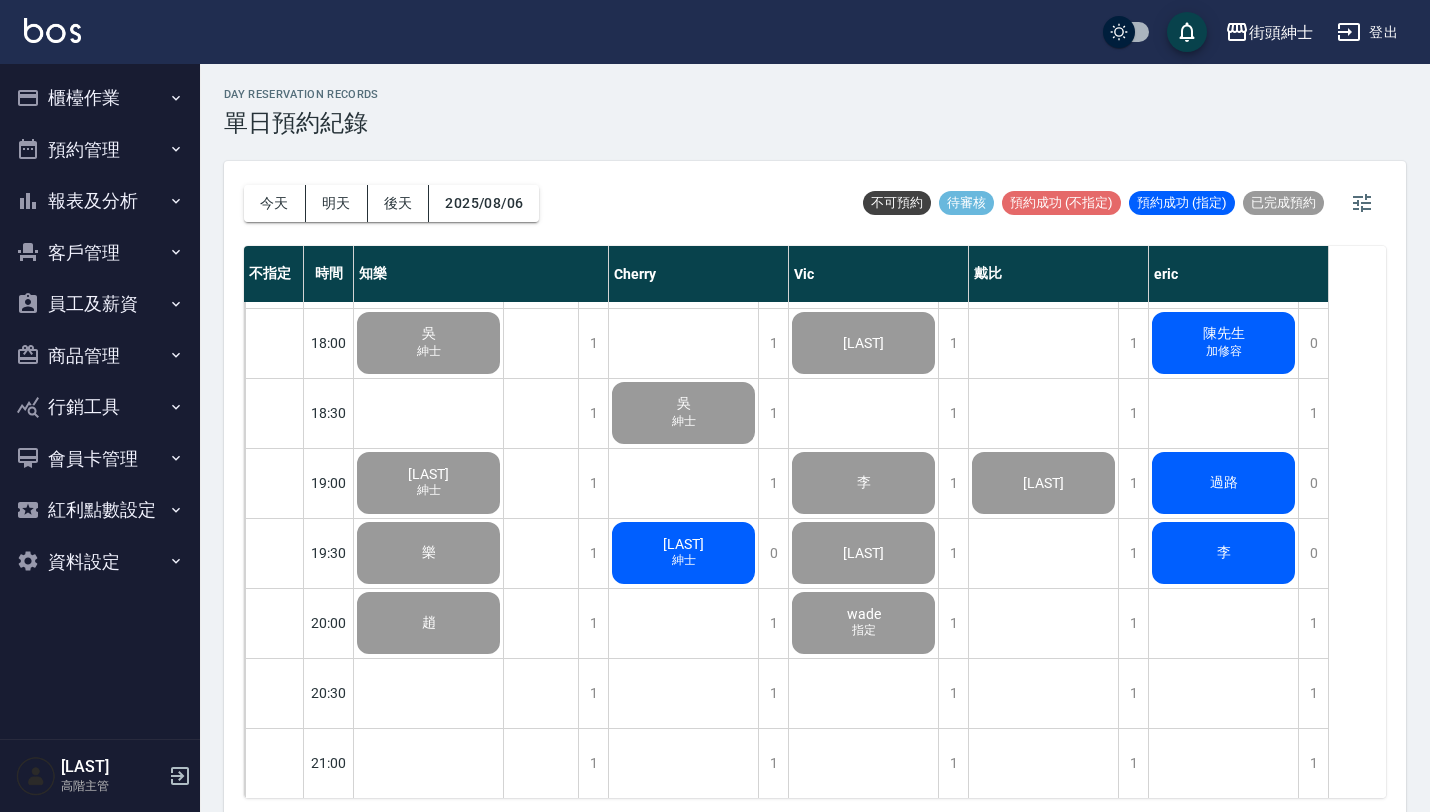 click on "王奕杰 紳士" at bounding box center [428, -217] 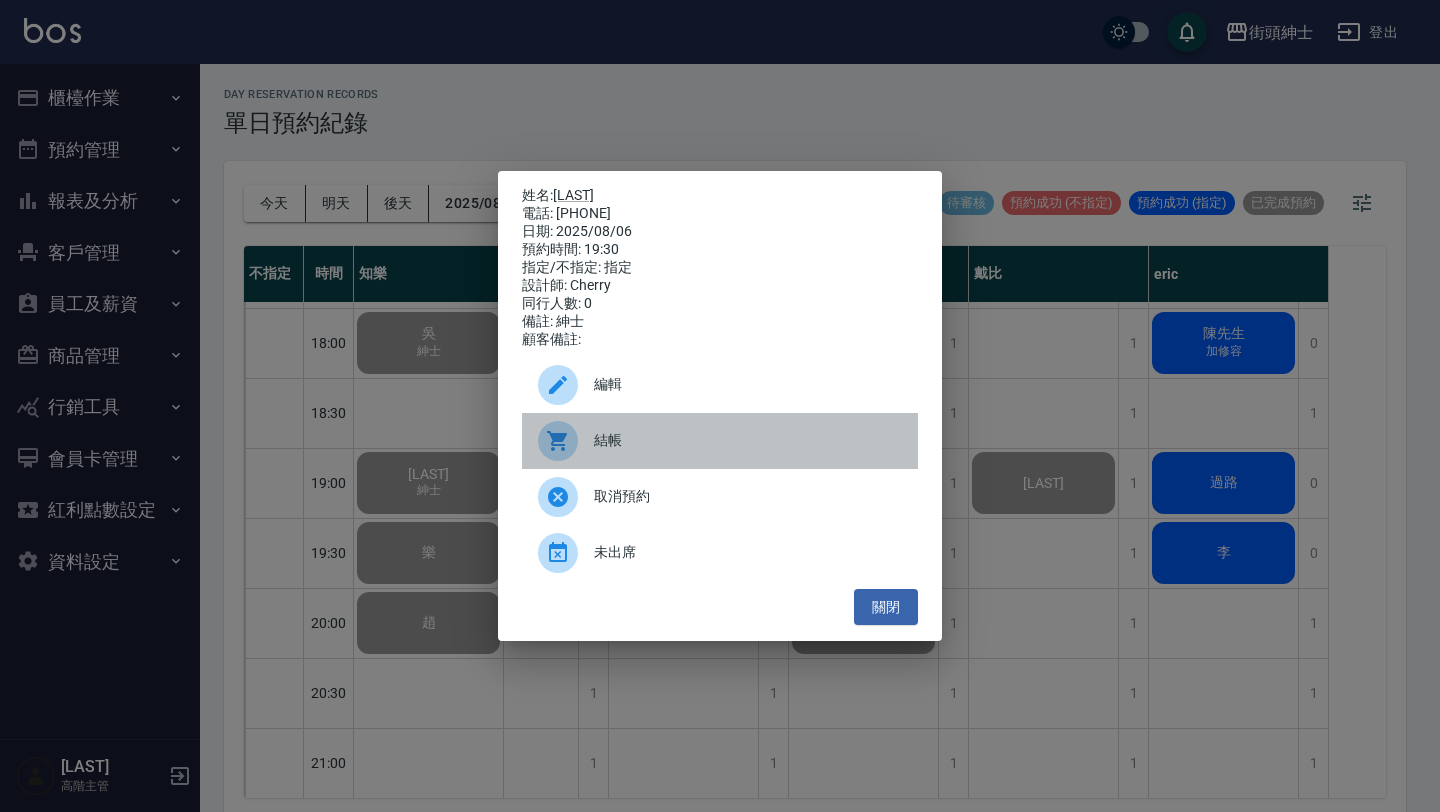 click on "結帳" at bounding box center [748, 440] 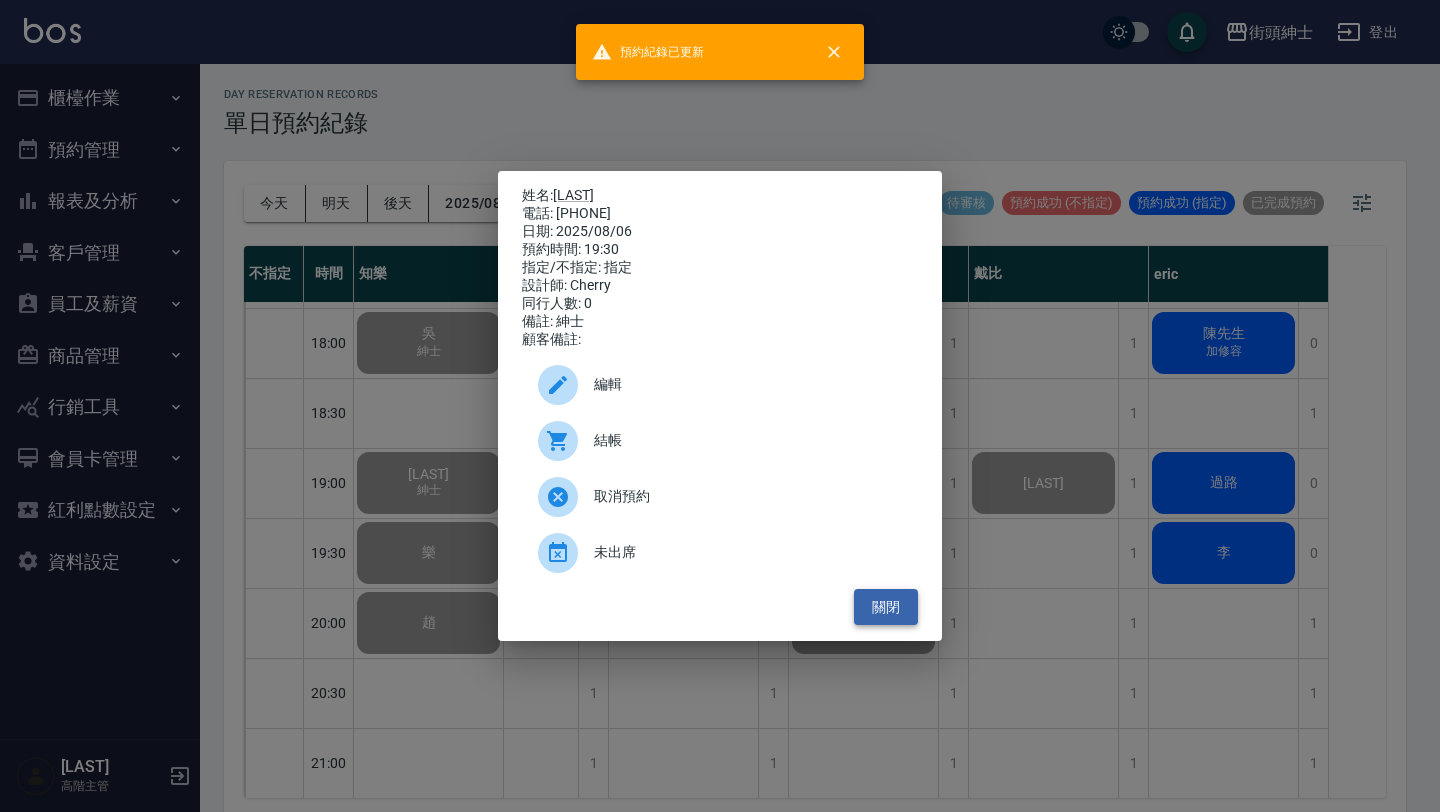 click on "關閉" at bounding box center [886, 607] 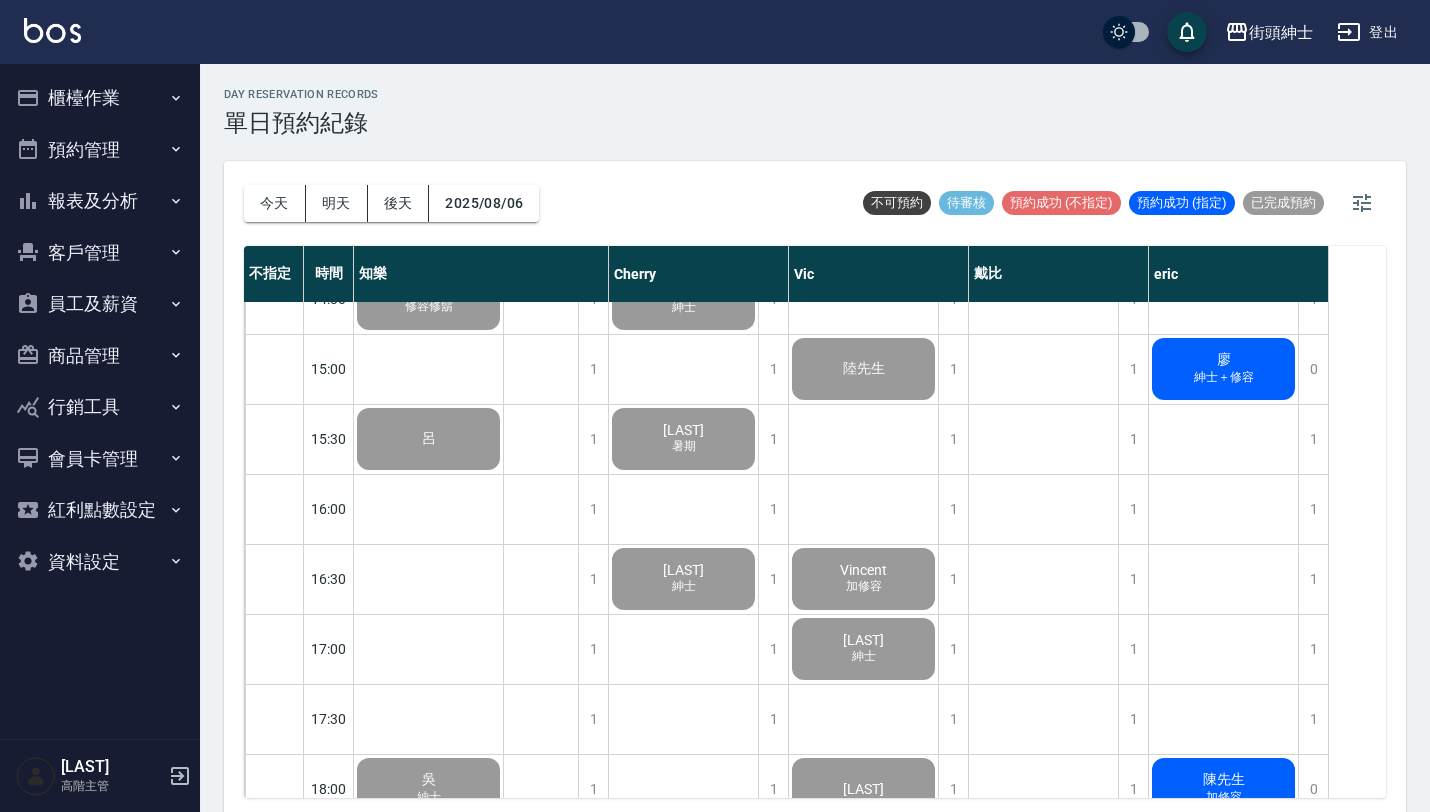 scroll, scrollTop: 1432, scrollLeft: 0, axis: vertical 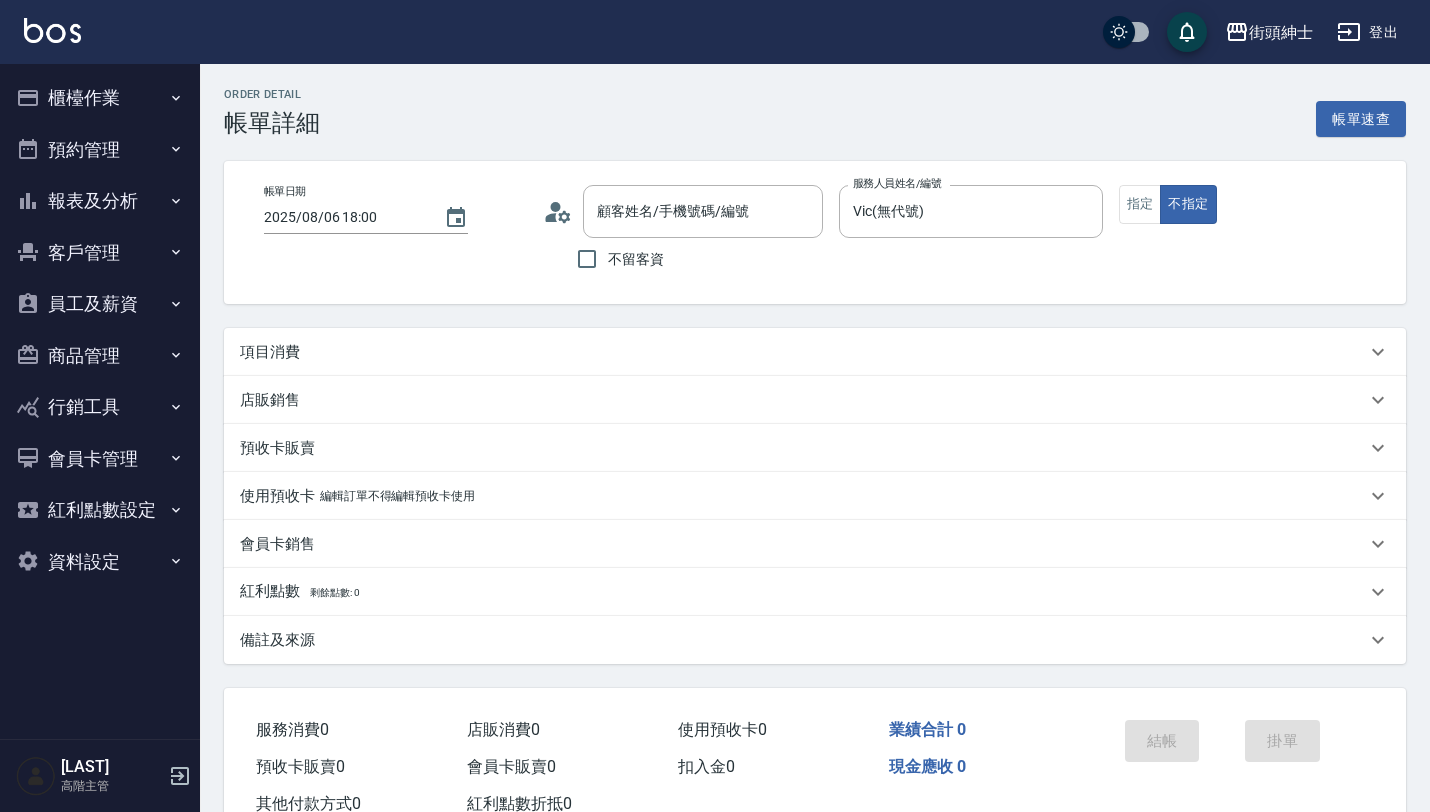 type on "[LAST]/[PHONE]/null" 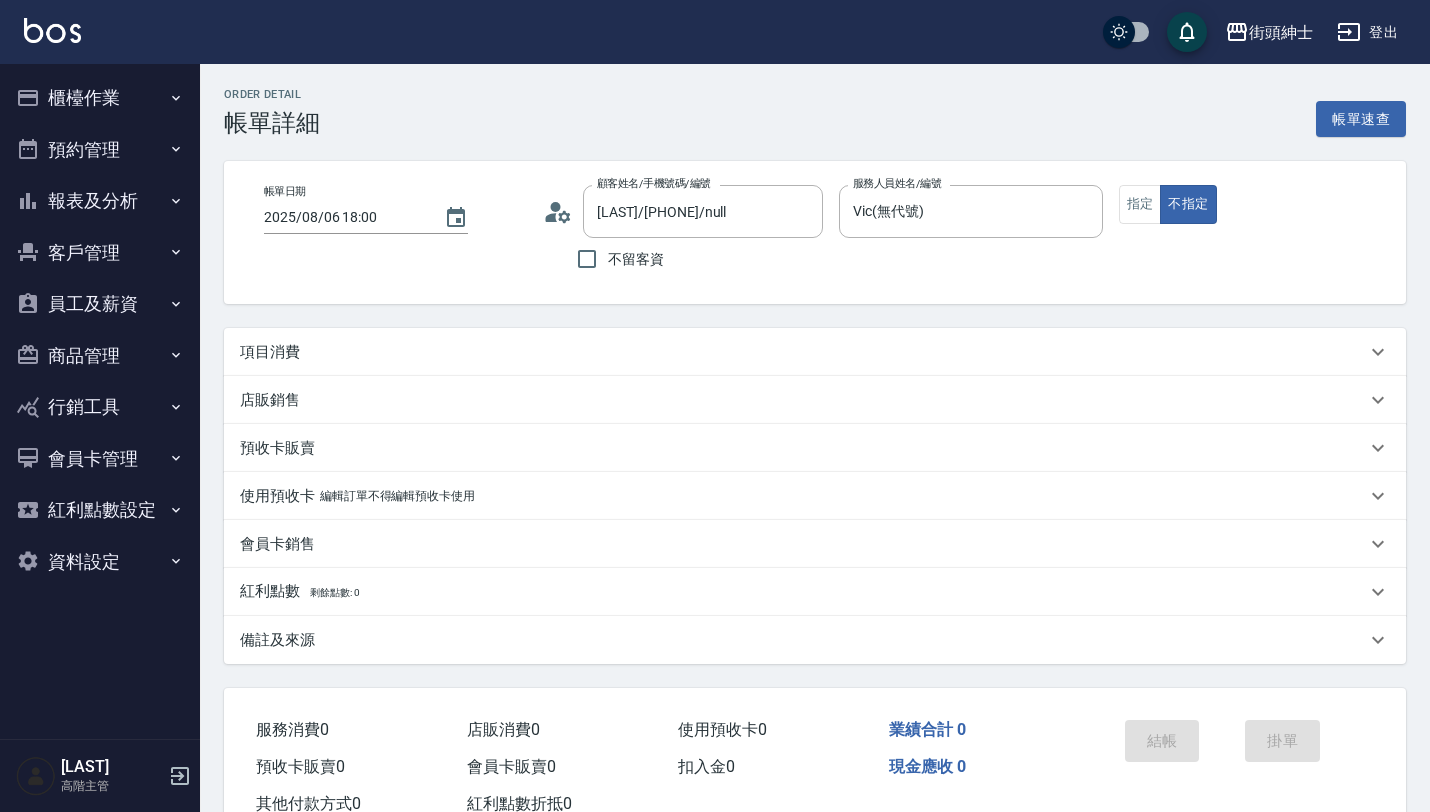 click on "項目消費" at bounding box center (803, 352) 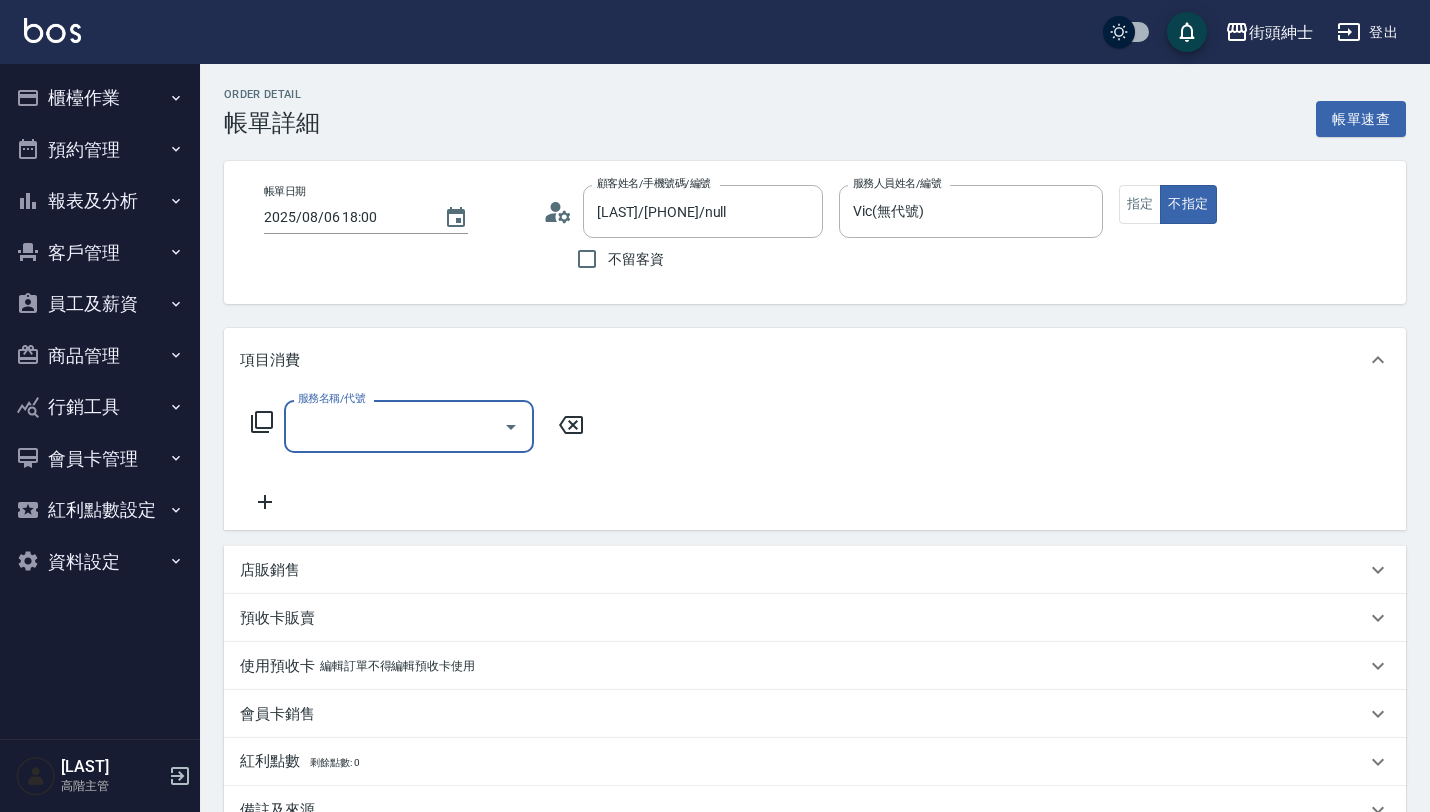 scroll, scrollTop: 0, scrollLeft: 0, axis: both 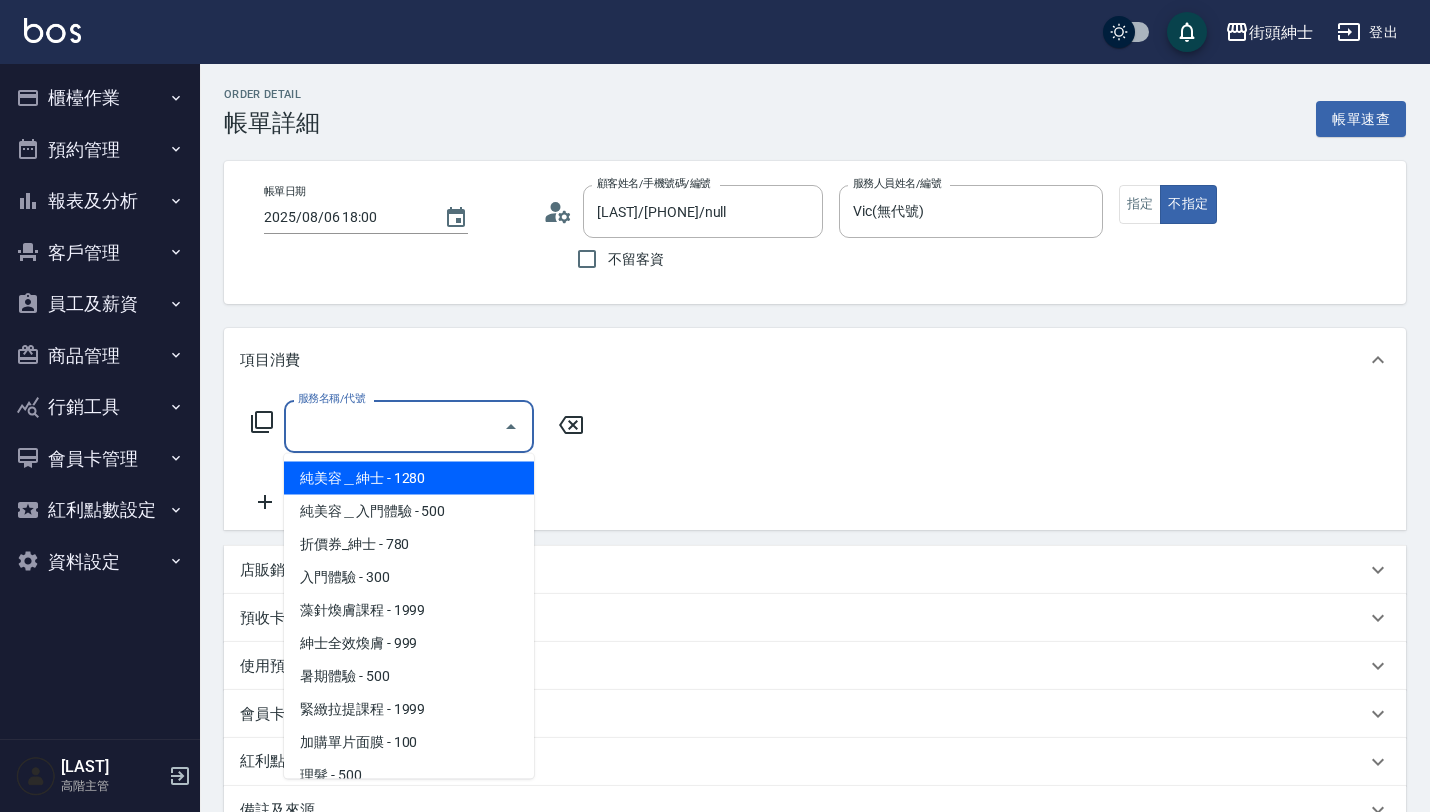 click on "服務名稱/代號" at bounding box center (394, 426) 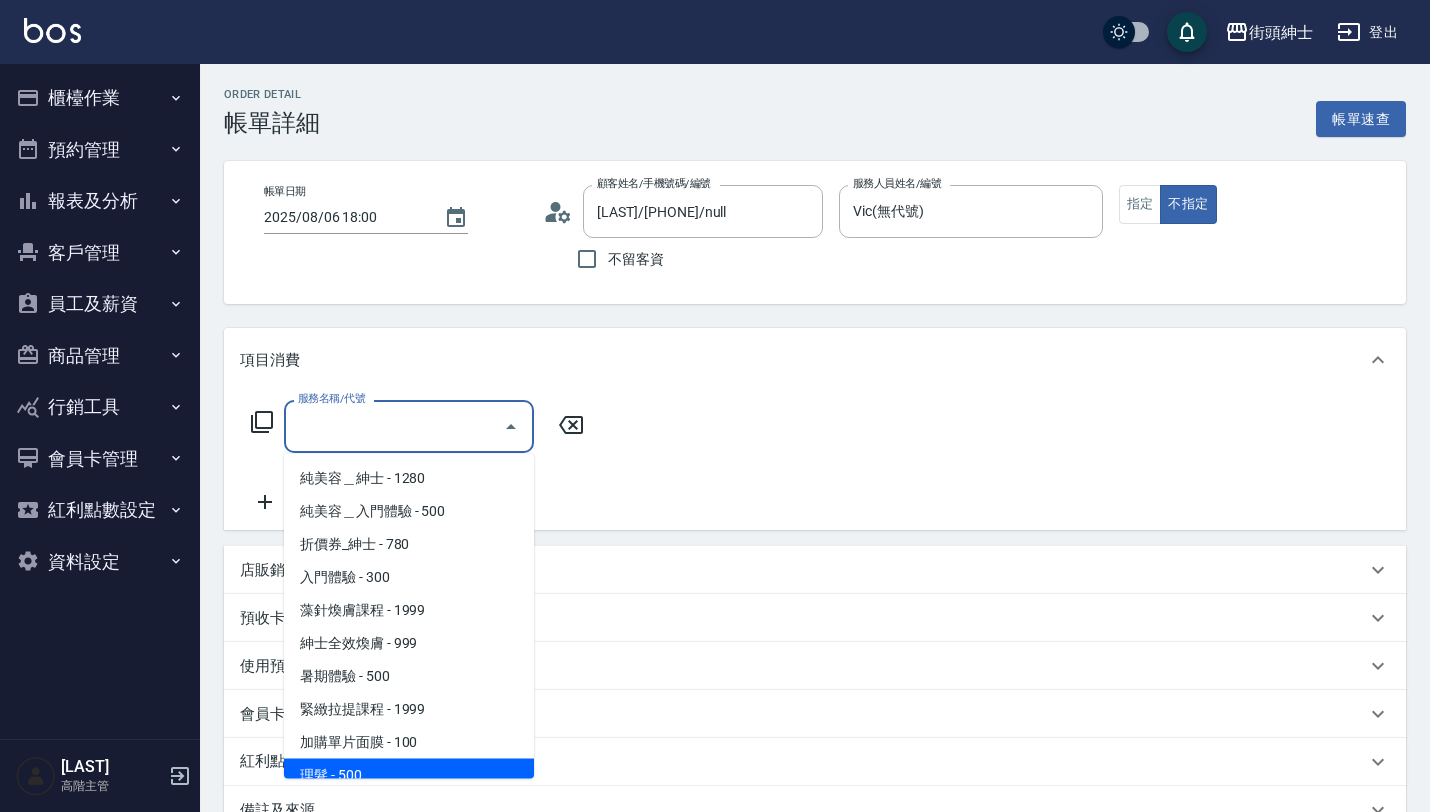 click on "理髮 - 500" at bounding box center [409, 775] 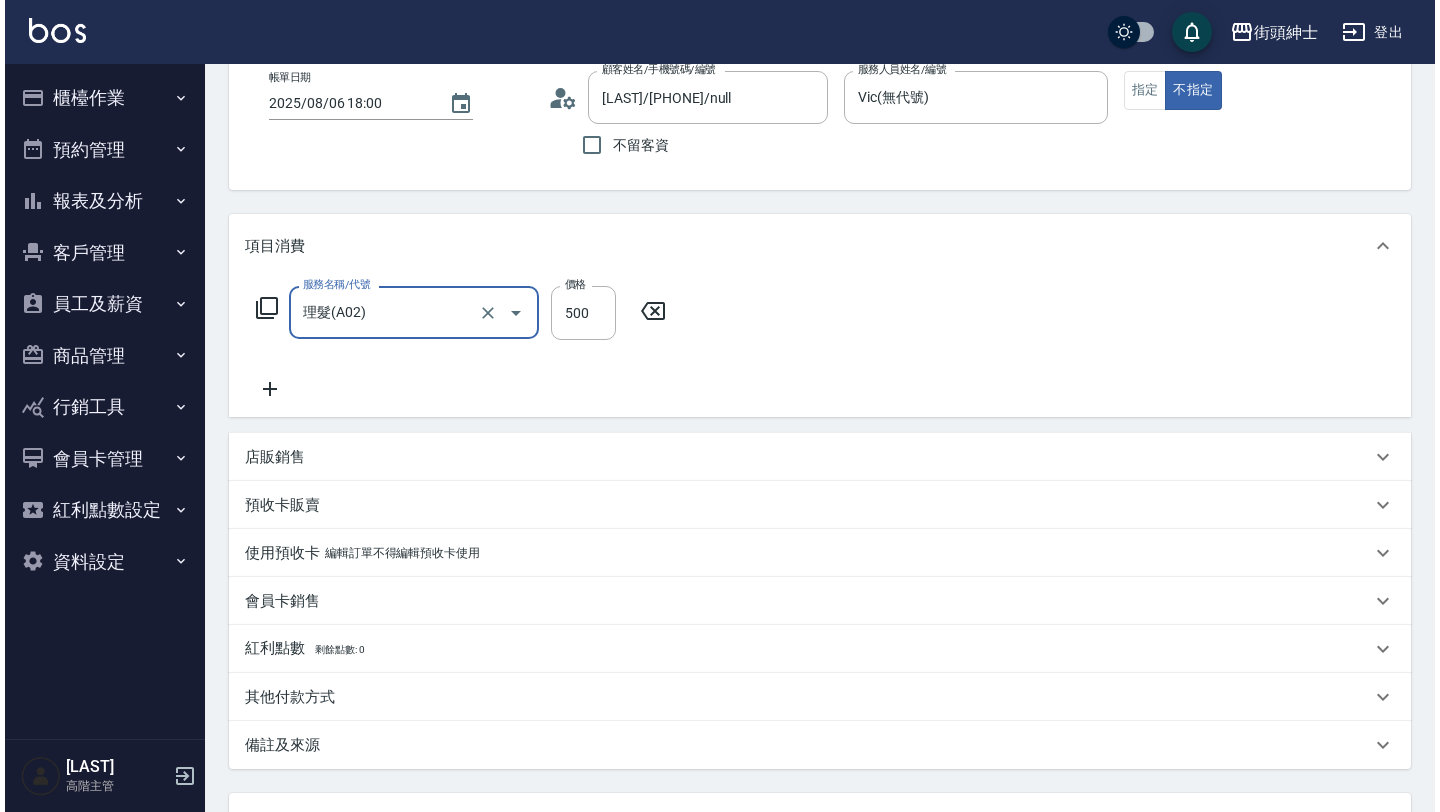 scroll, scrollTop: 284, scrollLeft: 0, axis: vertical 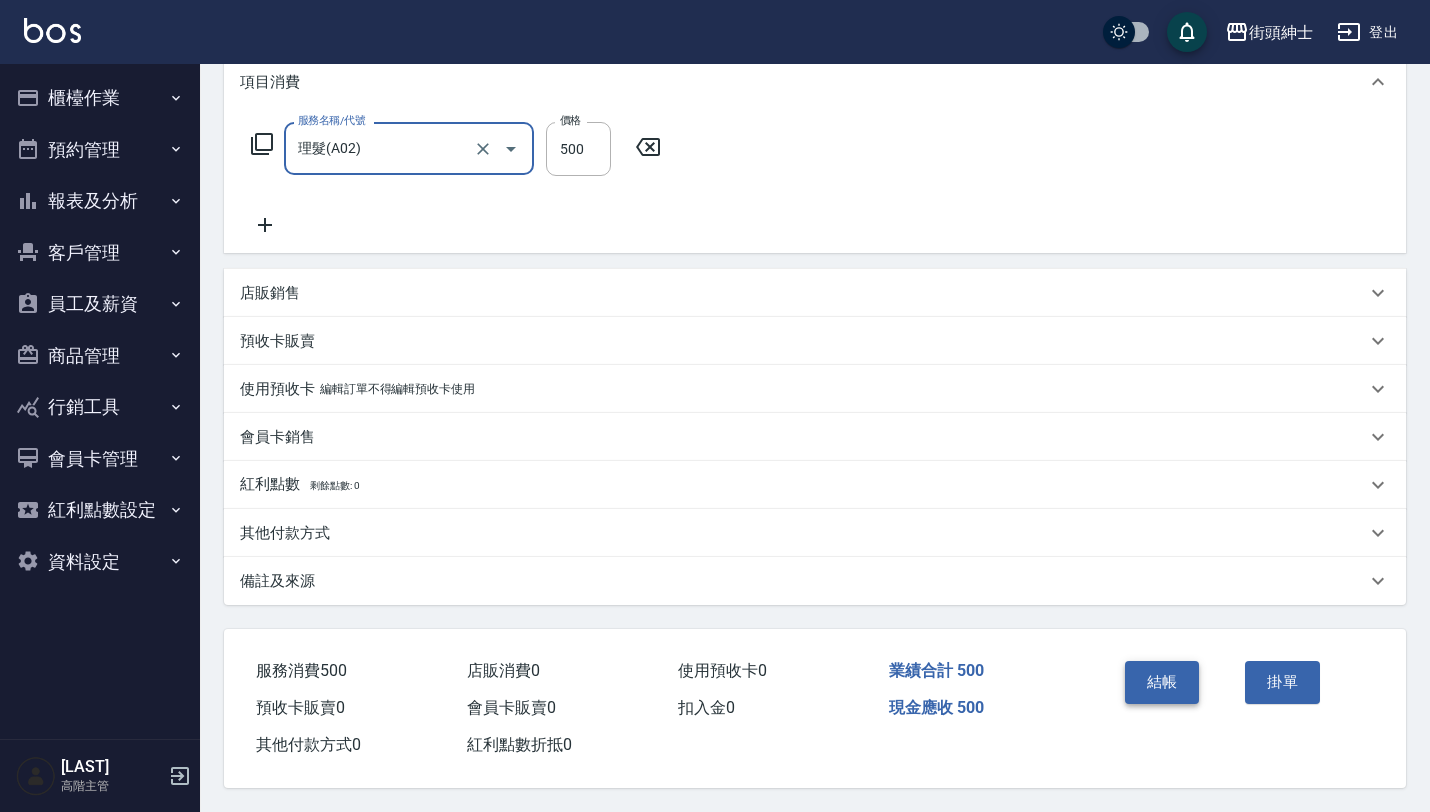 click on "結帳" at bounding box center [1162, 682] 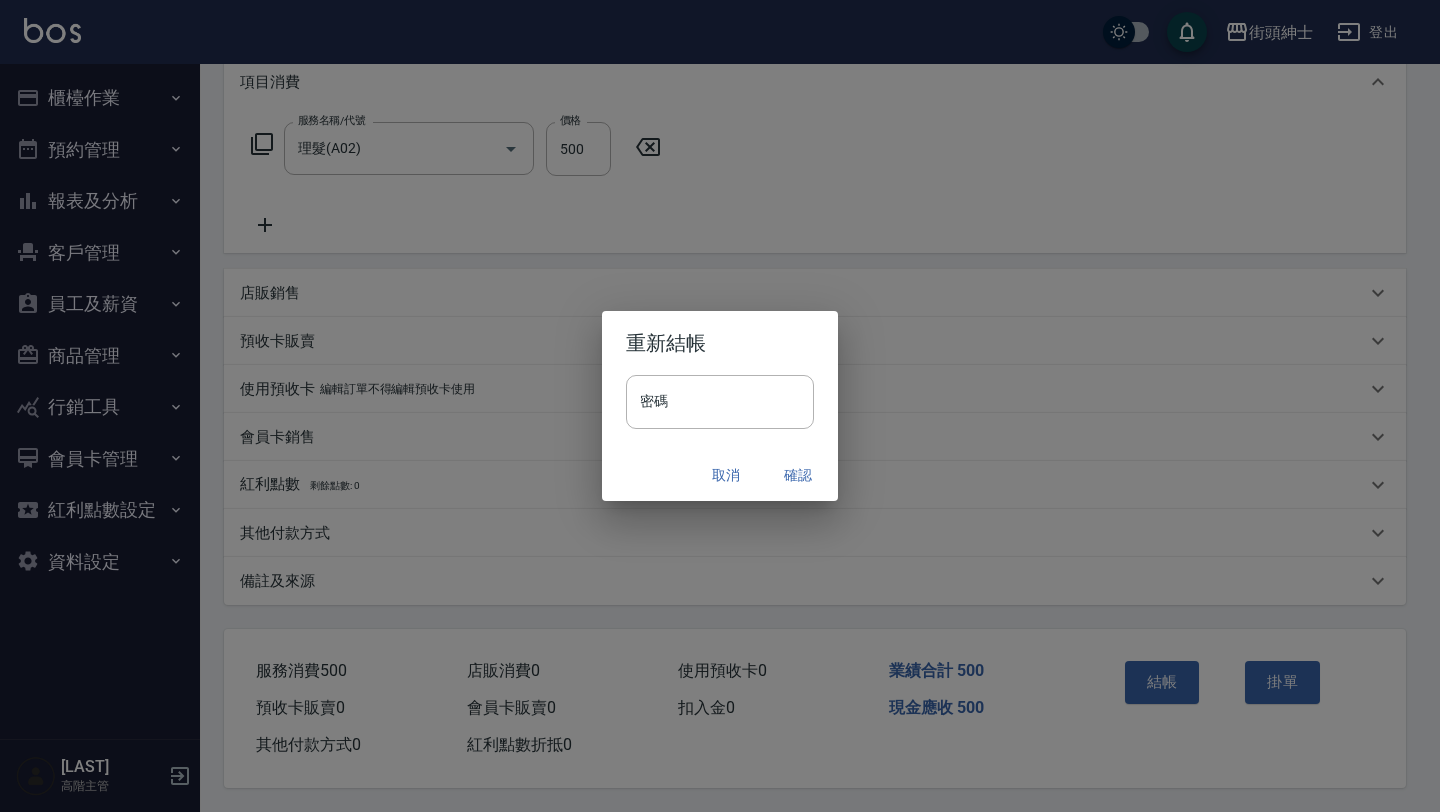 click on "確認" at bounding box center (798, 475) 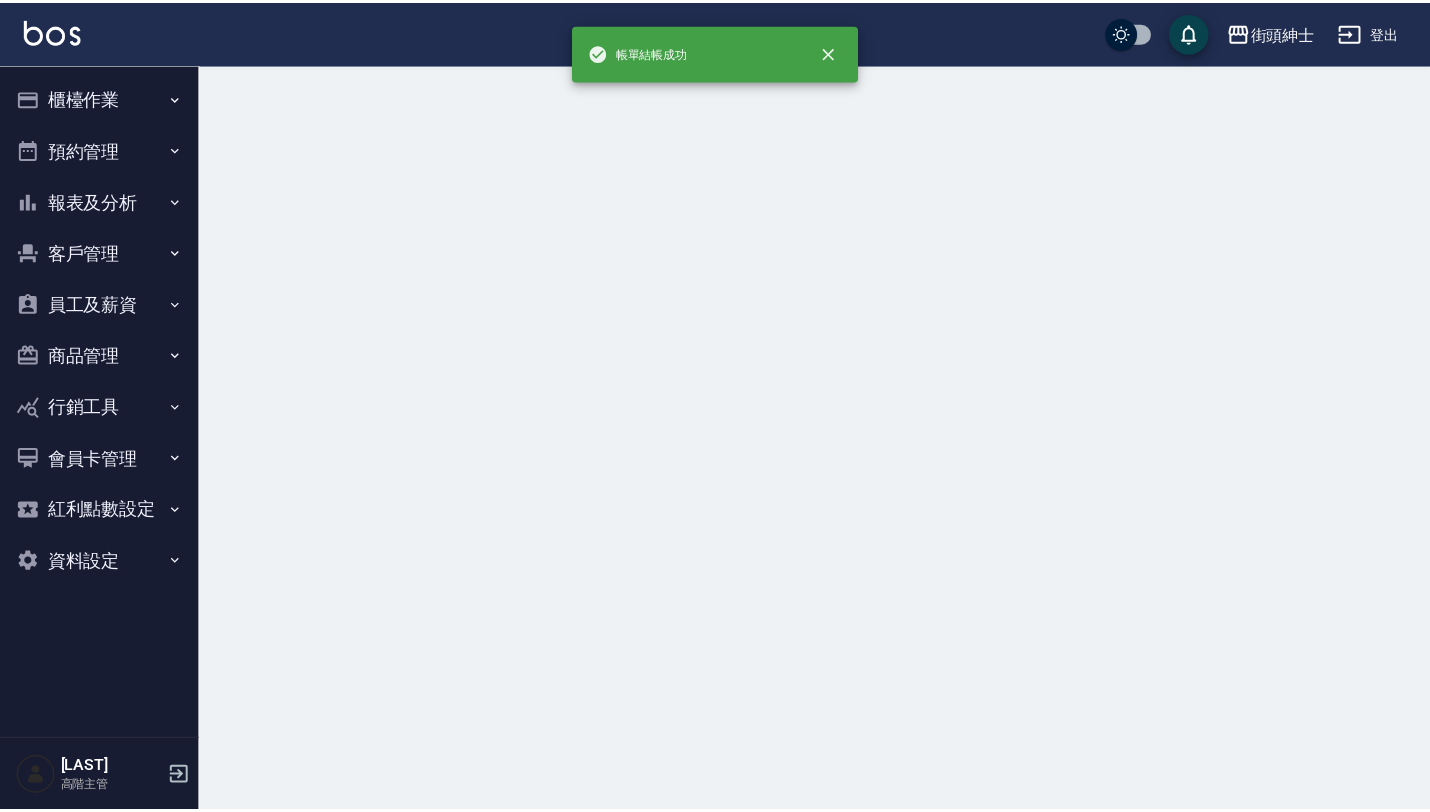 scroll, scrollTop: 0, scrollLeft: 0, axis: both 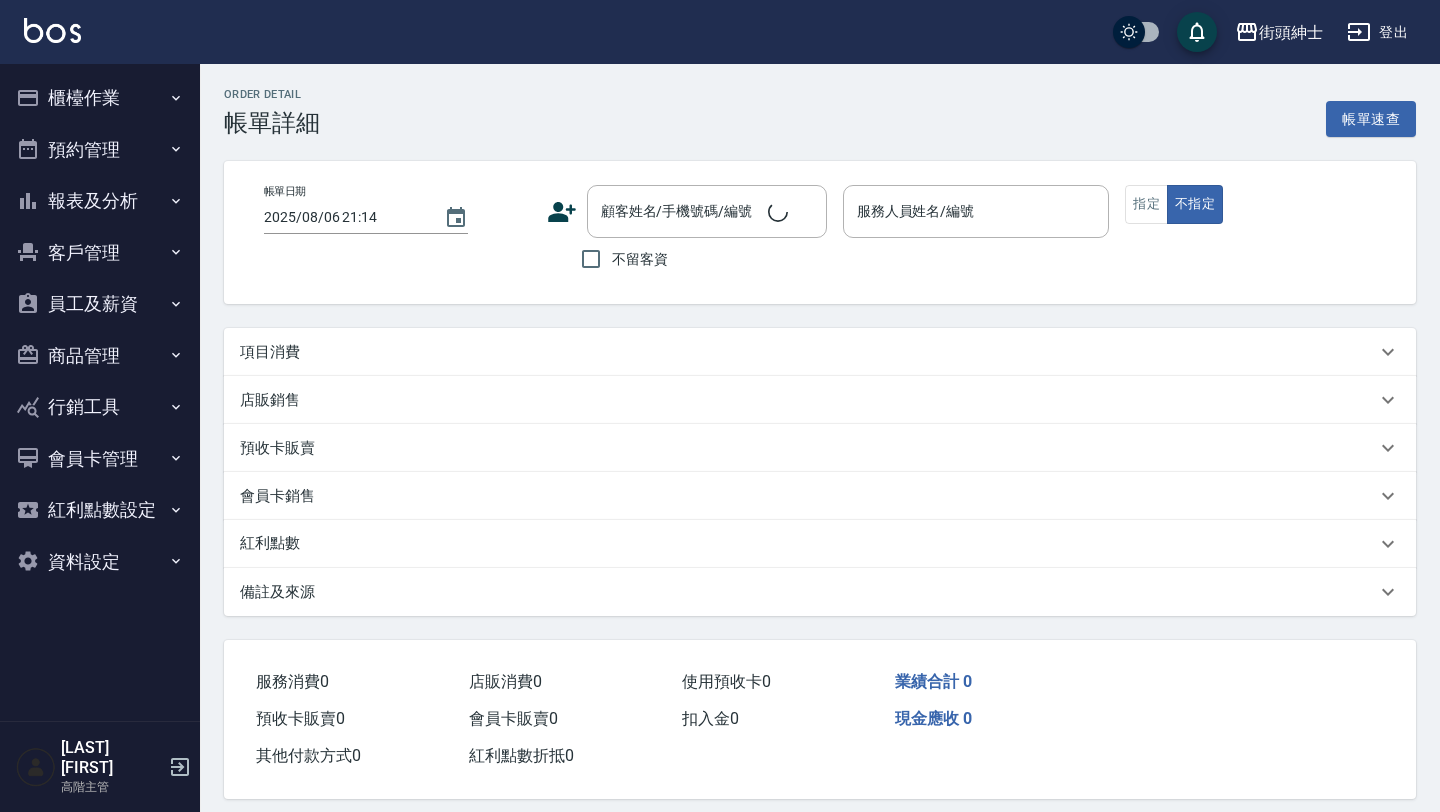 type on "[DATE] [TIME]" 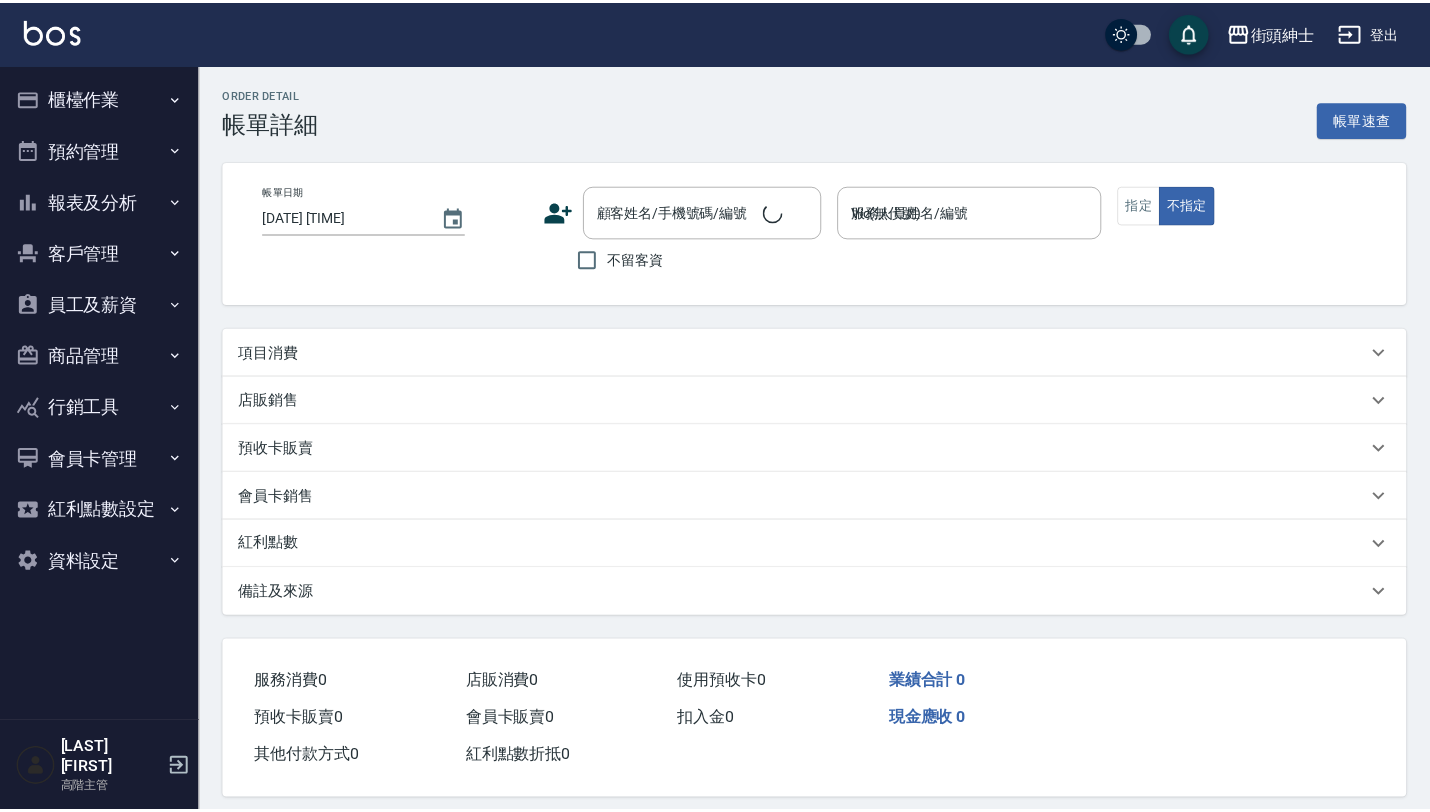 scroll, scrollTop: 0, scrollLeft: 0, axis: both 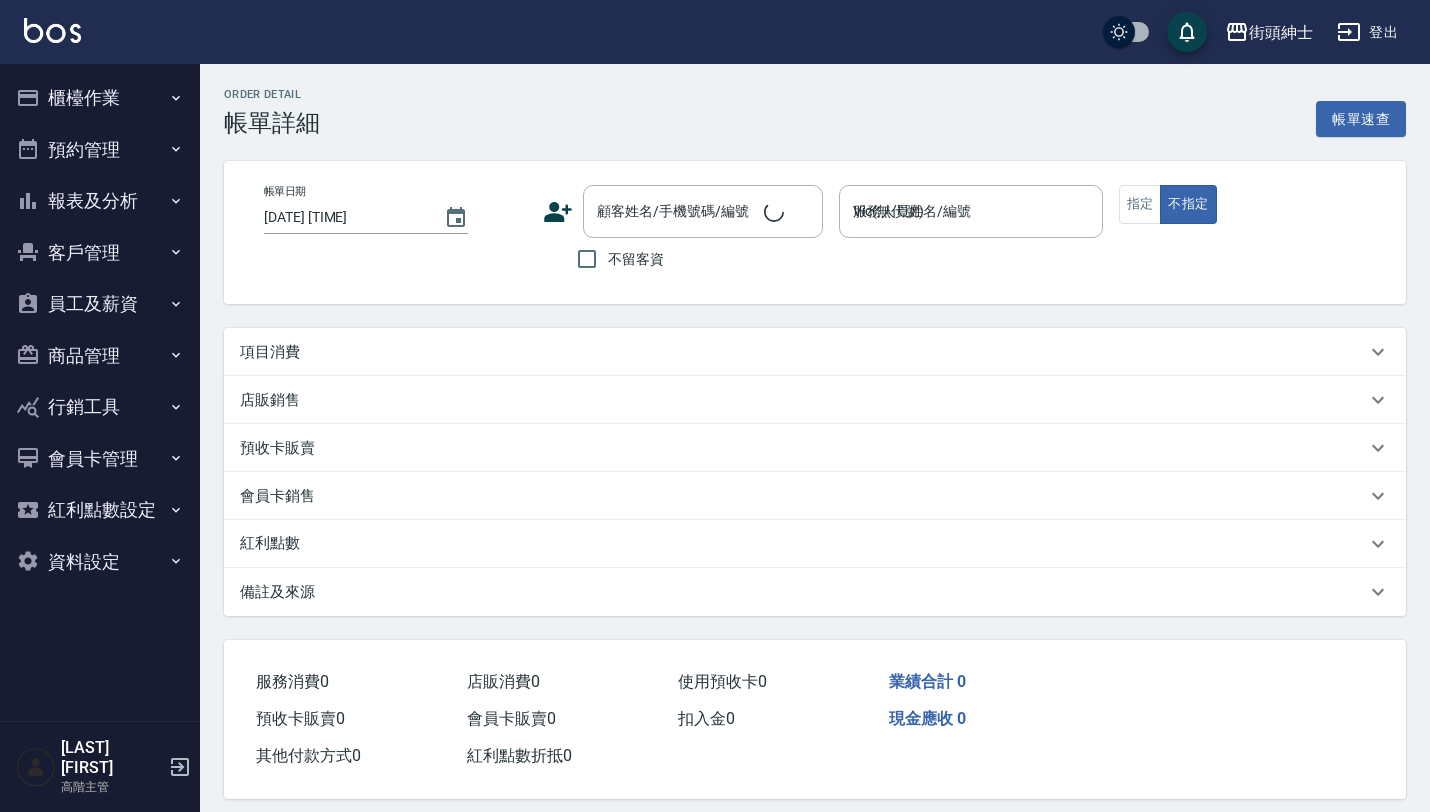 type on "[LAST]/[PHONE]/null" 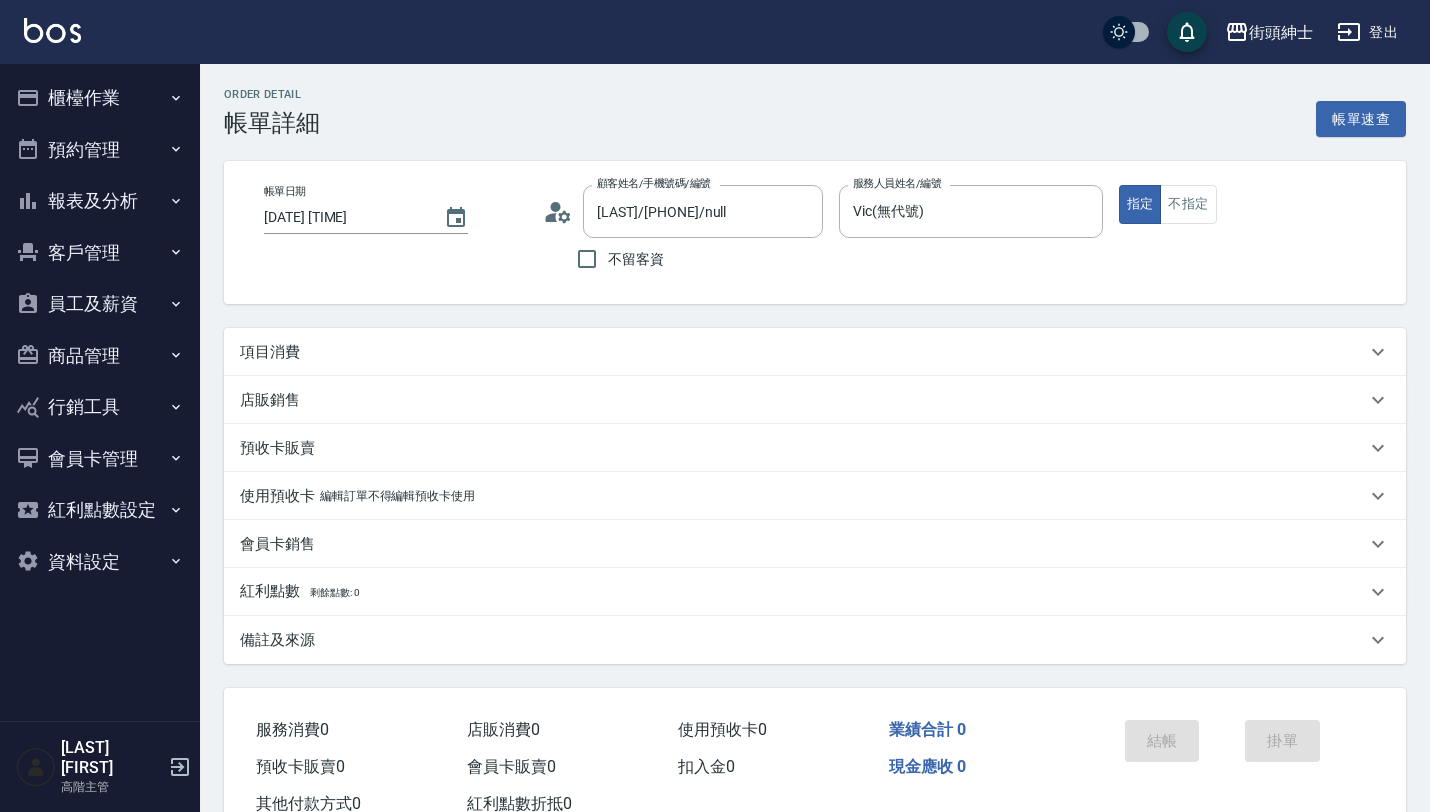 click on "項目消費" at bounding box center [270, 352] 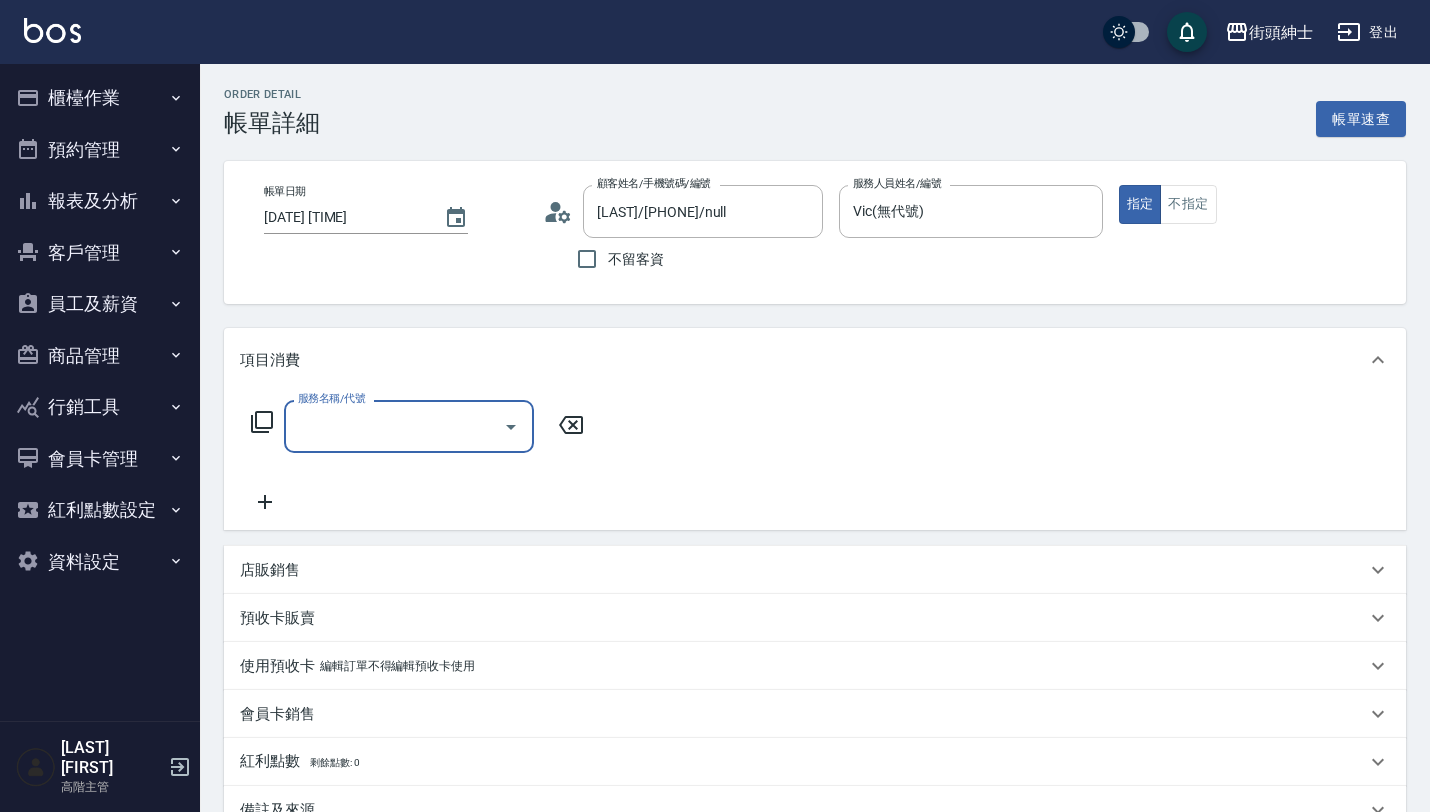 scroll, scrollTop: 0, scrollLeft: 0, axis: both 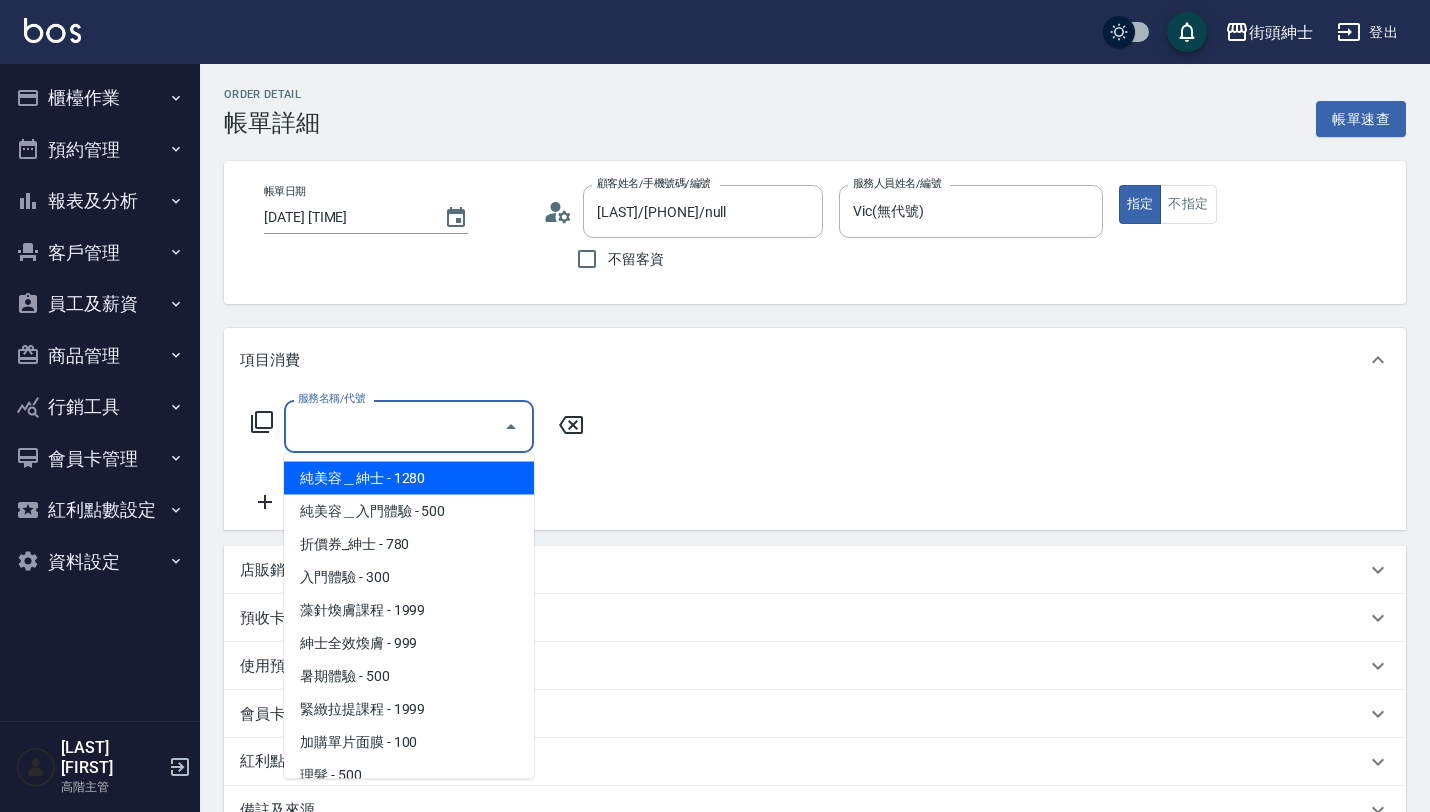 click on "服務名稱/代號" at bounding box center (394, 426) 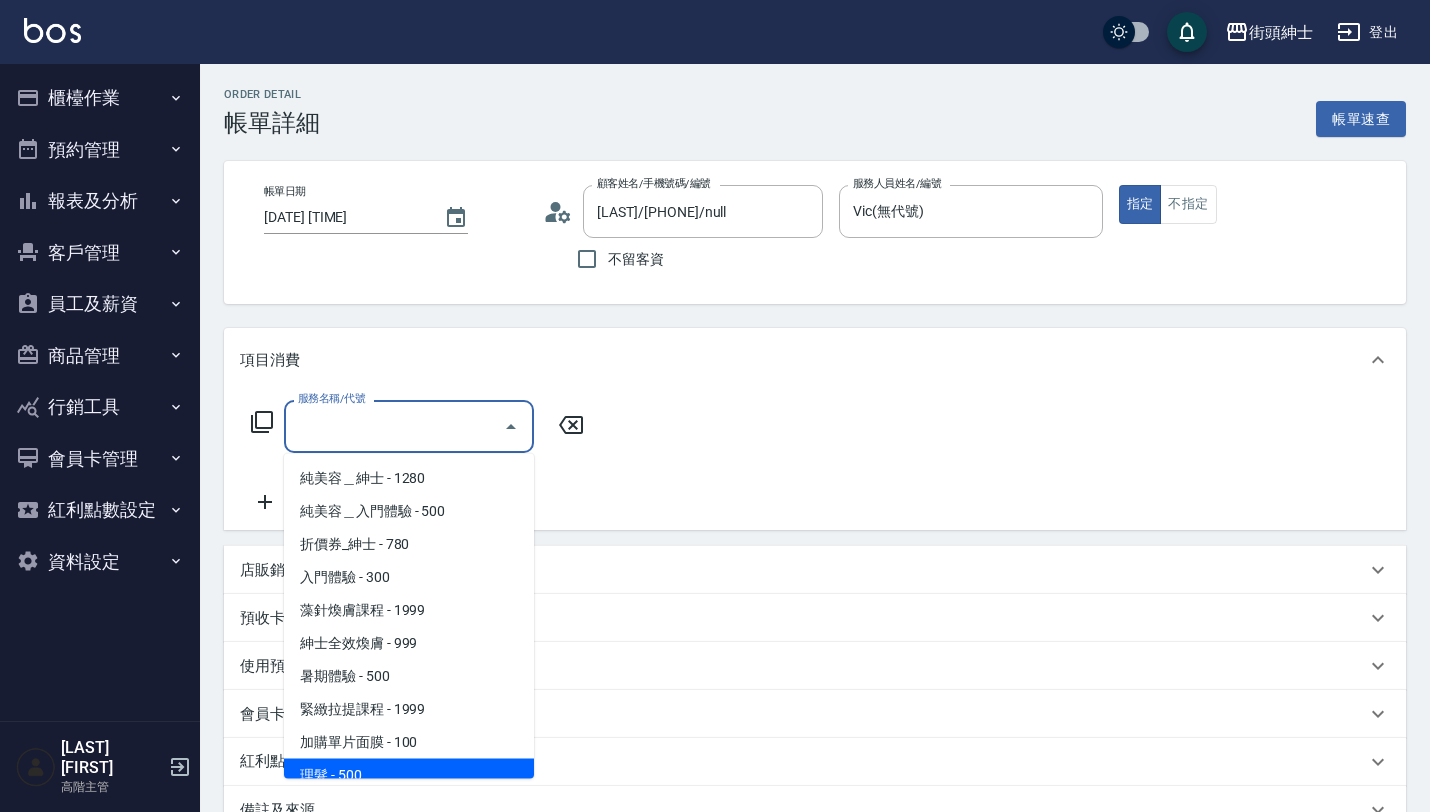 click on "理髮 - 500" at bounding box center [409, 775] 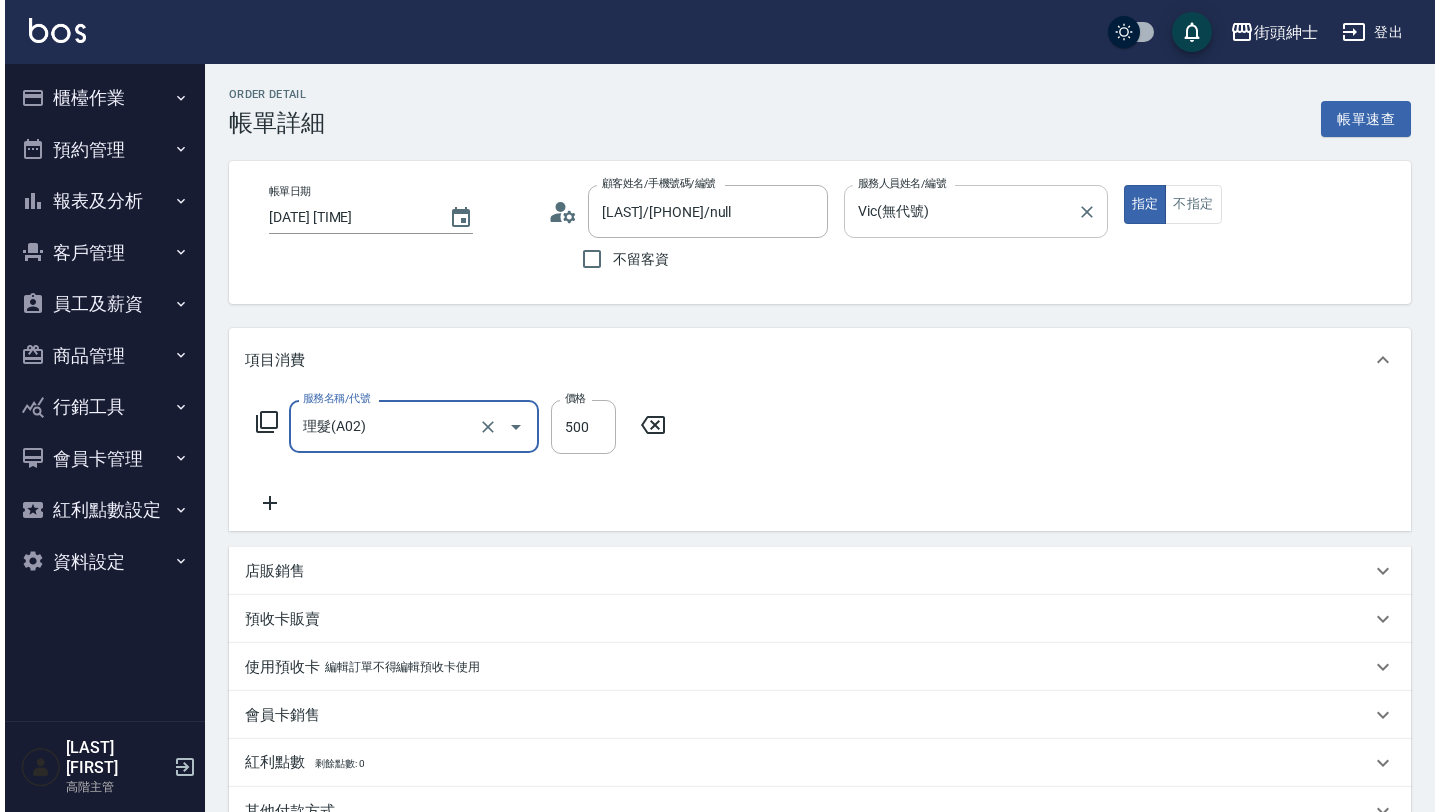 scroll, scrollTop: 284, scrollLeft: 0, axis: vertical 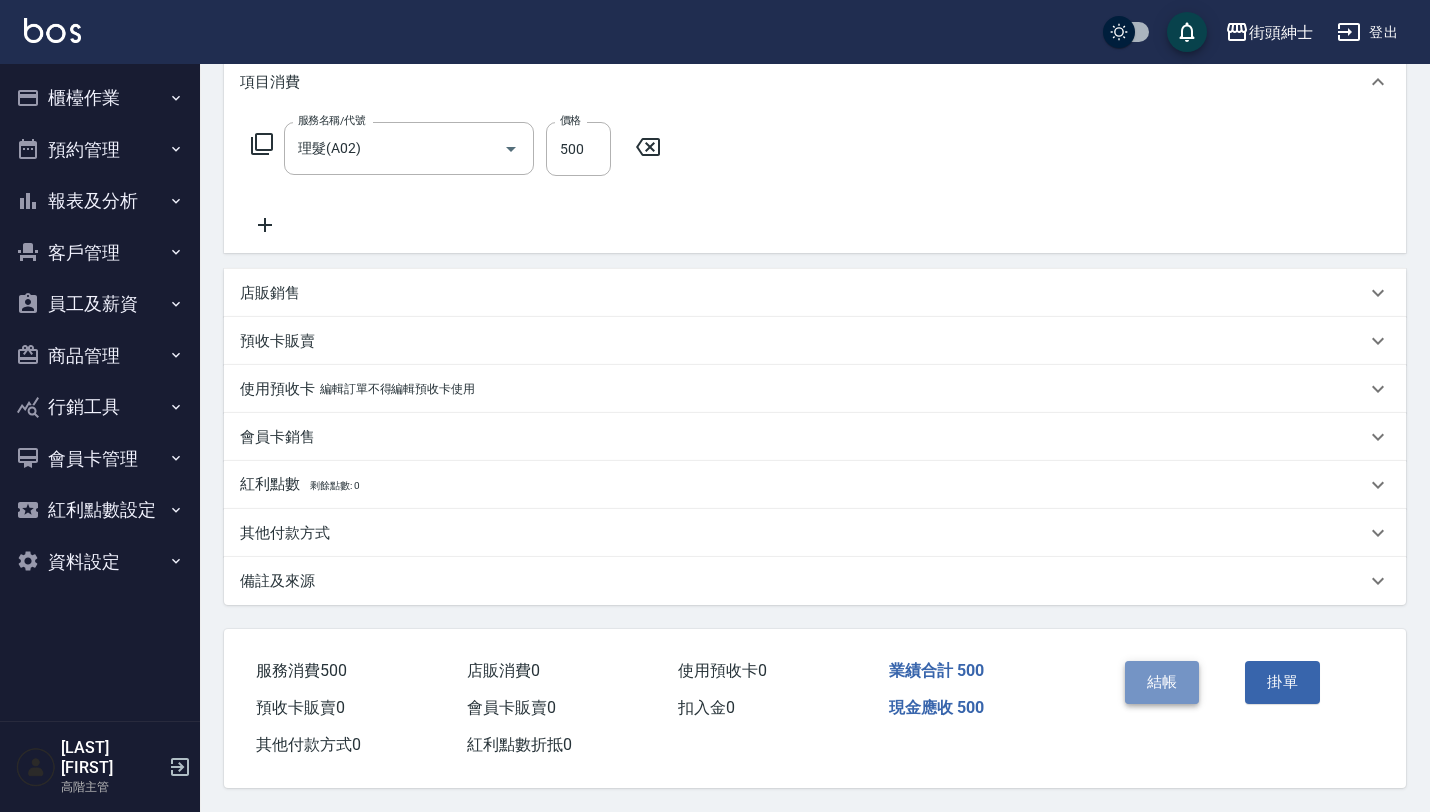 click on "結帳" at bounding box center (1162, 682) 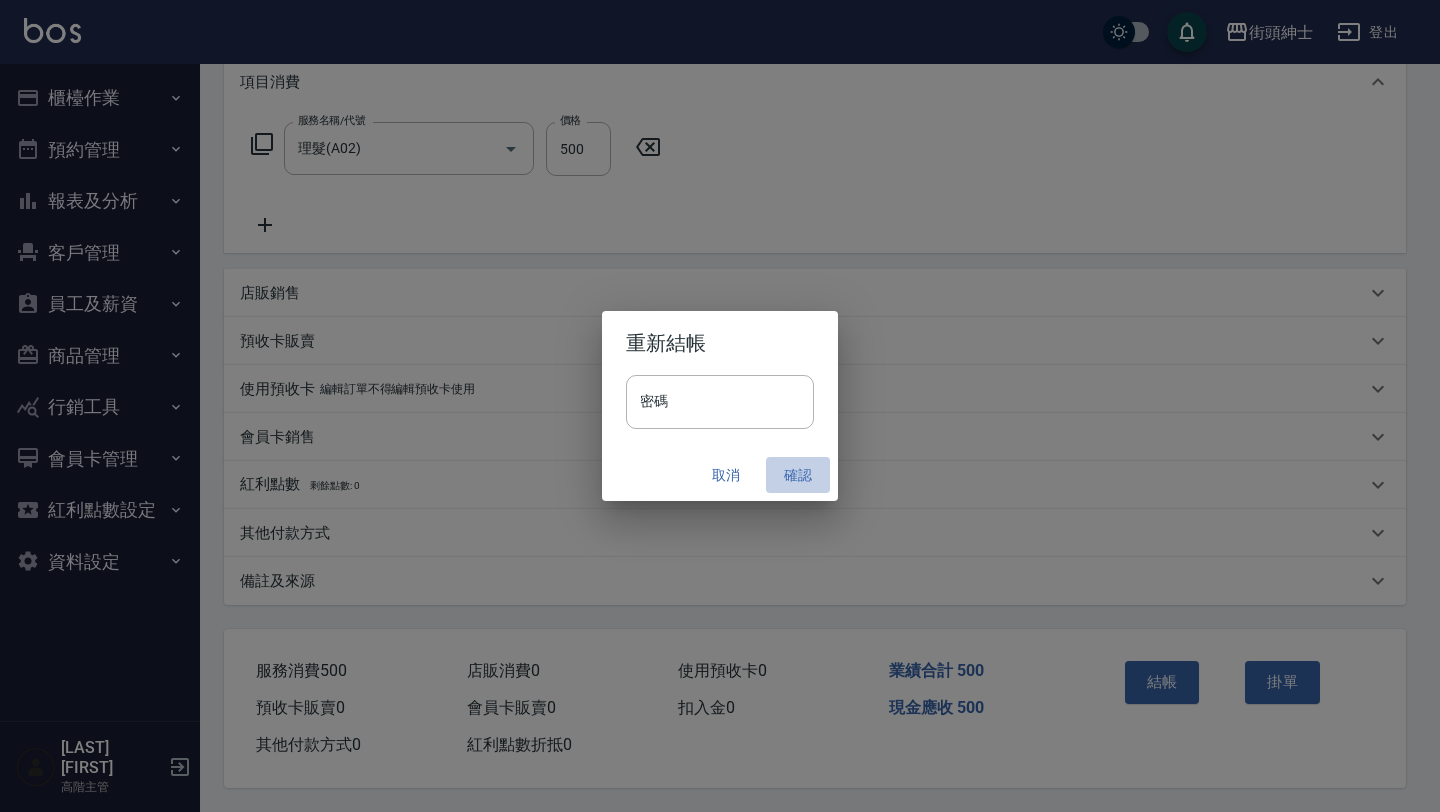 click on "確認" at bounding box center (798, 475) 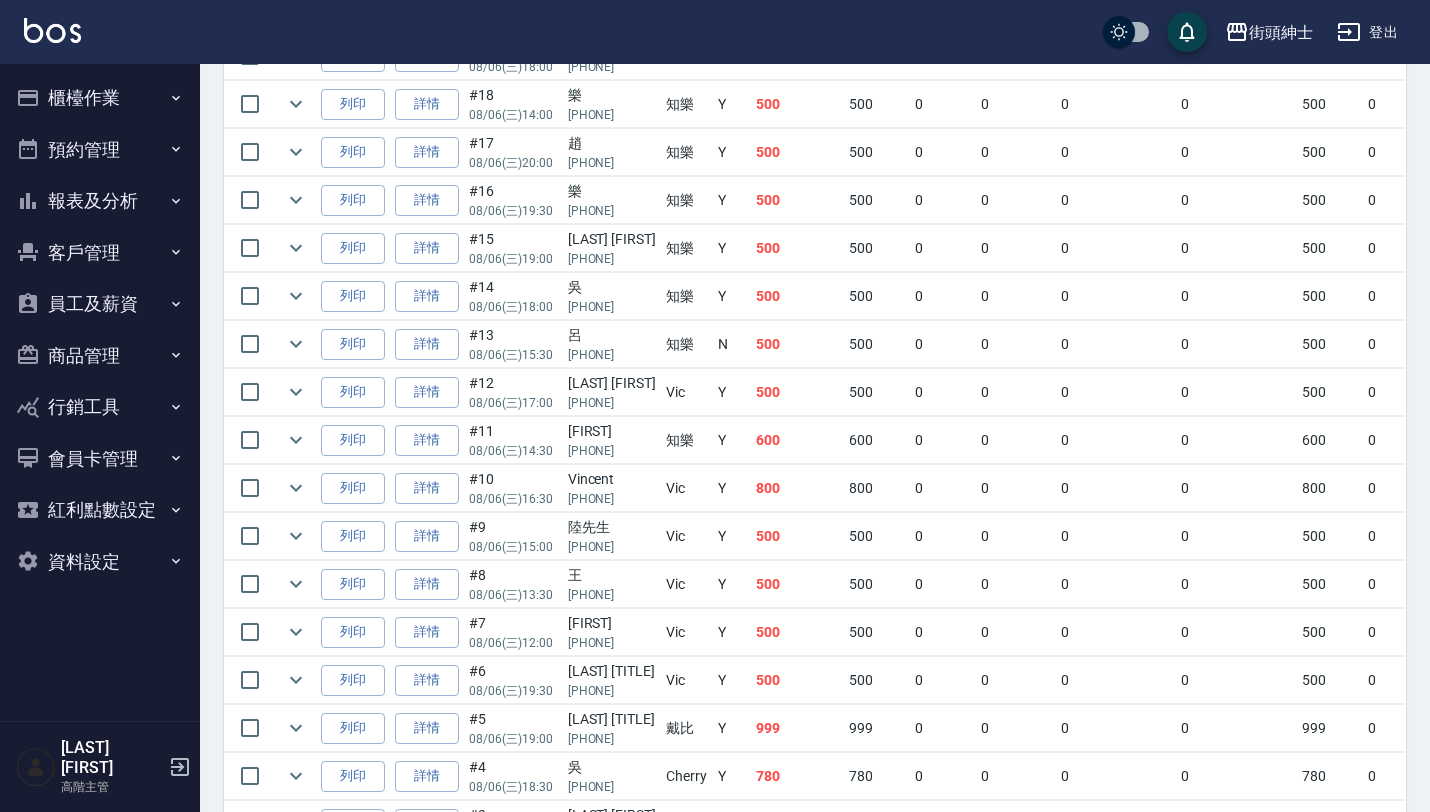 scroll, scrollTop: 686, scrollLeft: 0, axis: vertical 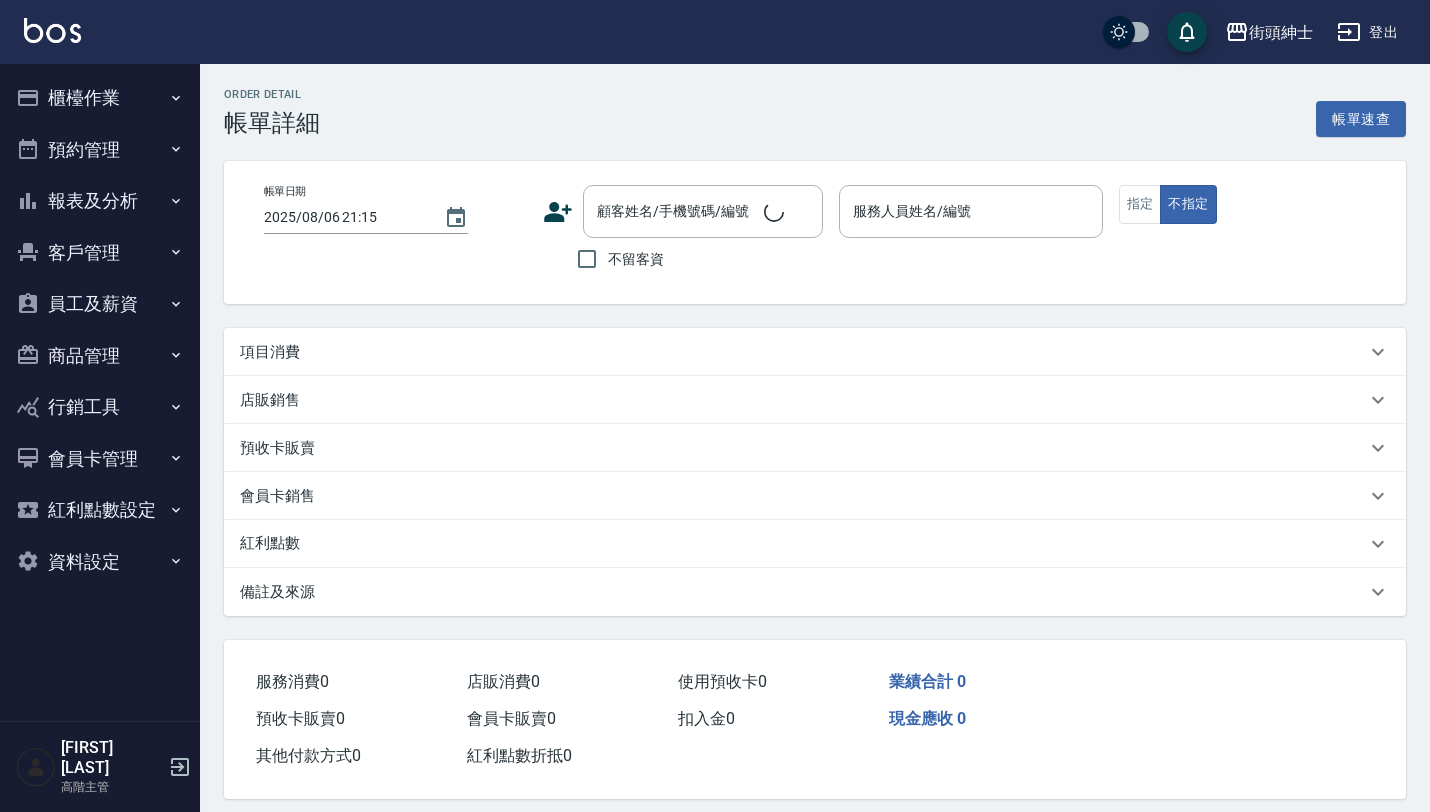 type on "2025/08/06 20:00" 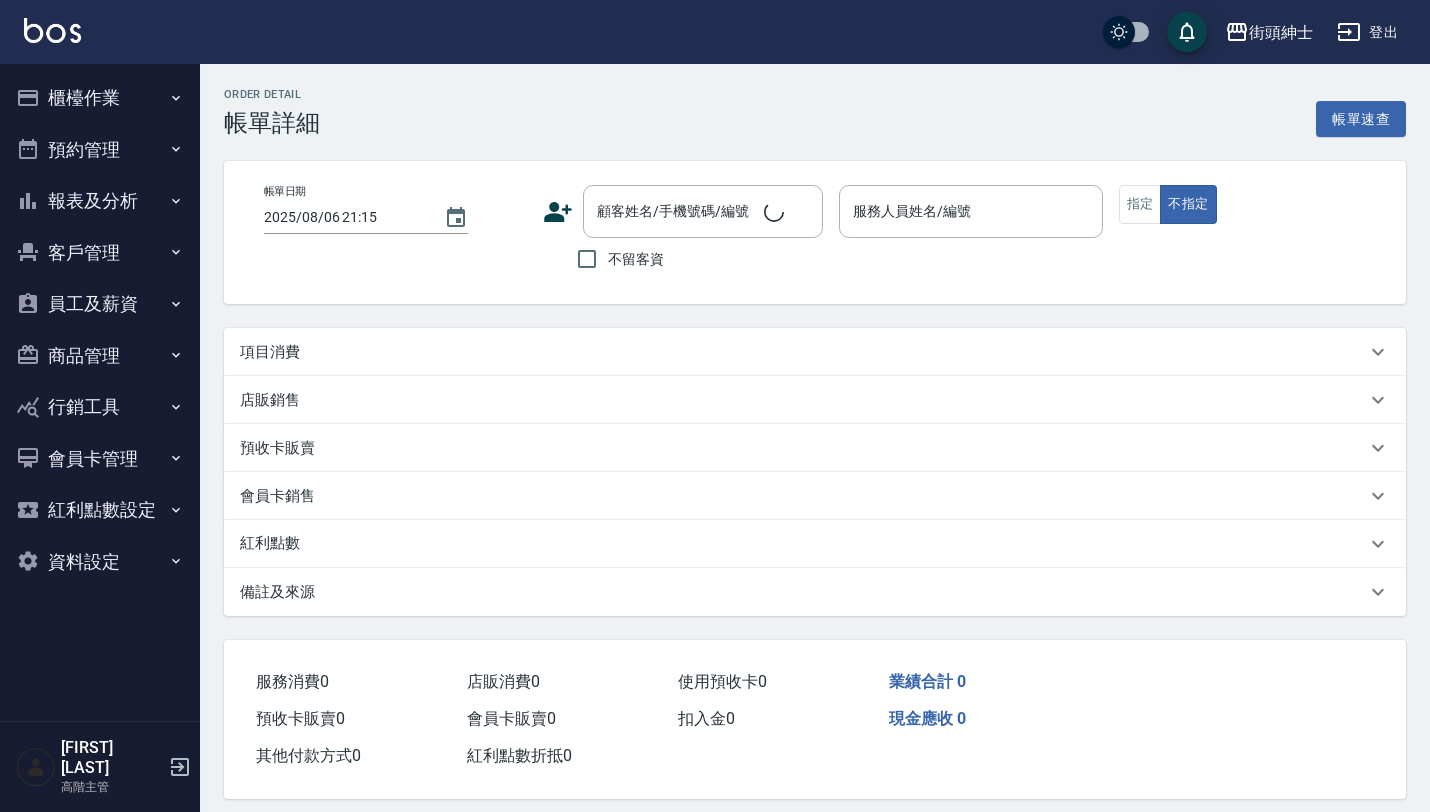 type on "Vic(無代號)" 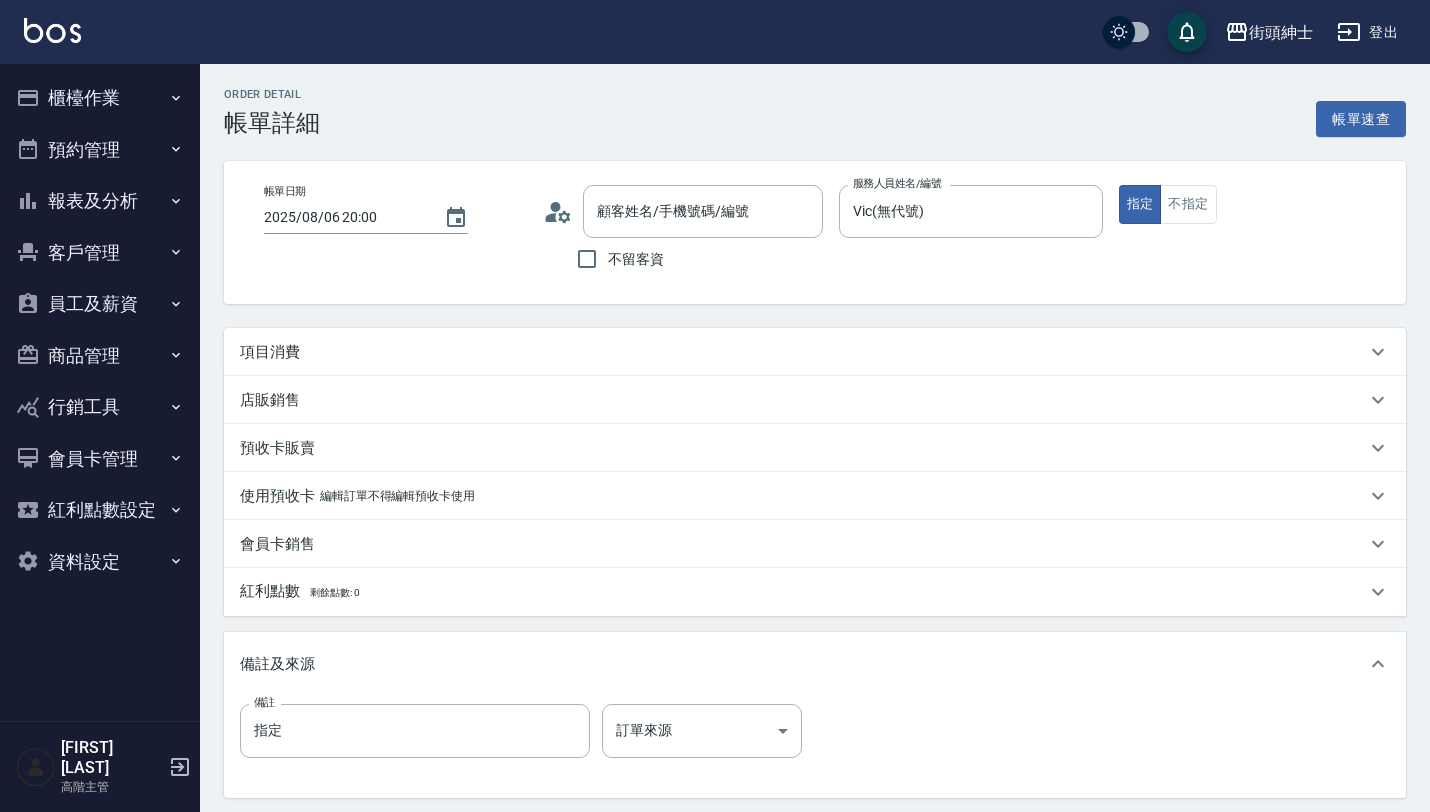 click on "項目消費" at bounding box center (803, 352) 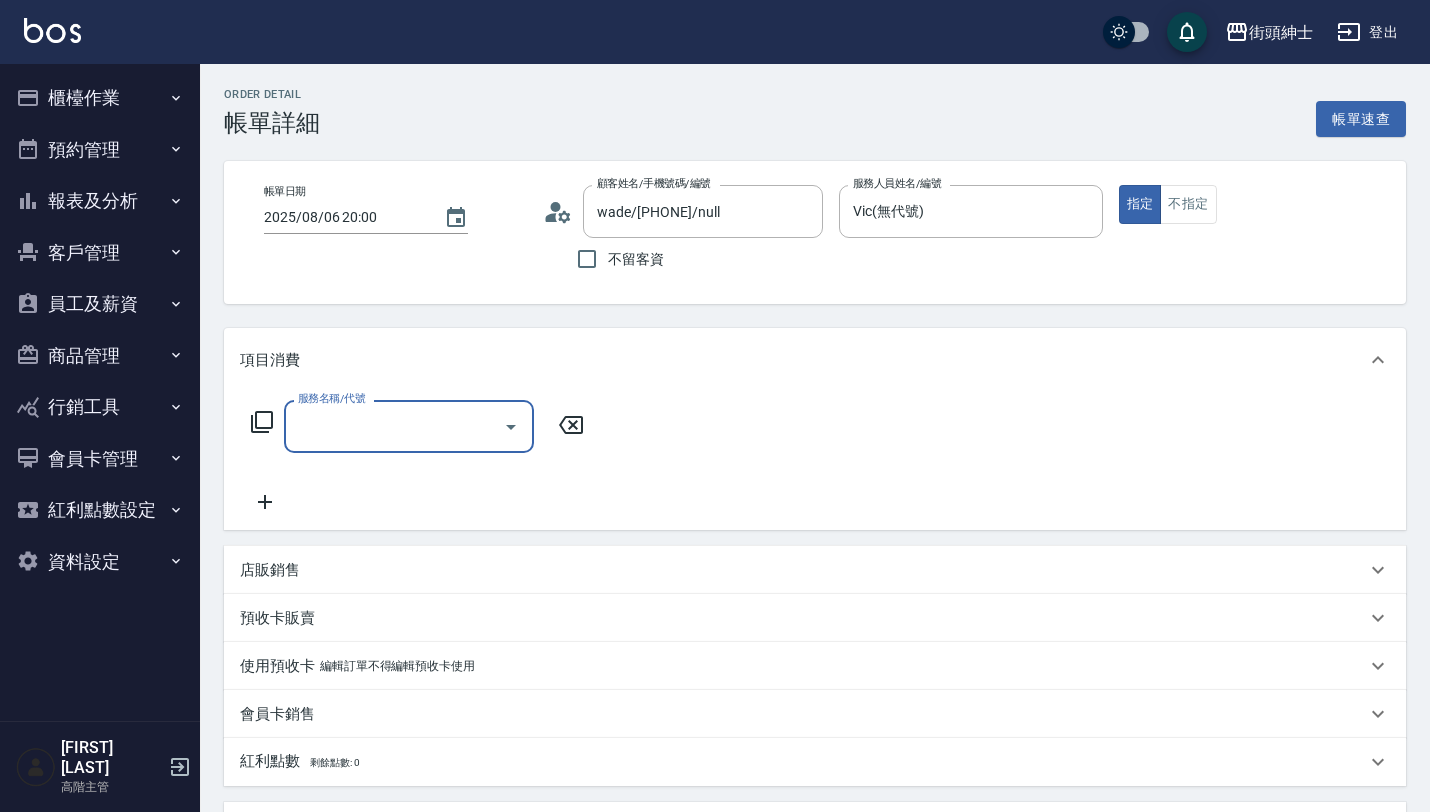 scroll, scrollTop: 0, scrollLeft: 0, axis: both 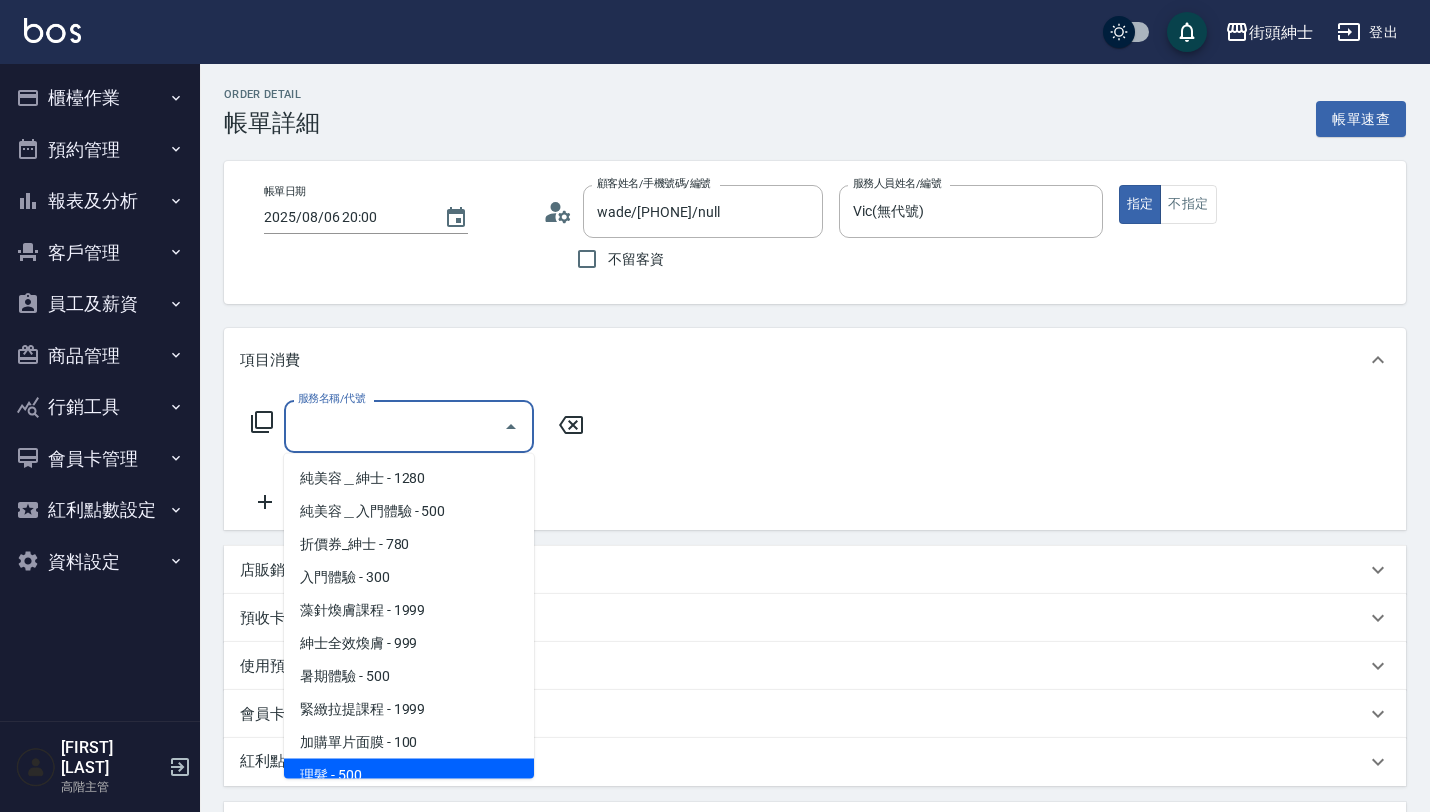 click on "理髮 - 500" at bounding box center (409, 775) 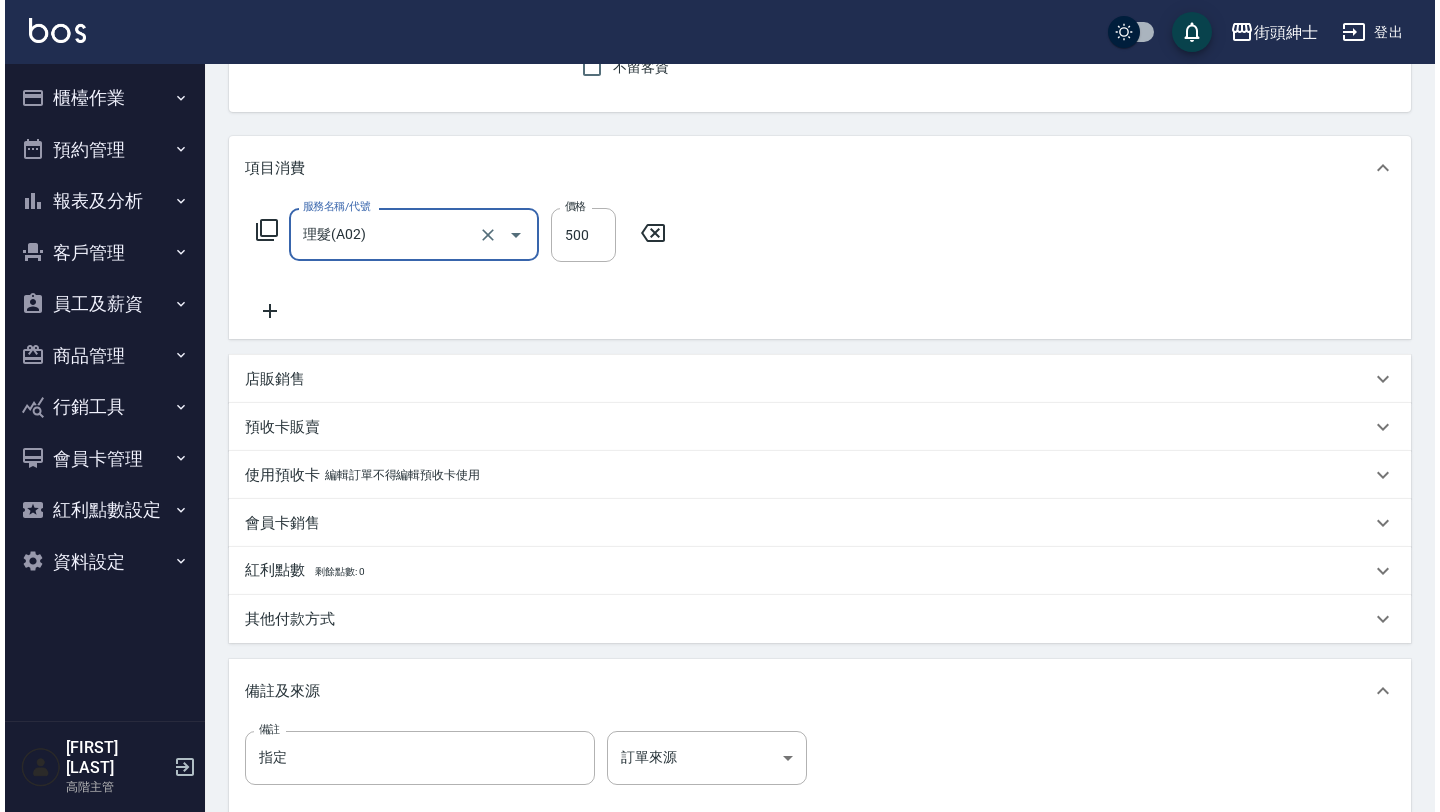 scroll, scrollTop: 418, scrollLeft: 0, axis: vertical 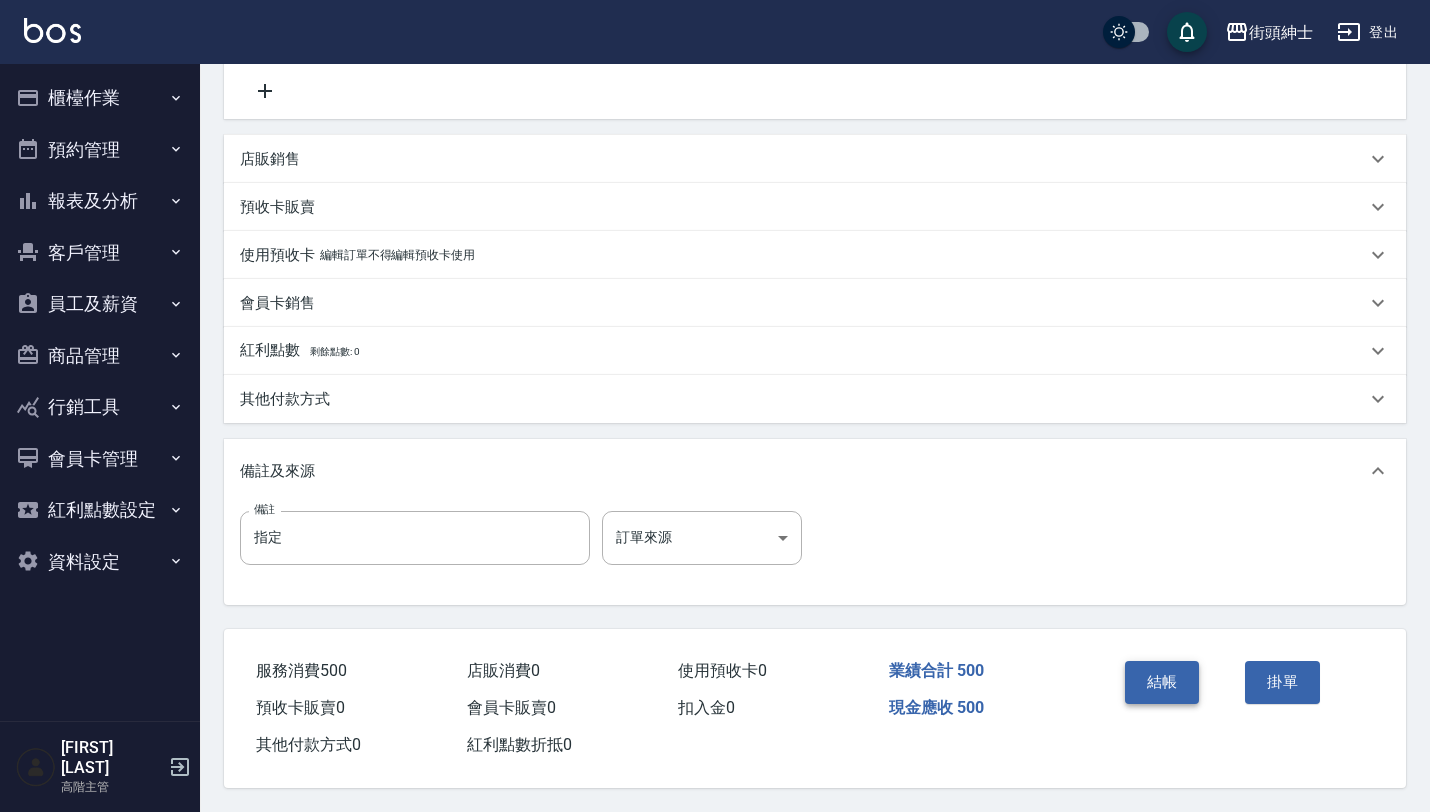 click on "結帳" at bounding box center (1162, 682) 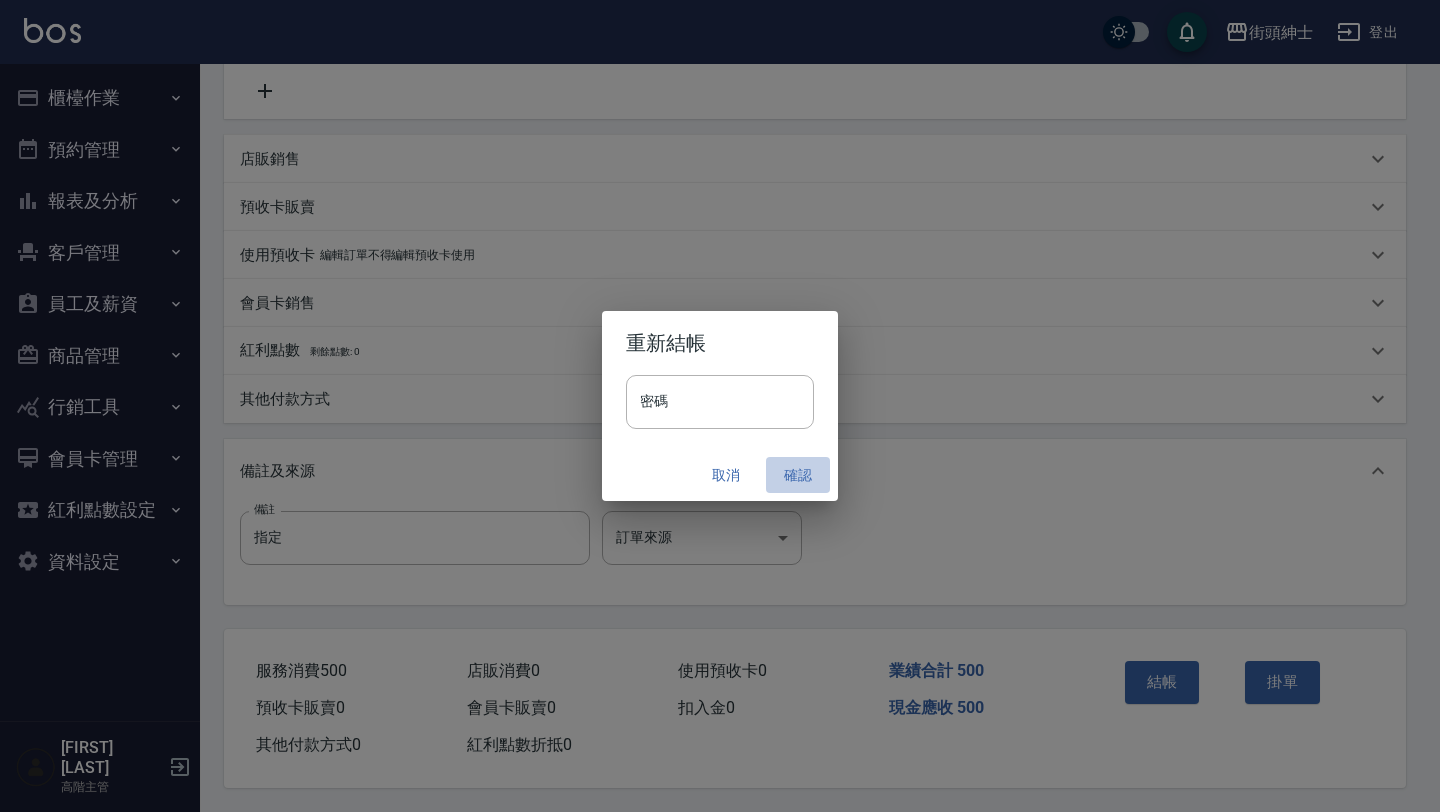 click on "確認" at bounding box center [798, 475] 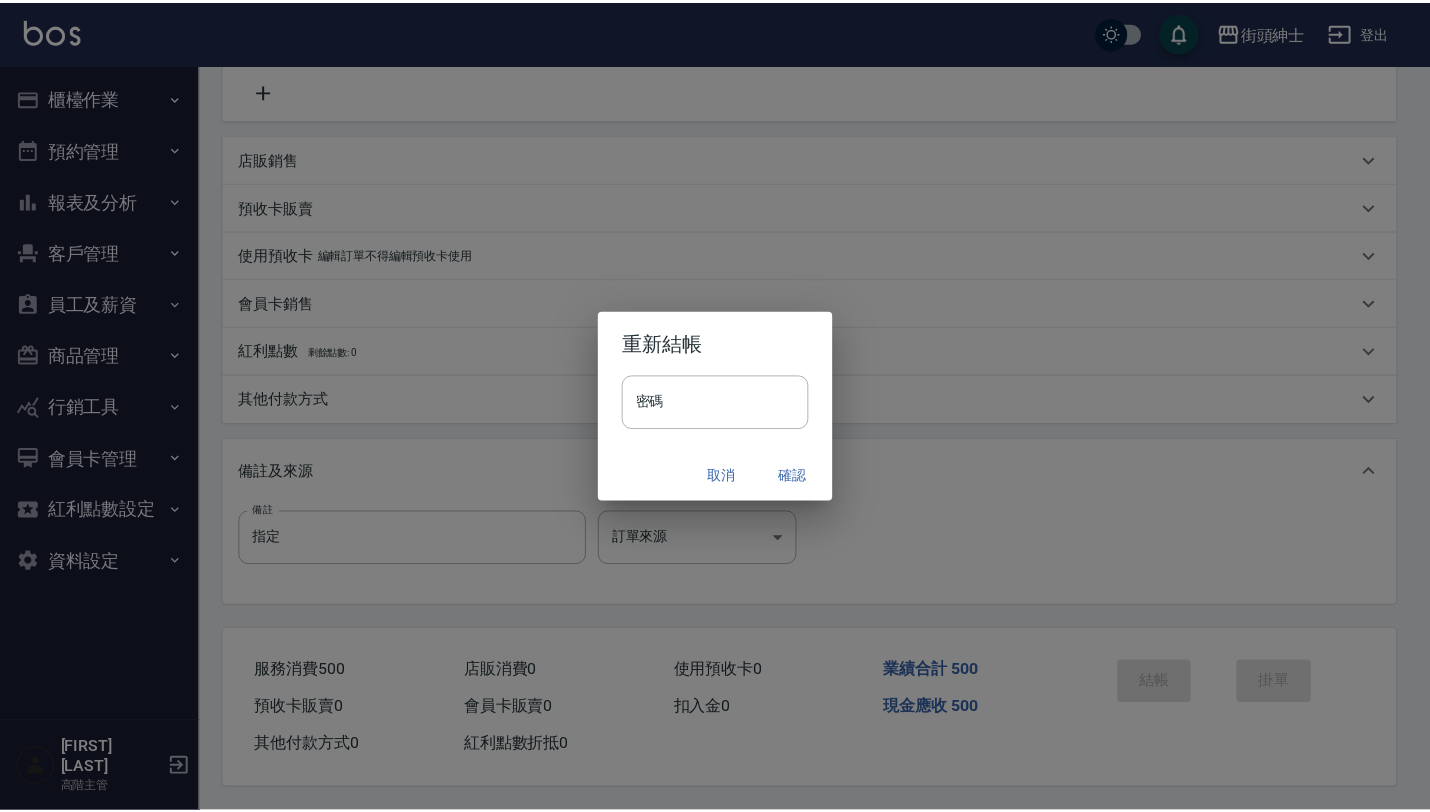 scroll, scrollTop: 0, scrollLeft: 0, axis: both 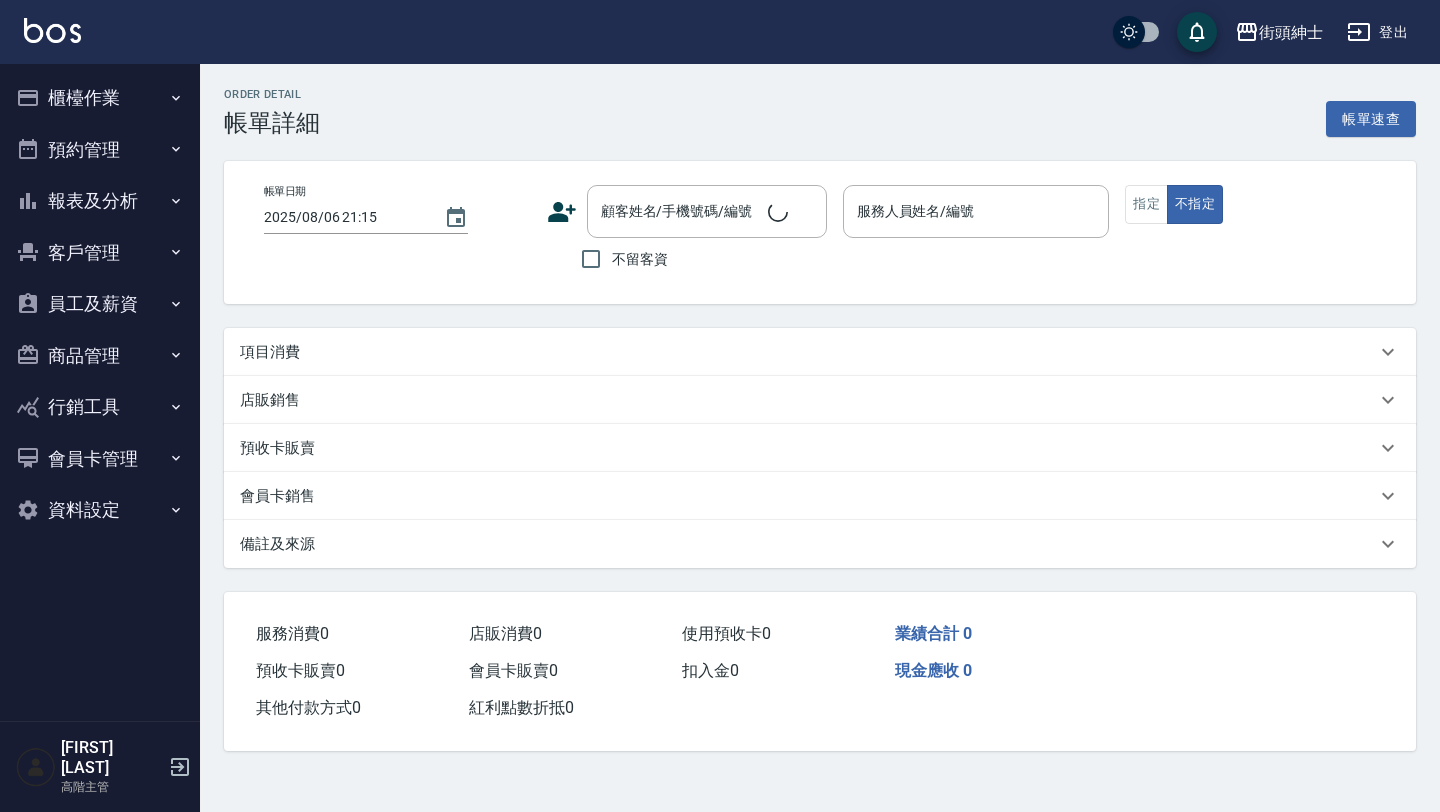 click on "項目消費" at bounding box center (820, 352) 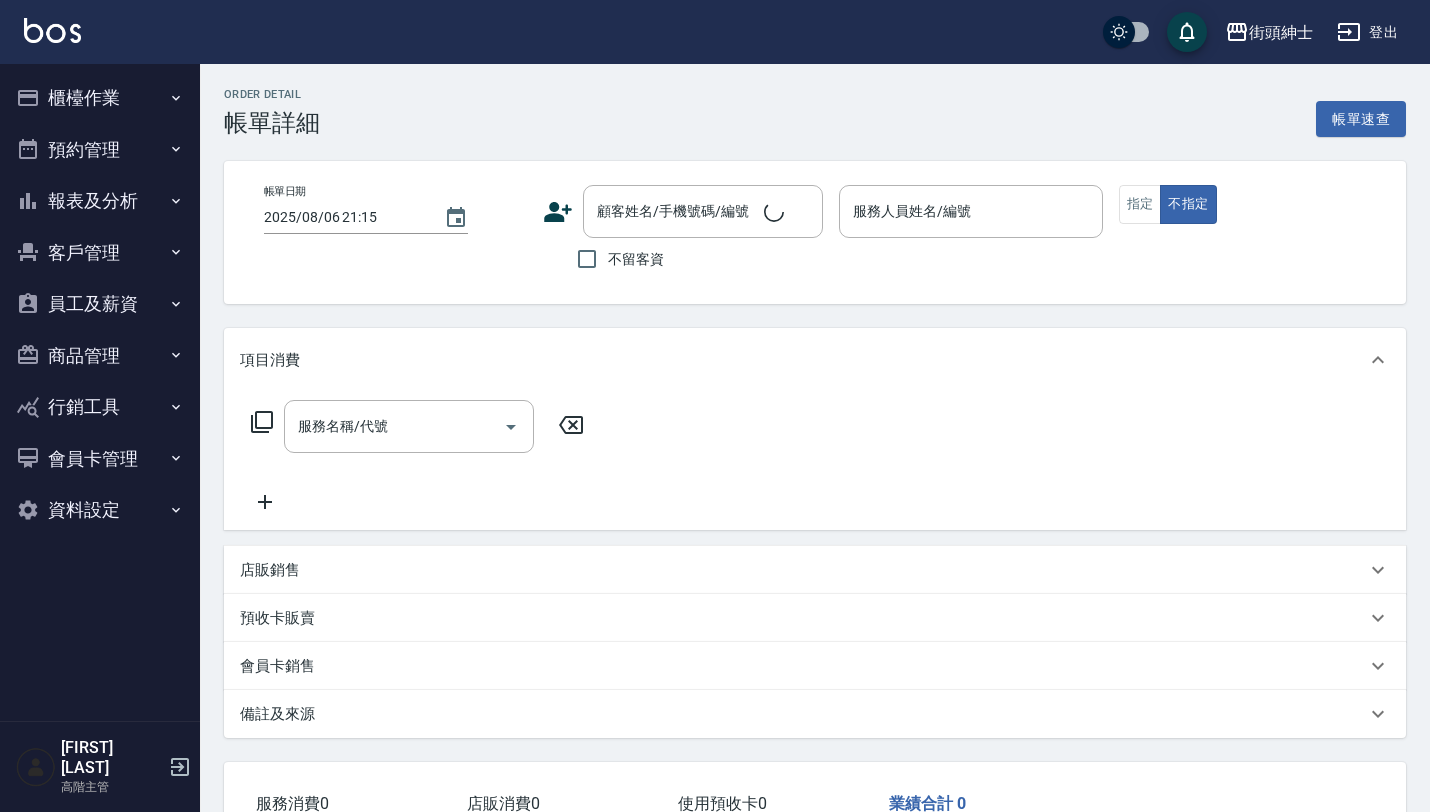 type on "2025/08/06 19:30" 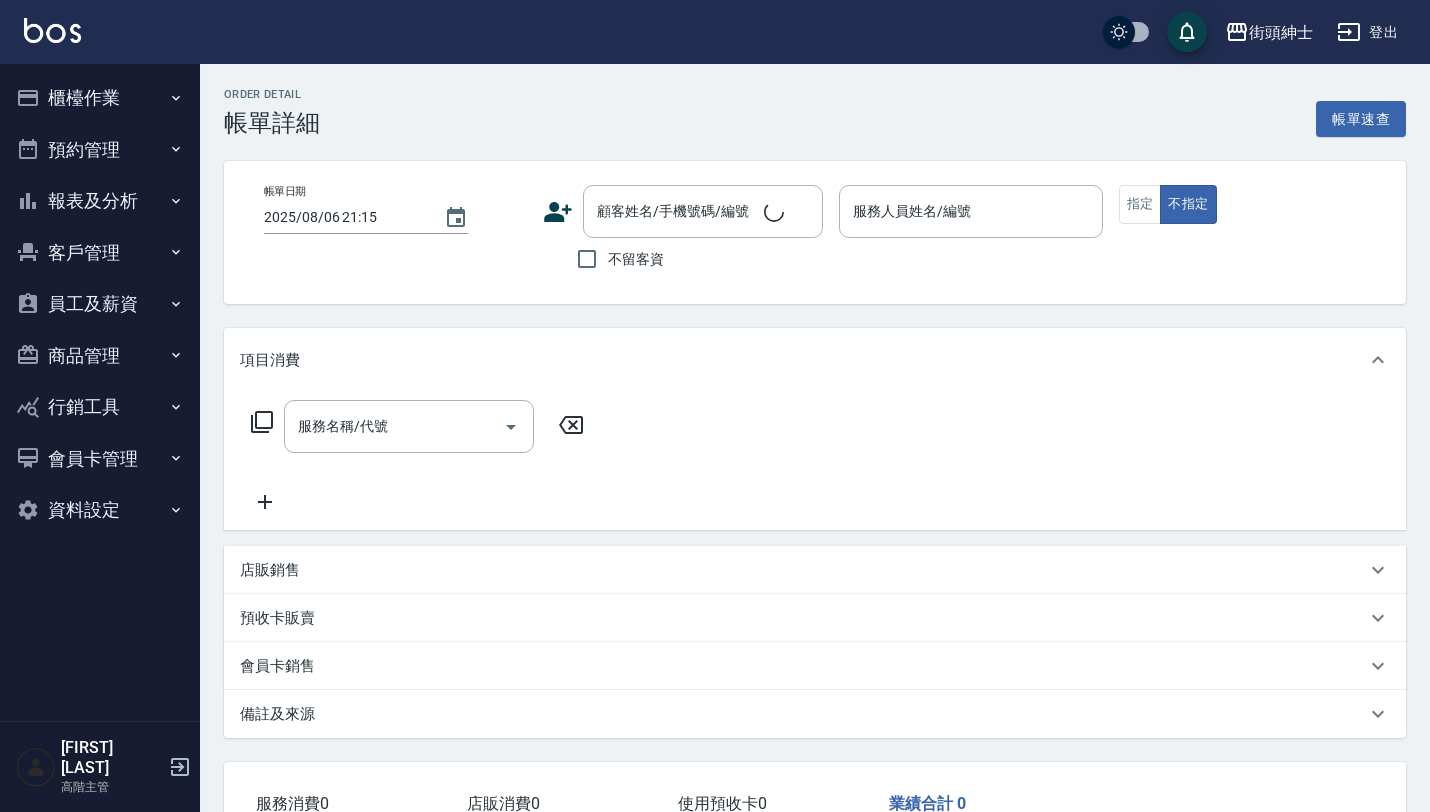 type on "Cherry(無代號)" 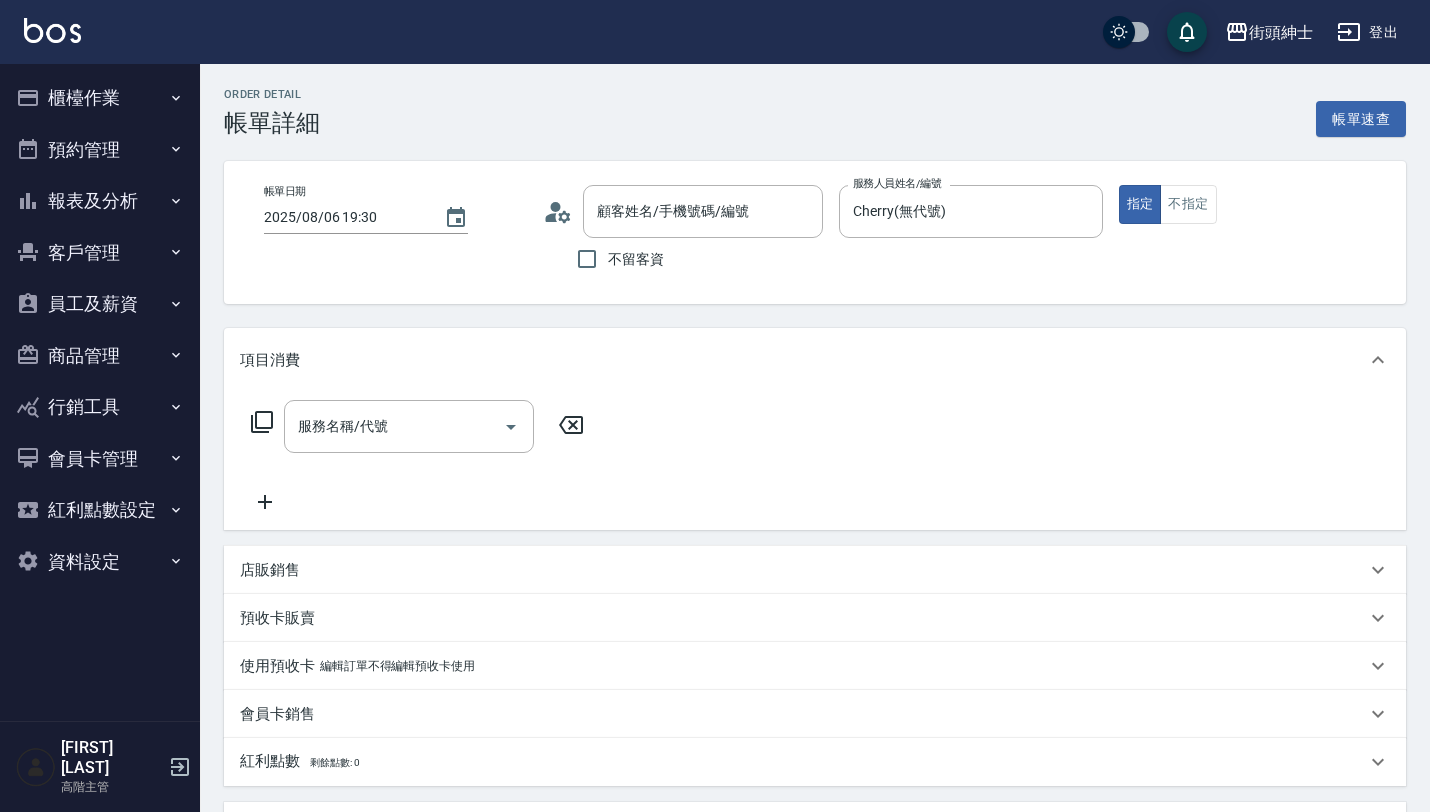 type on "[FIRST] [LAST]/[PHONE]/null" 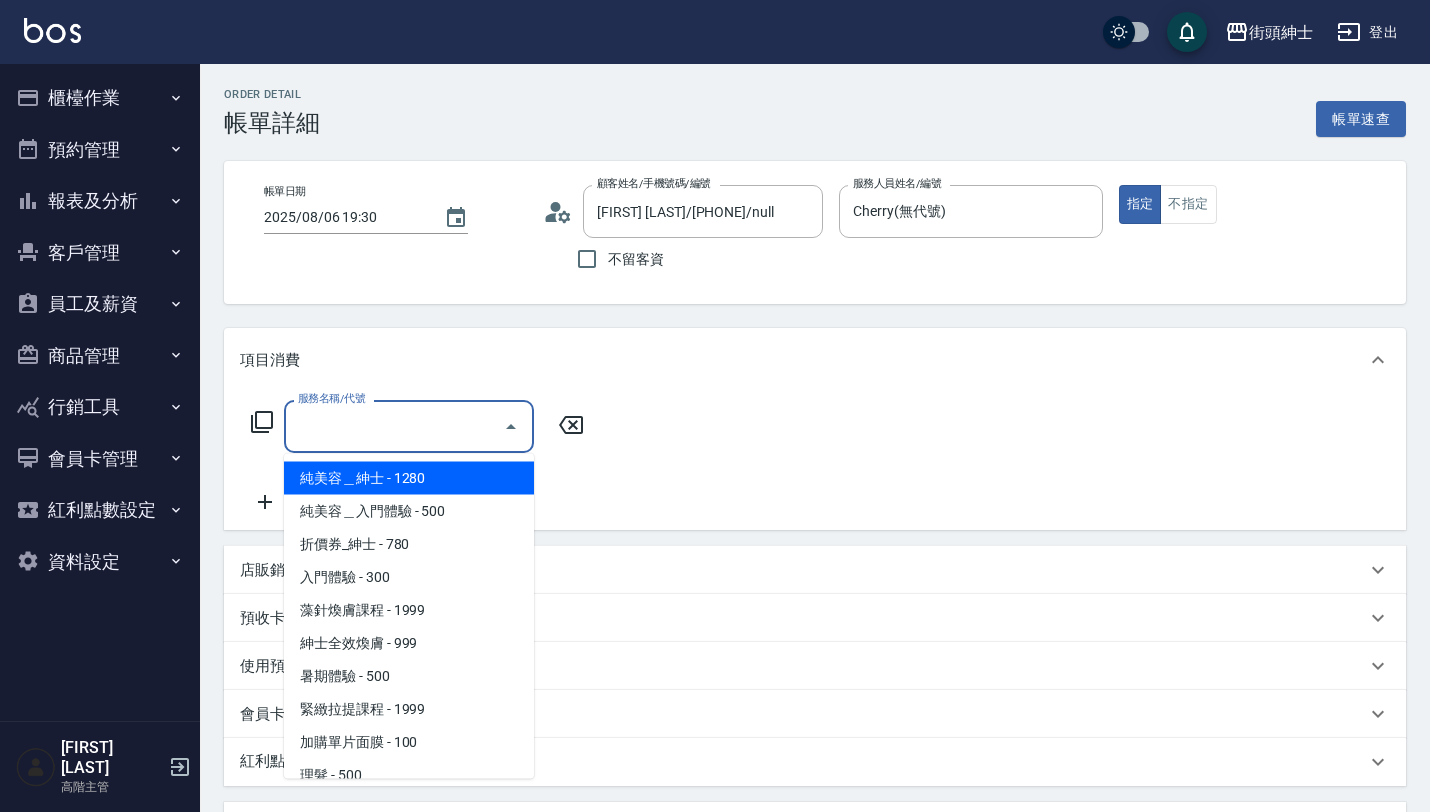 click on "服務名稱/代號" at bounding box center (394, 426) 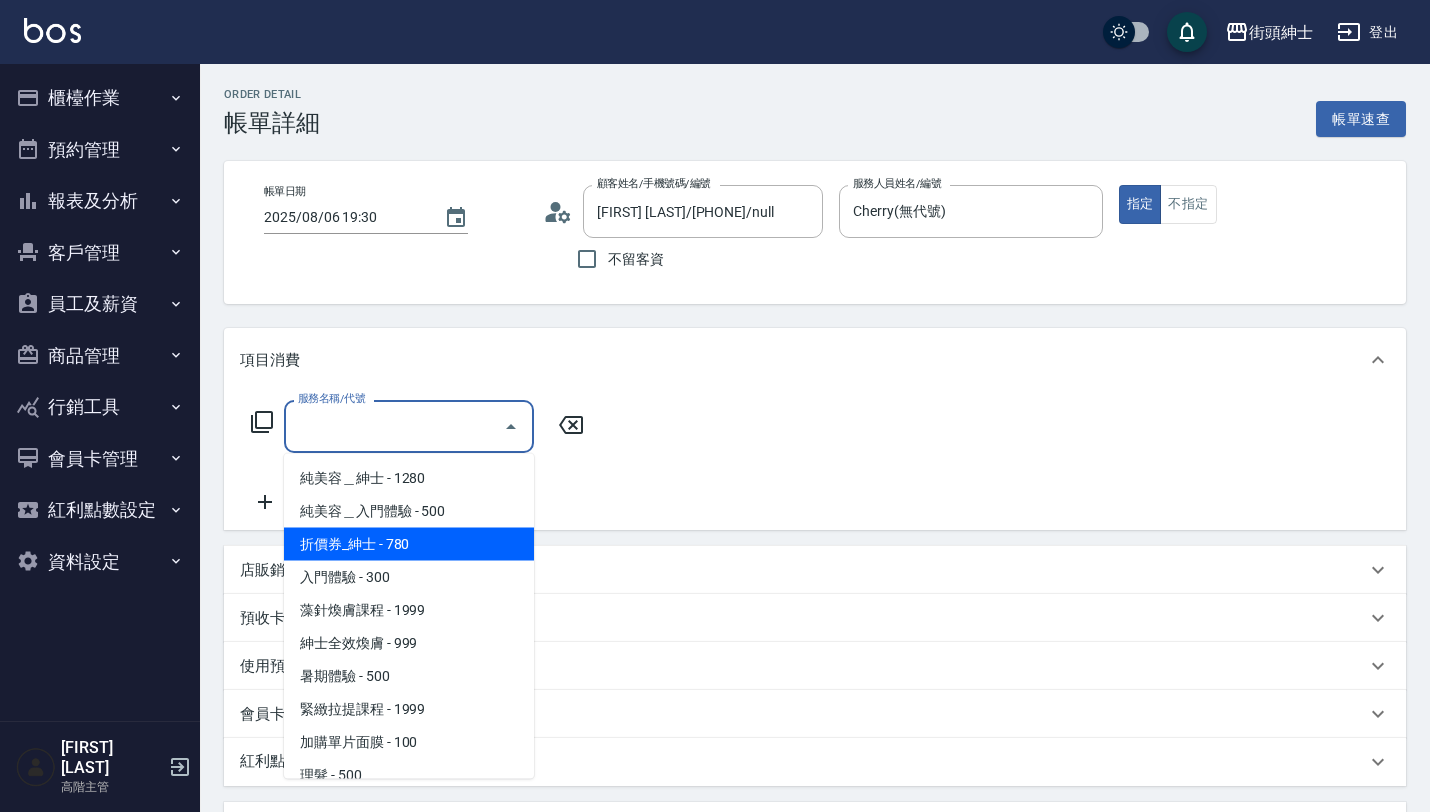 click on "折價券_紳士 - 780" at bounding box center (409, 544) 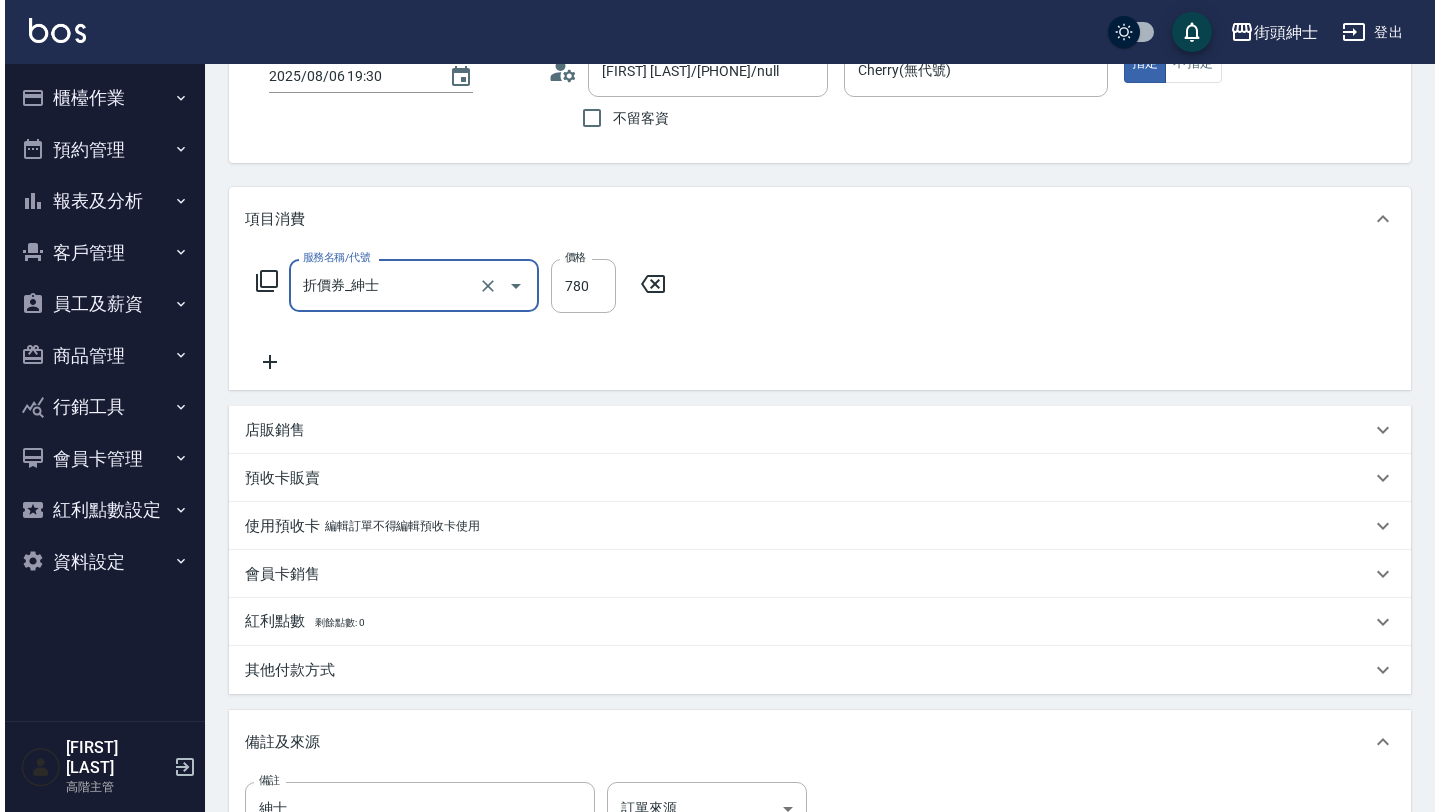 scroll, scrollTop: 418, scrollLeft: 0, axis: vertical 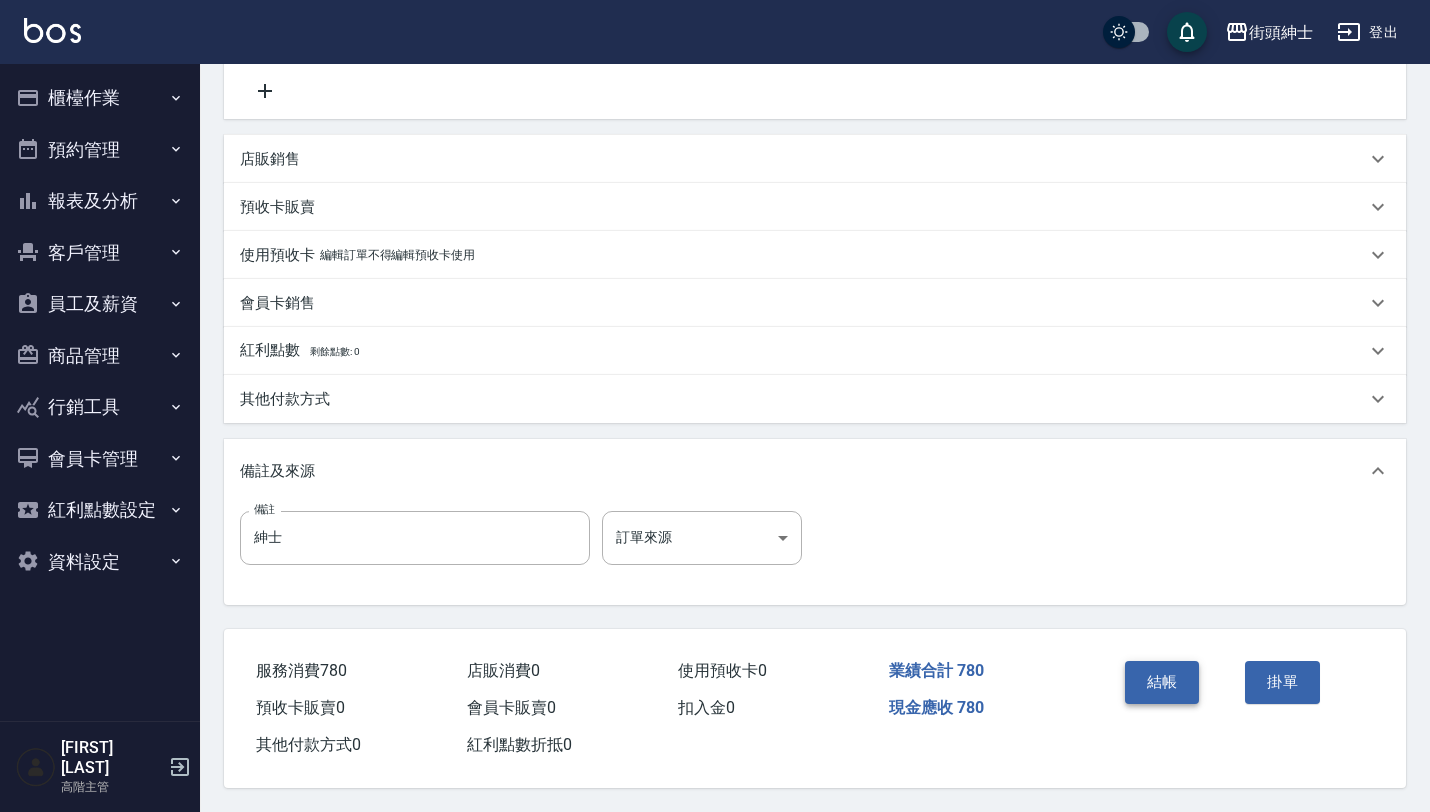 click on "結帳" at bounding box center [1162, 682] 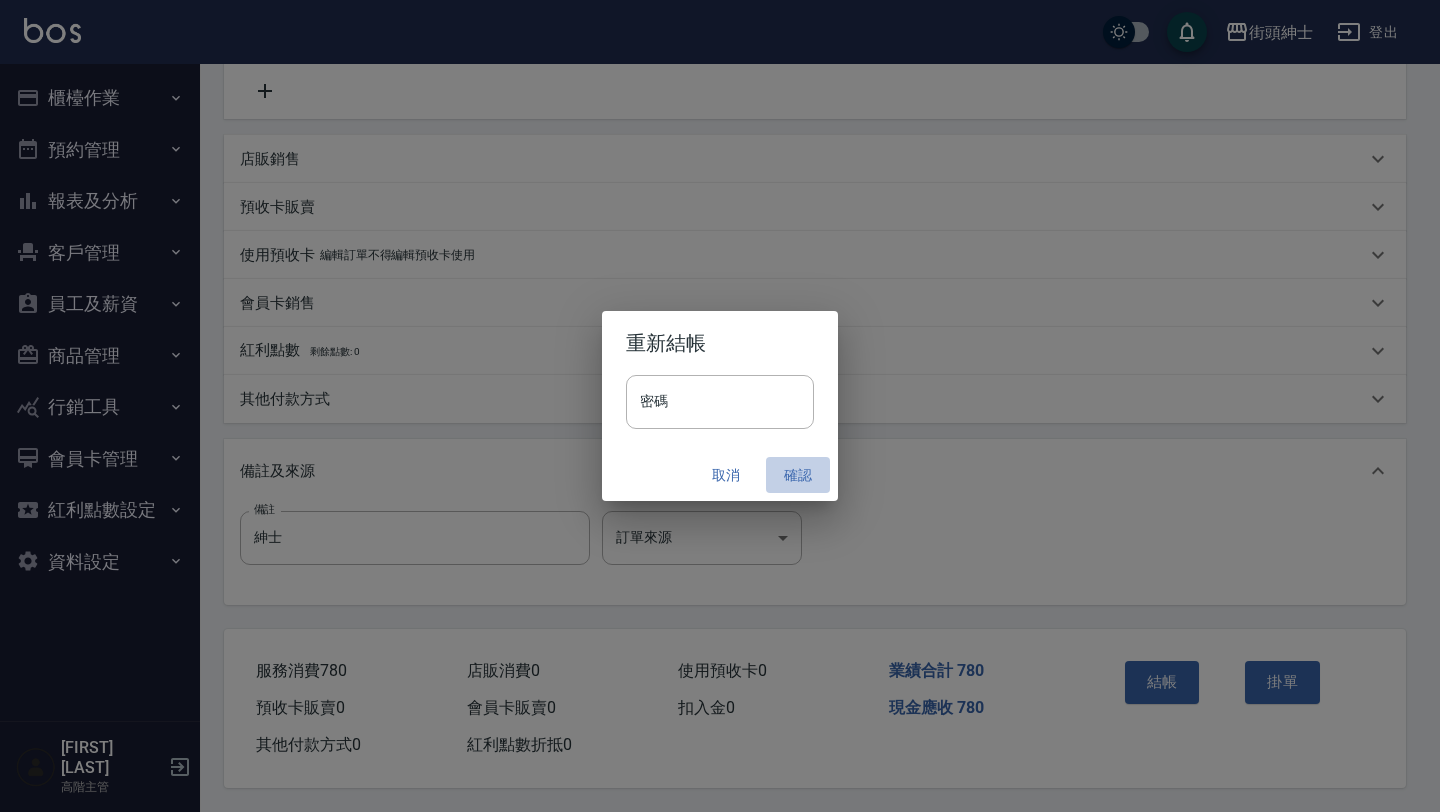 click on "確認" at bounding box center (798, 475) 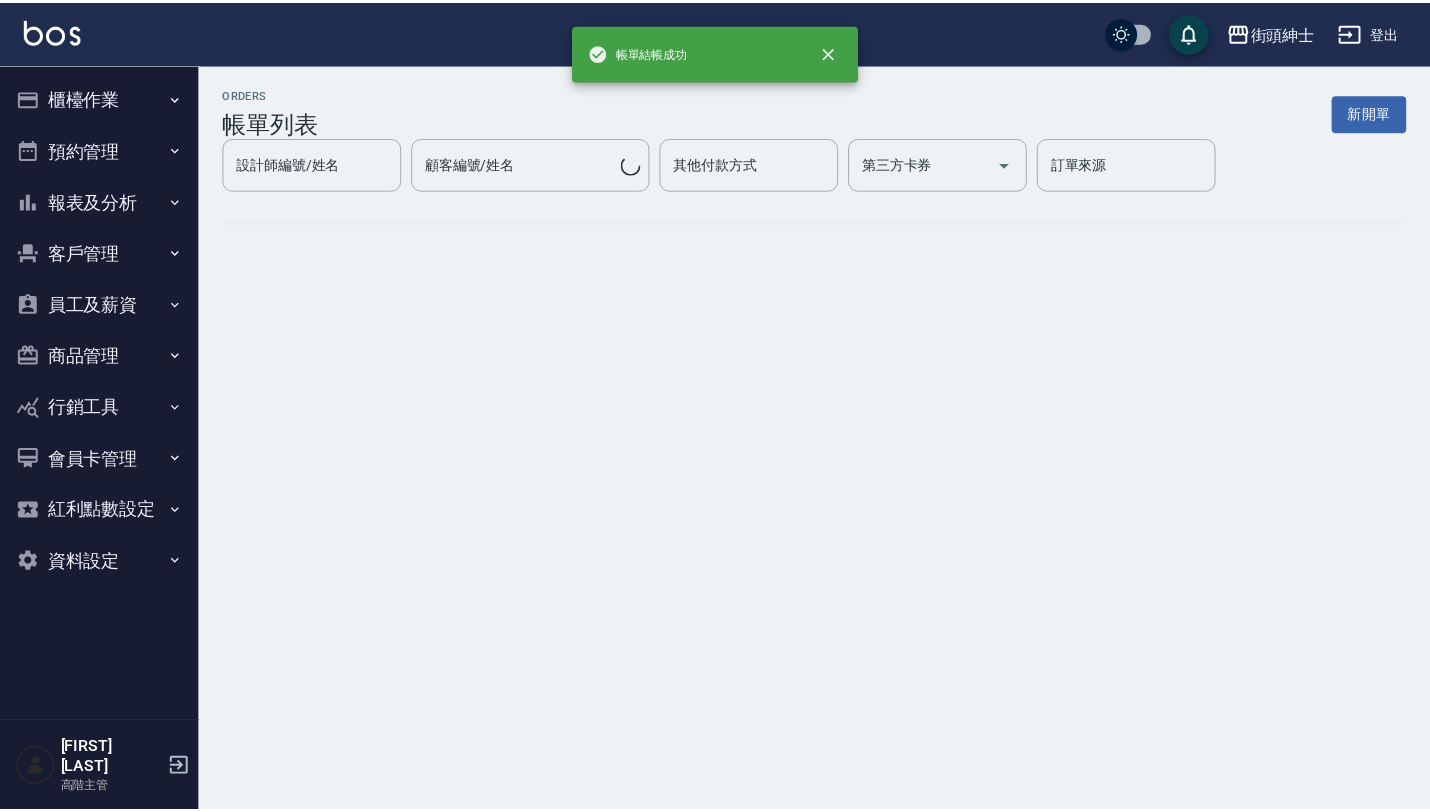 scroll, scrollTop: 0, scrollLeft: 0, axis: both 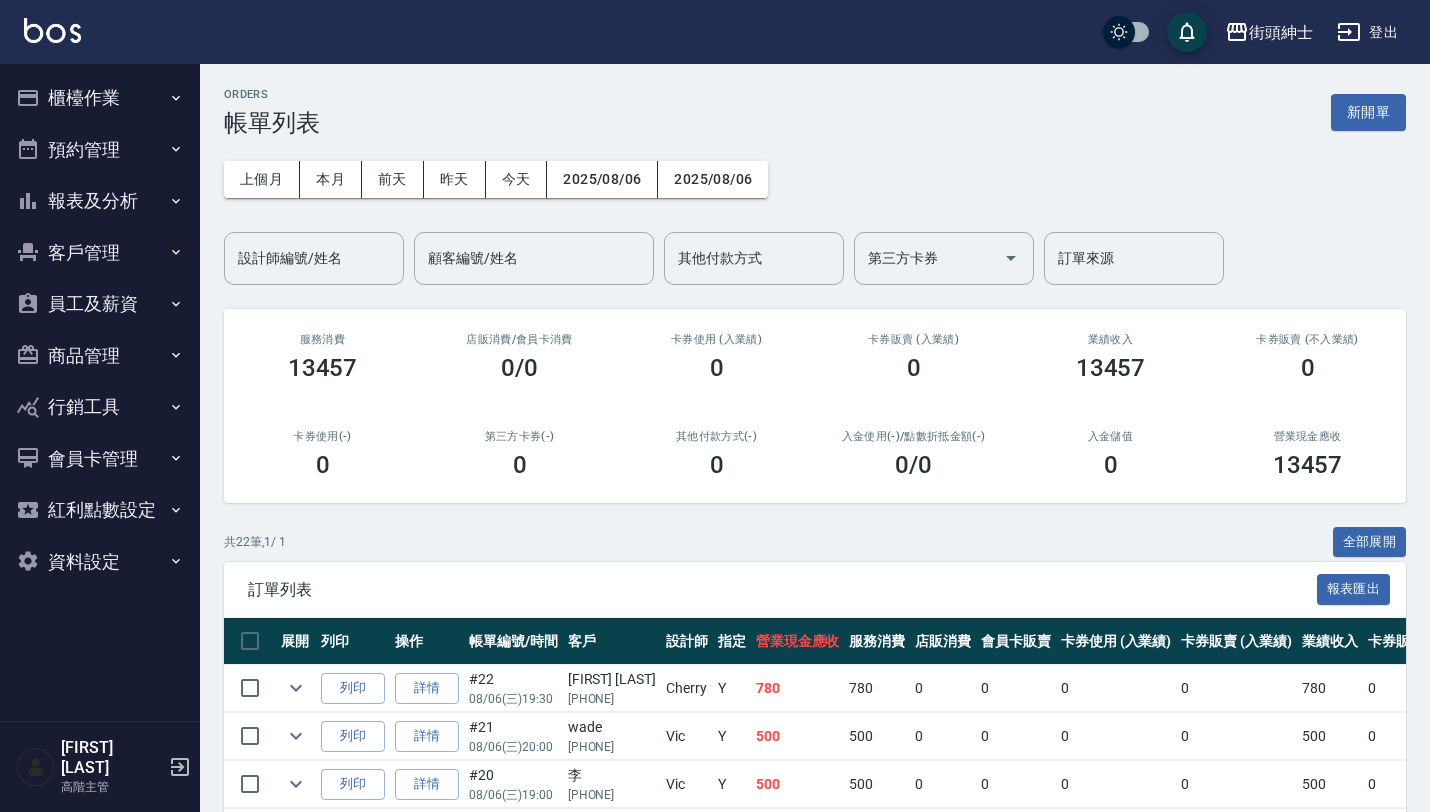 click on "預約管理" at bounding box center (100, 150) 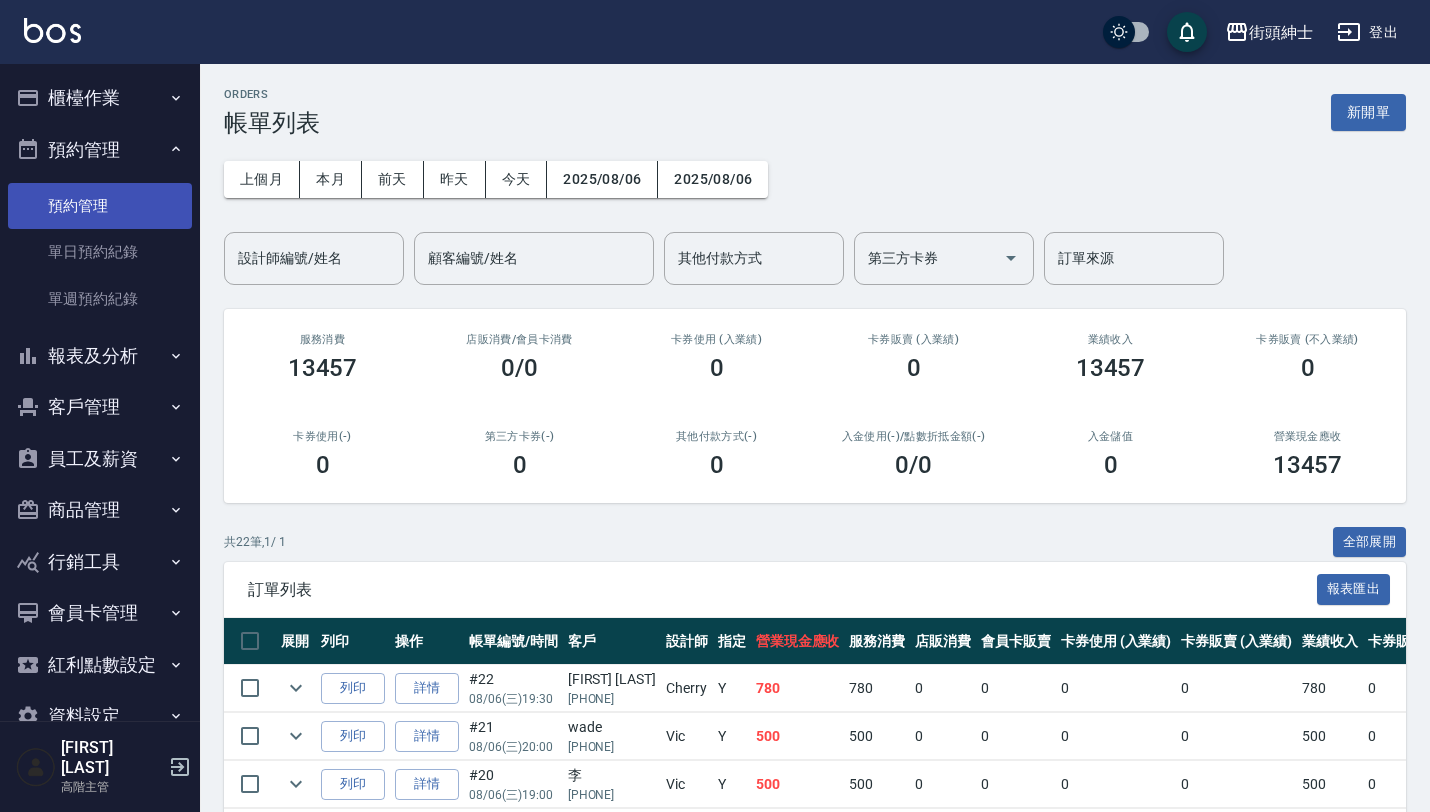click on "預約管理" at bounding box center (100, 206) 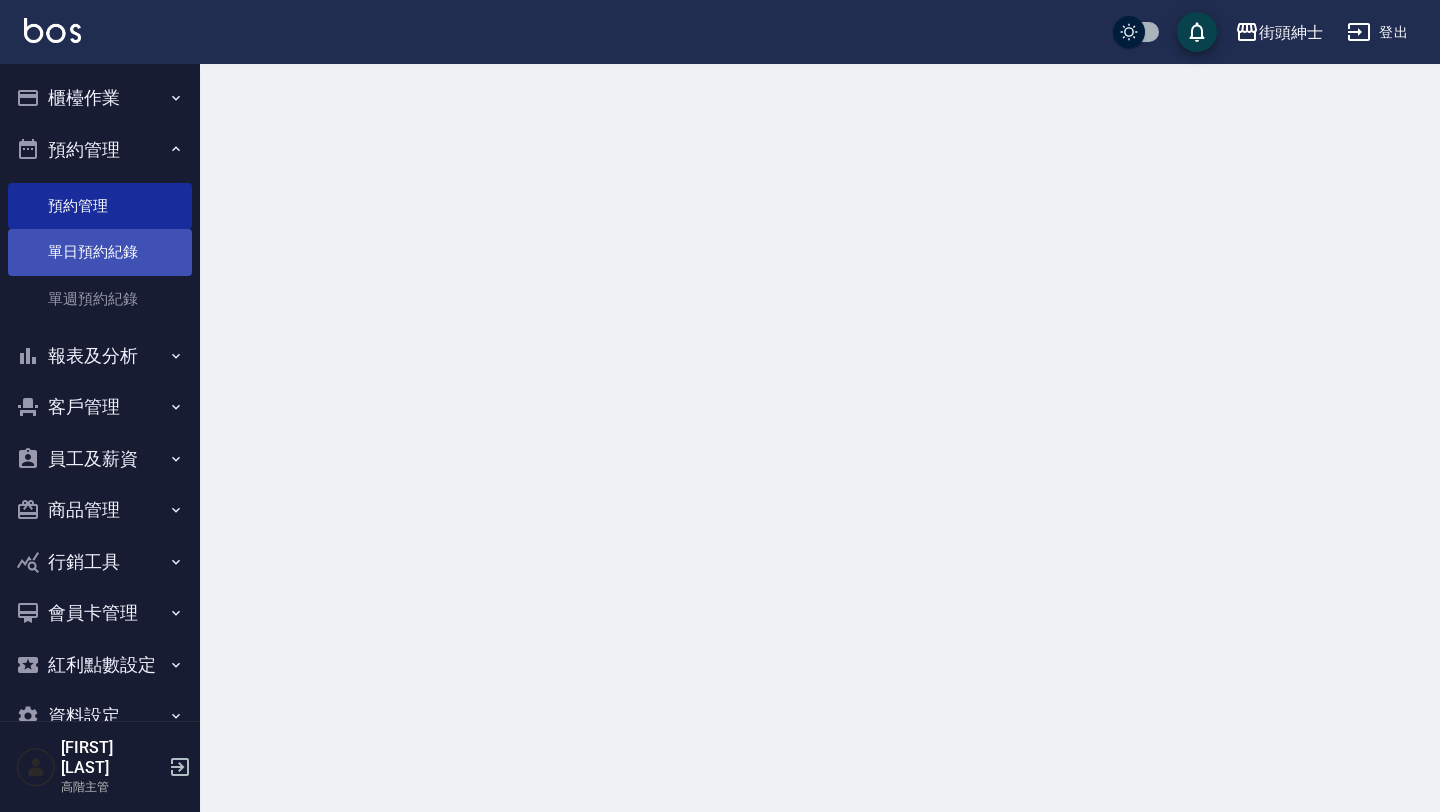click on "單日預約紀錄" at bounding box center (100, 252) 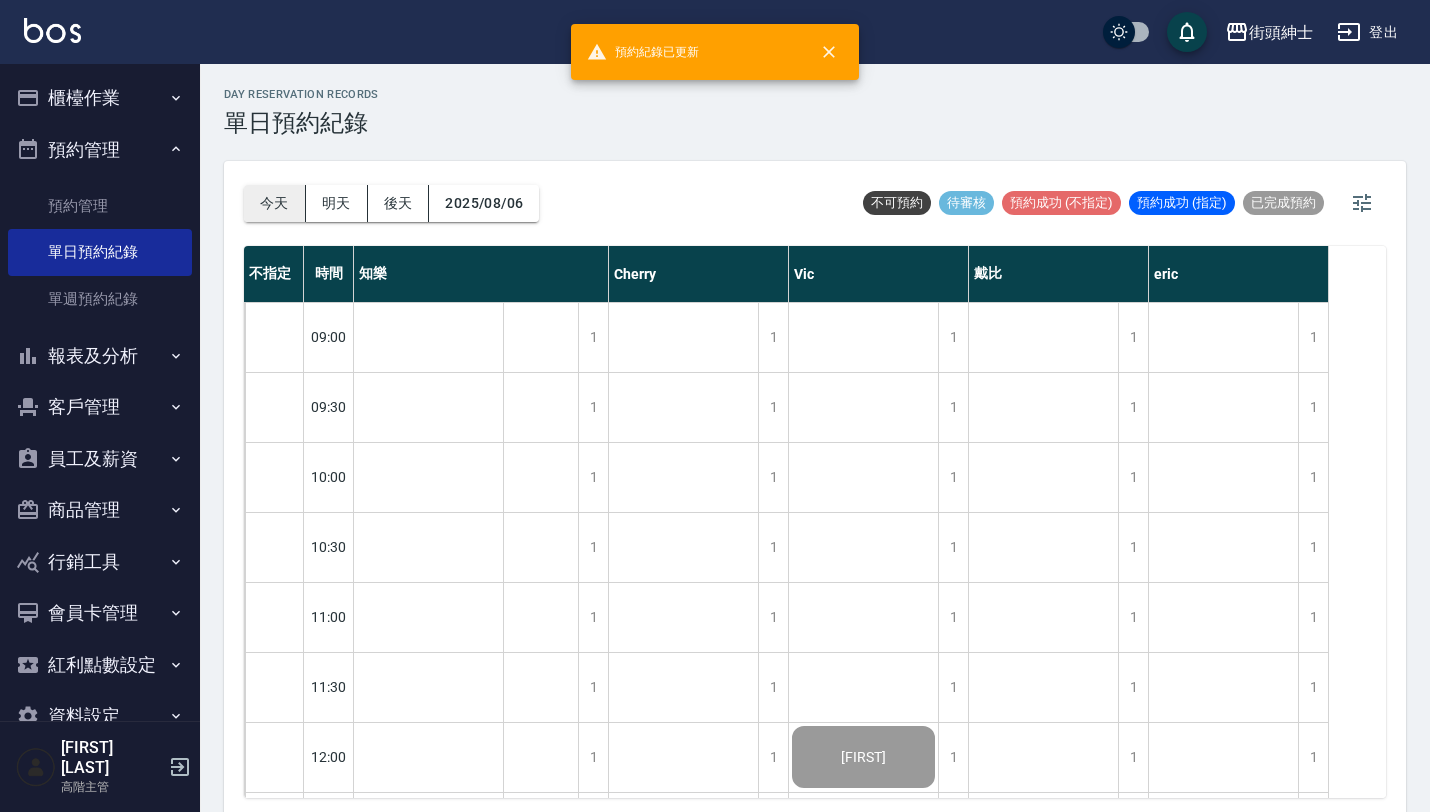 click on "今天" at bounding box center [275, 203] 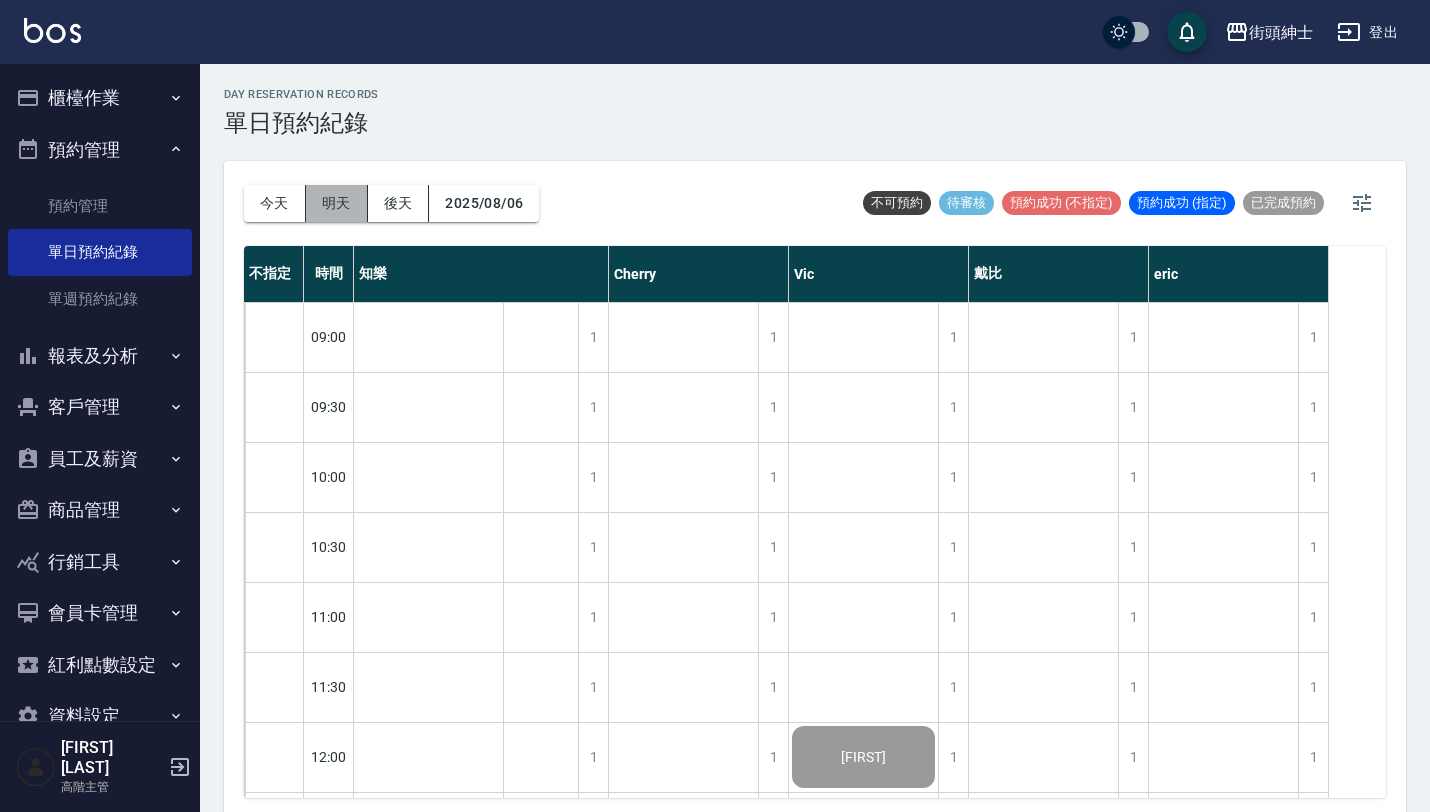 click on "明天" at bounding box center (337, 203) 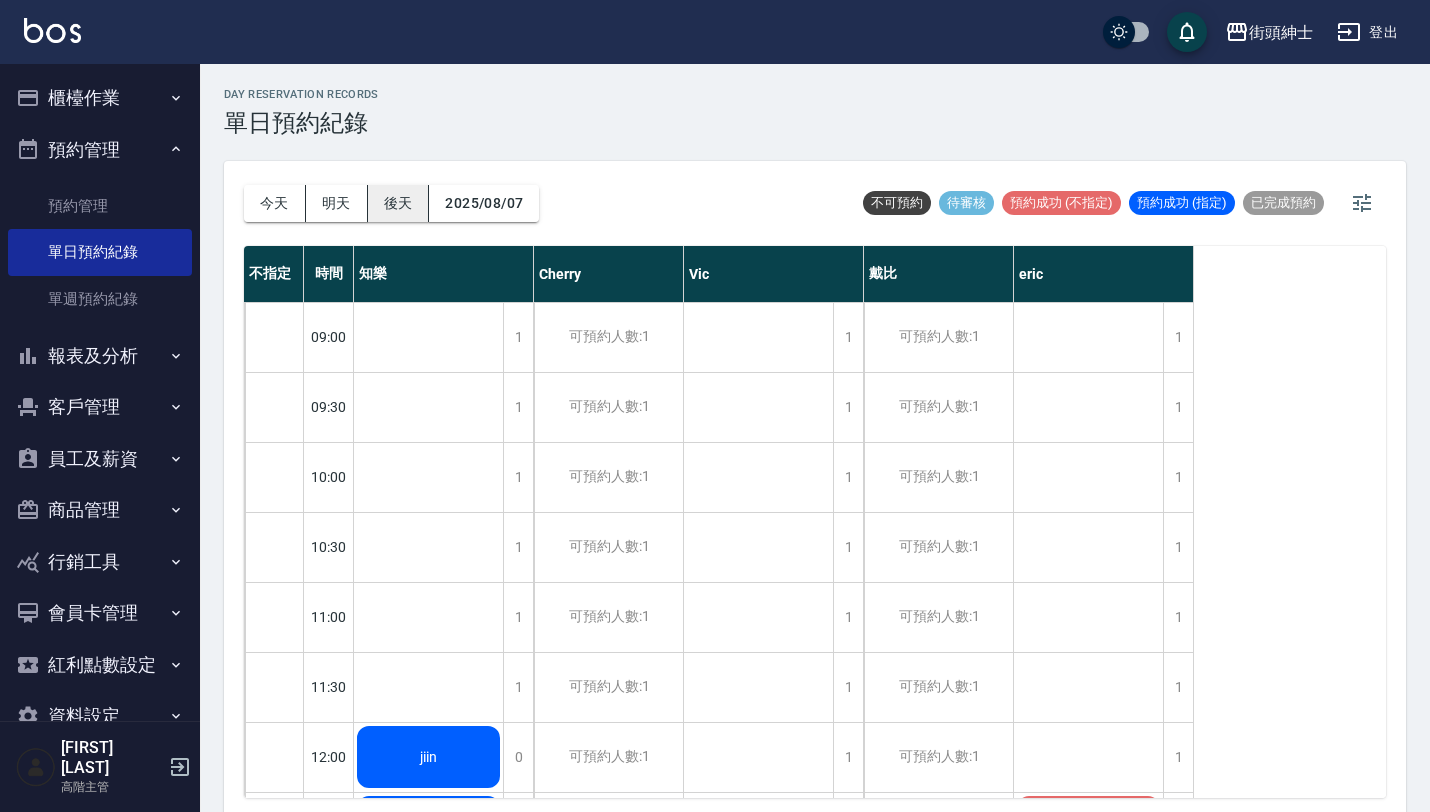 click on "後天" at bounding box center [399, 203] 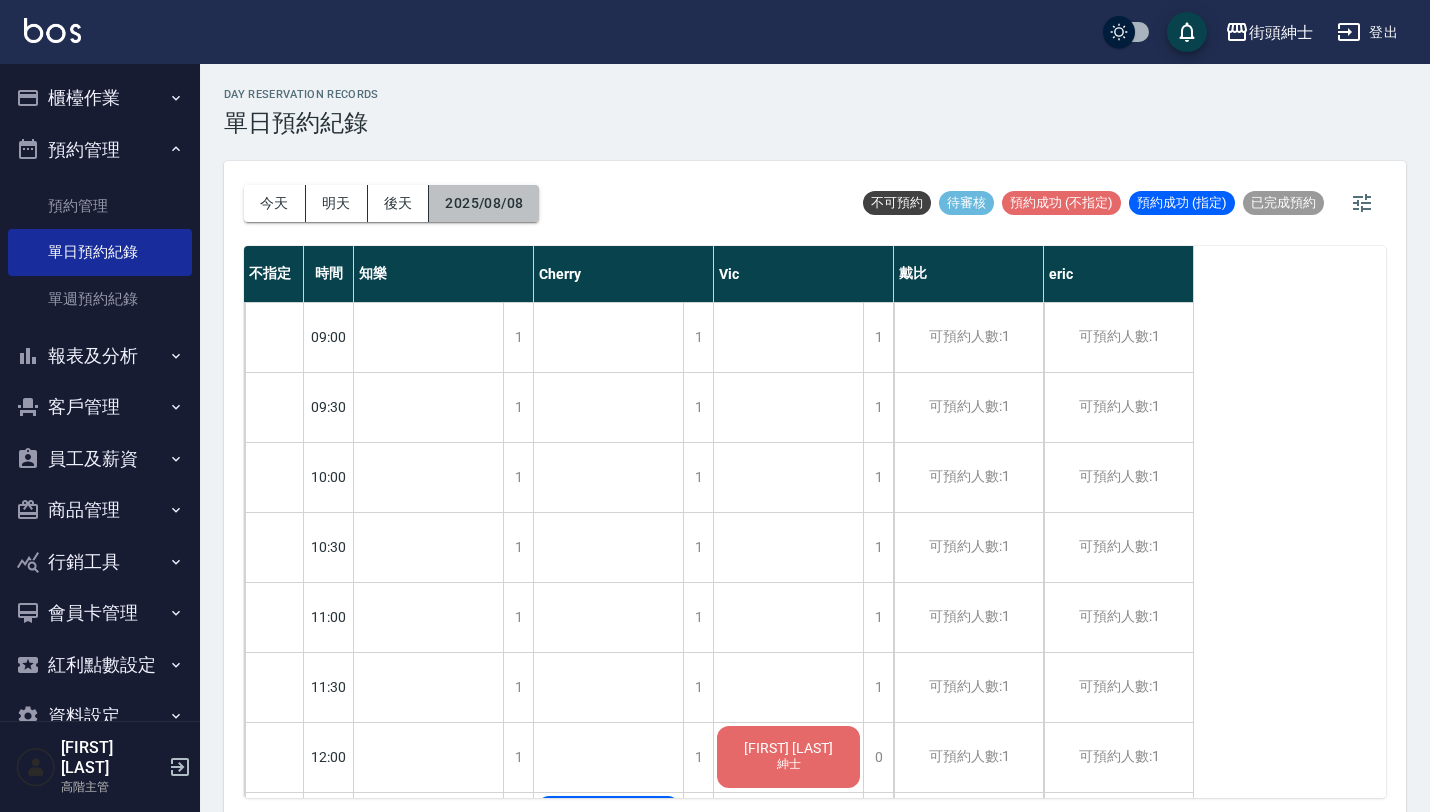 click on "2025/08/08" at bounding box center (484, 203) 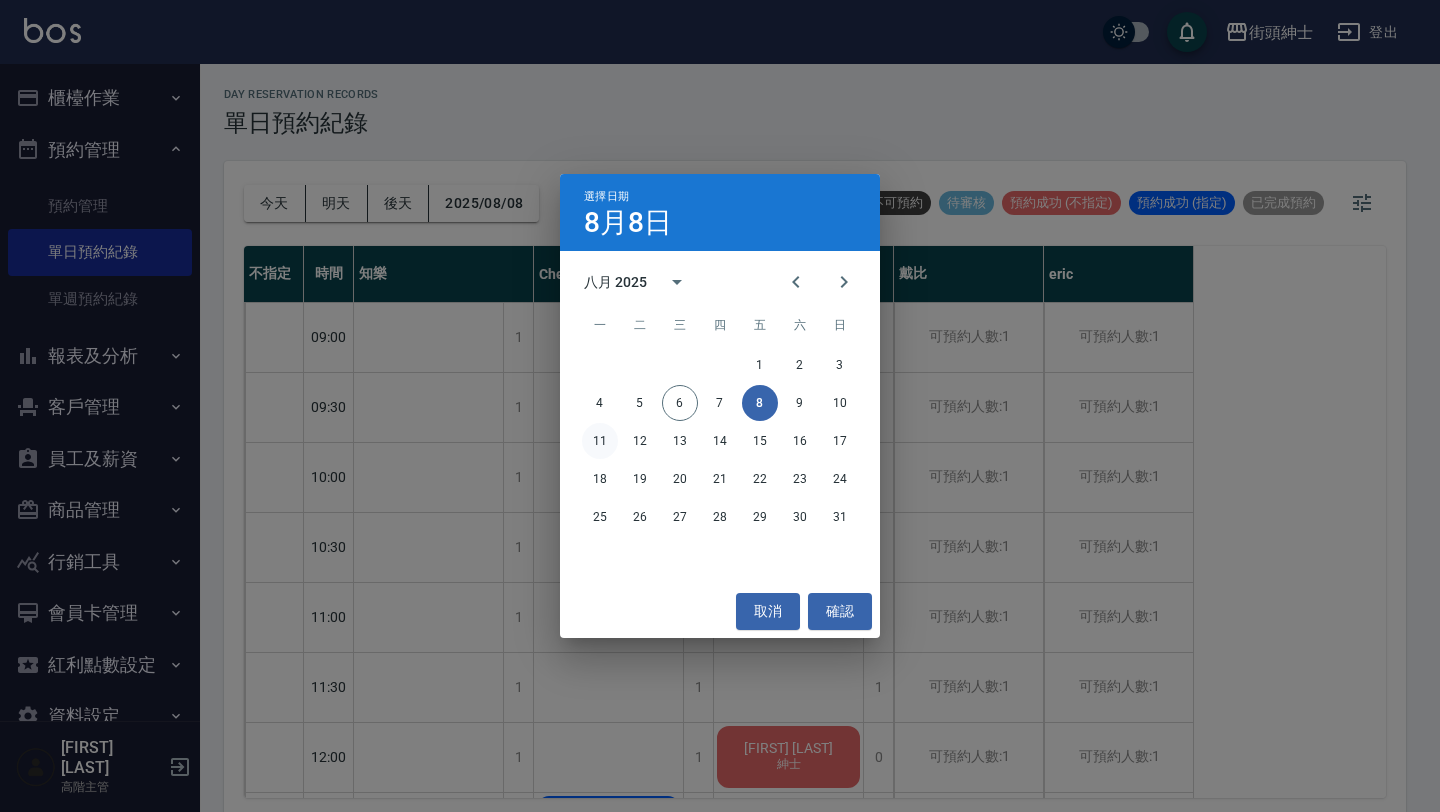 click on "11" at bounding box center [600, 441] 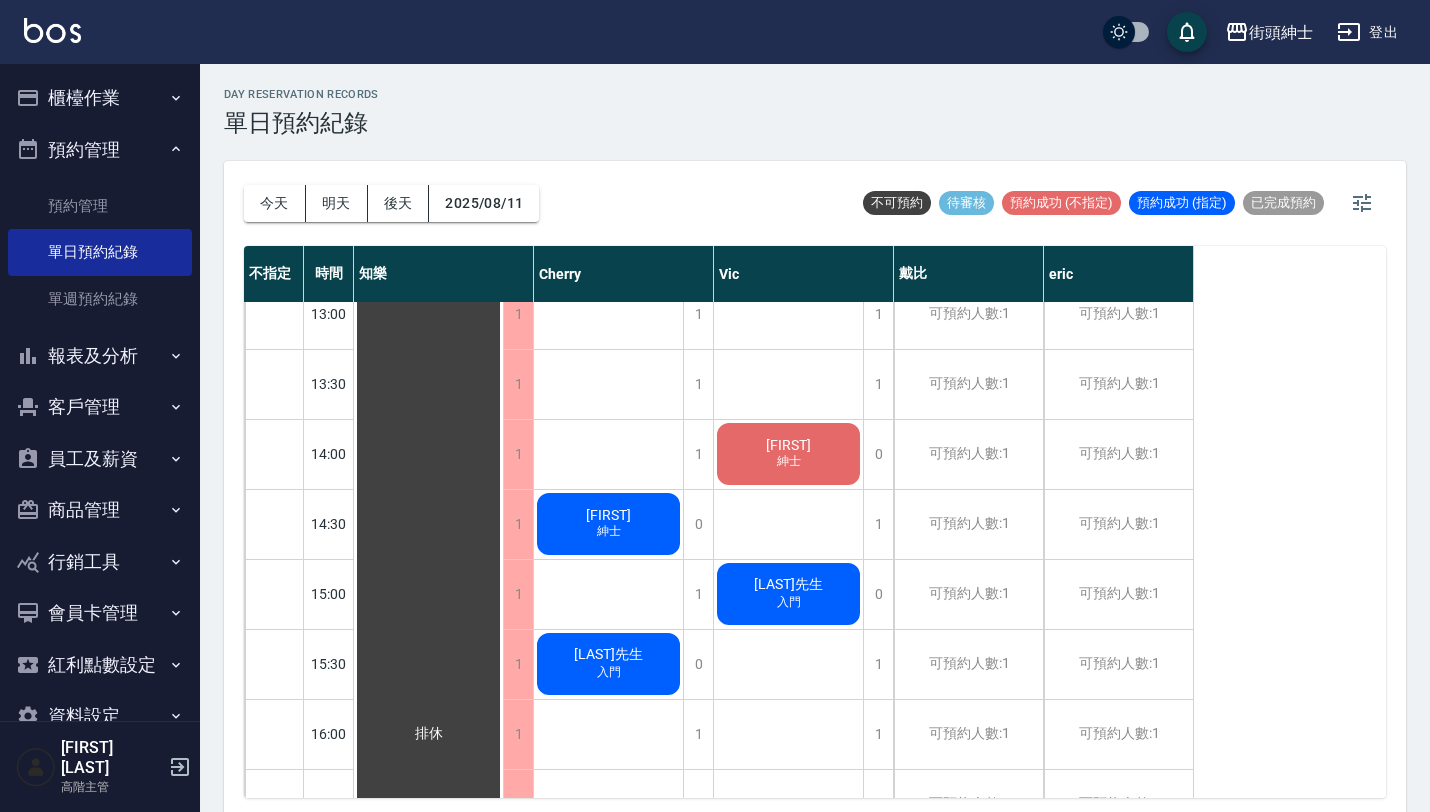 scroll, scrollTop: 643, scrollLeft: 0, axis: vertical 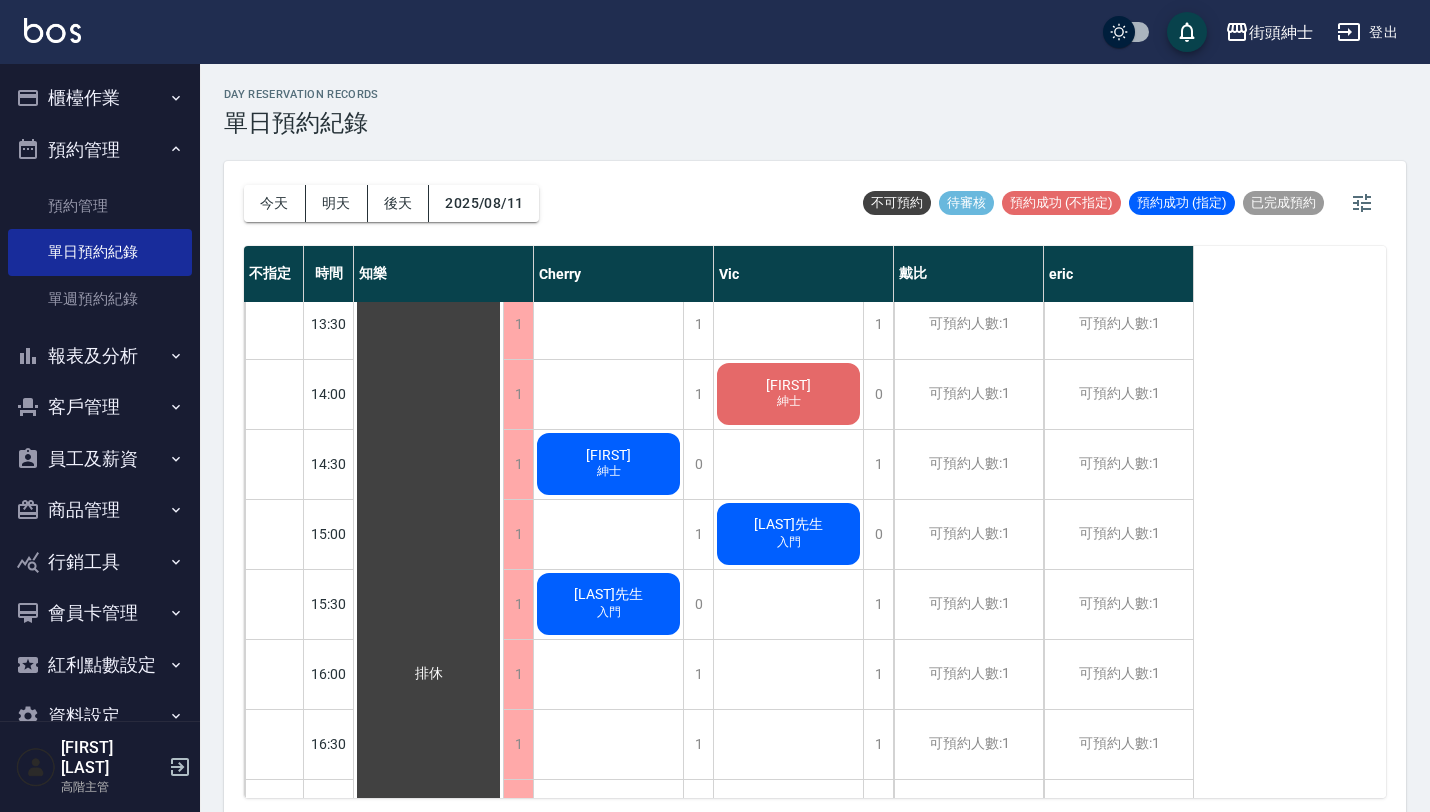 click on "[FIRST]" at bounding box center [429, 674] 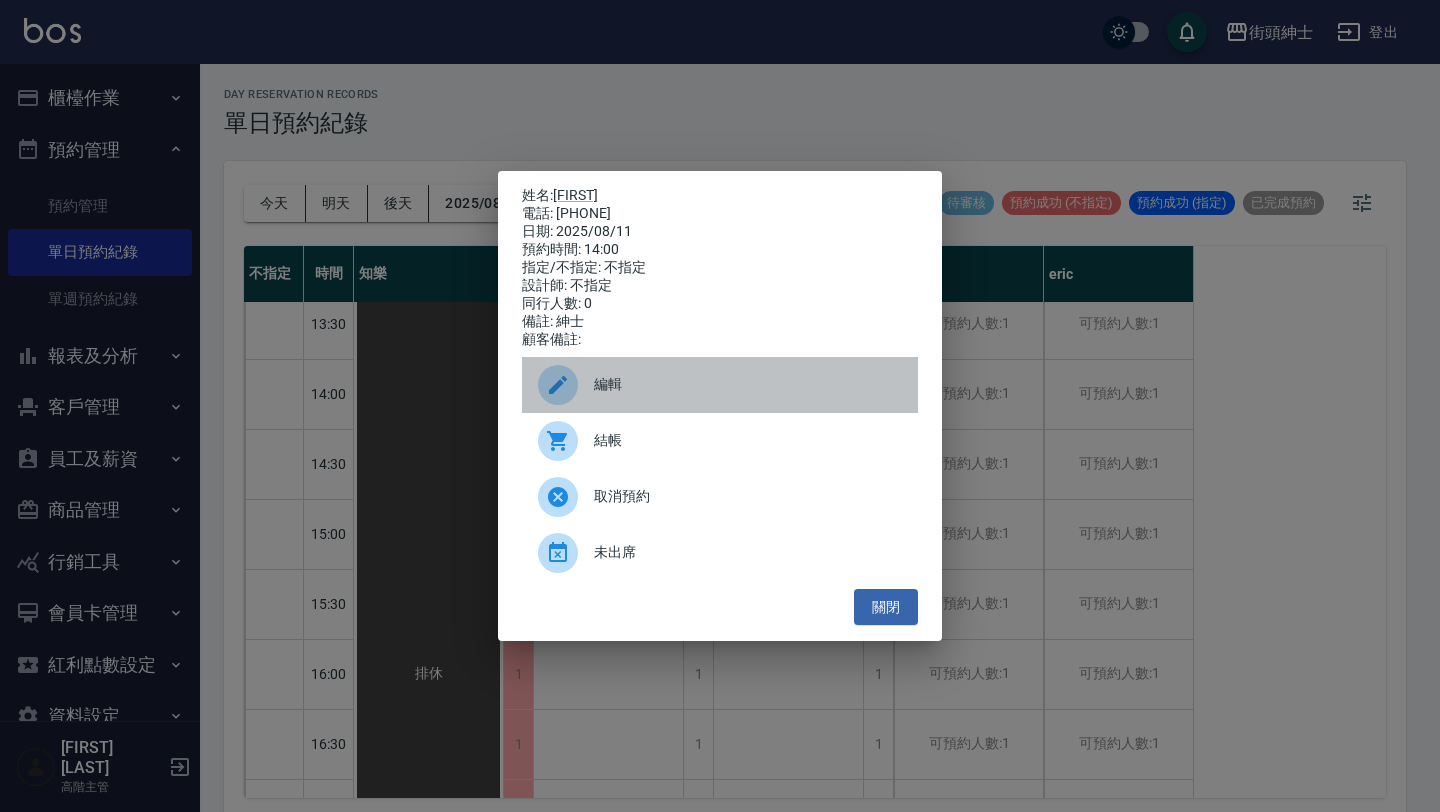 click on "編輯" at bounding box center (748, 384) 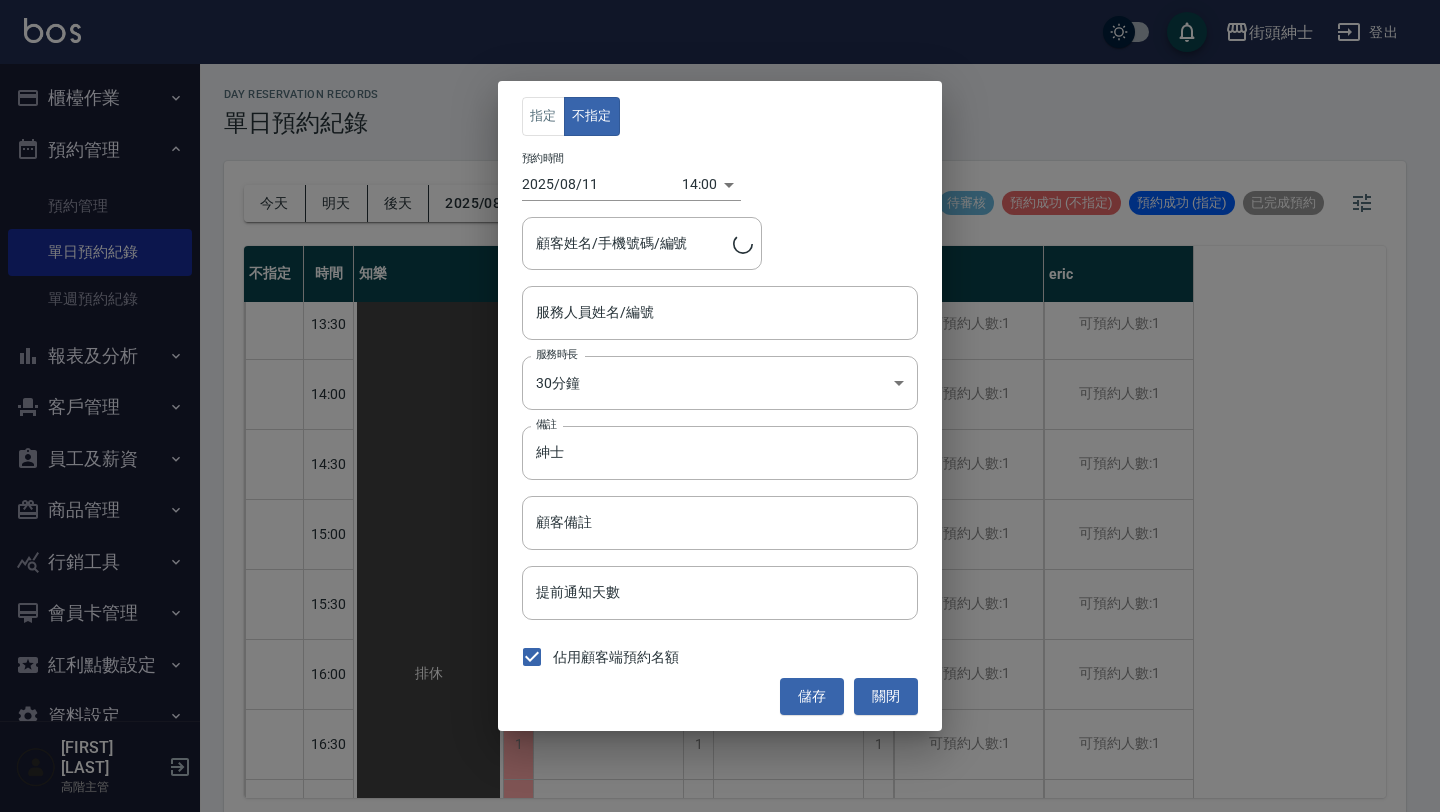 type on "[FIRST]/[PHONE]" 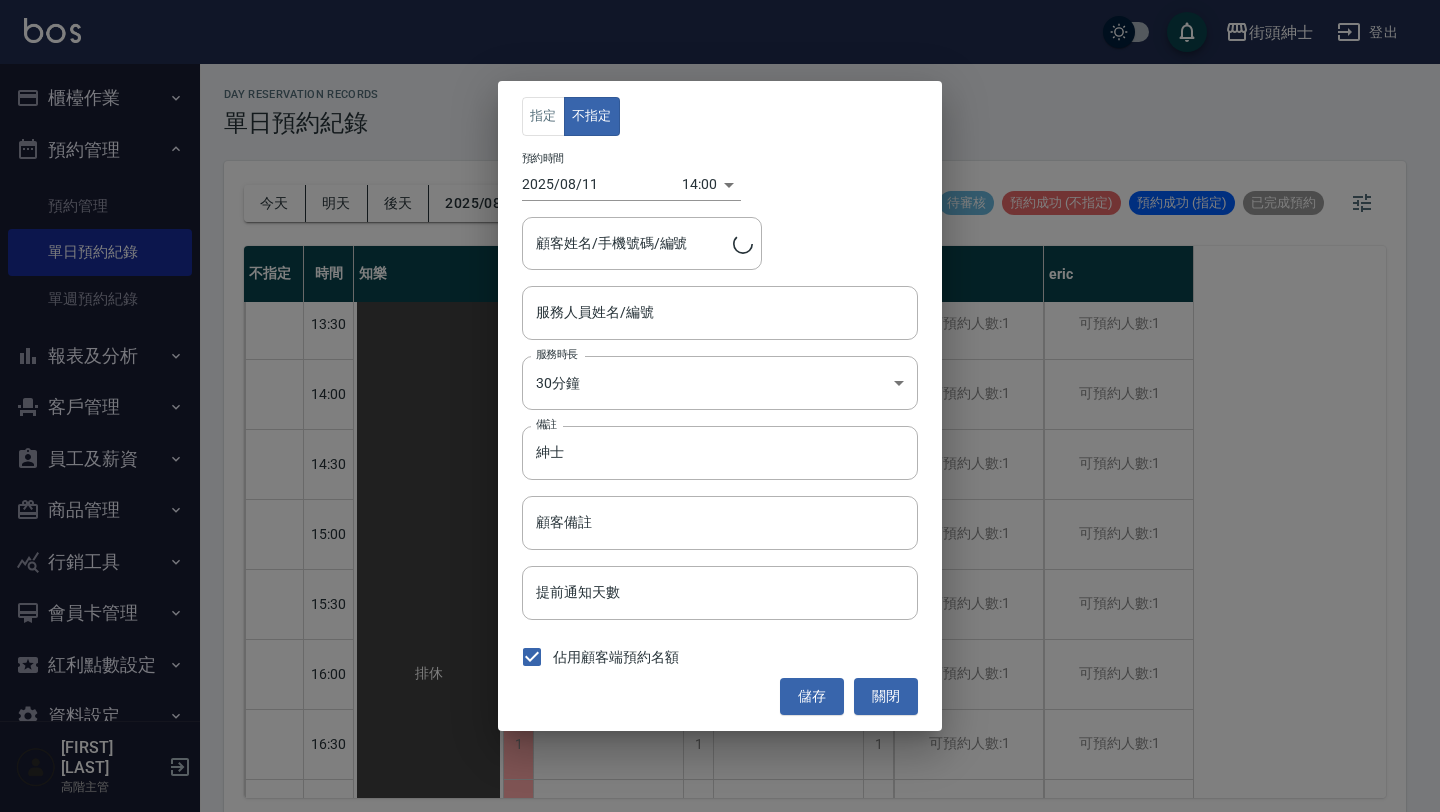 type on "Vic(無代號)" 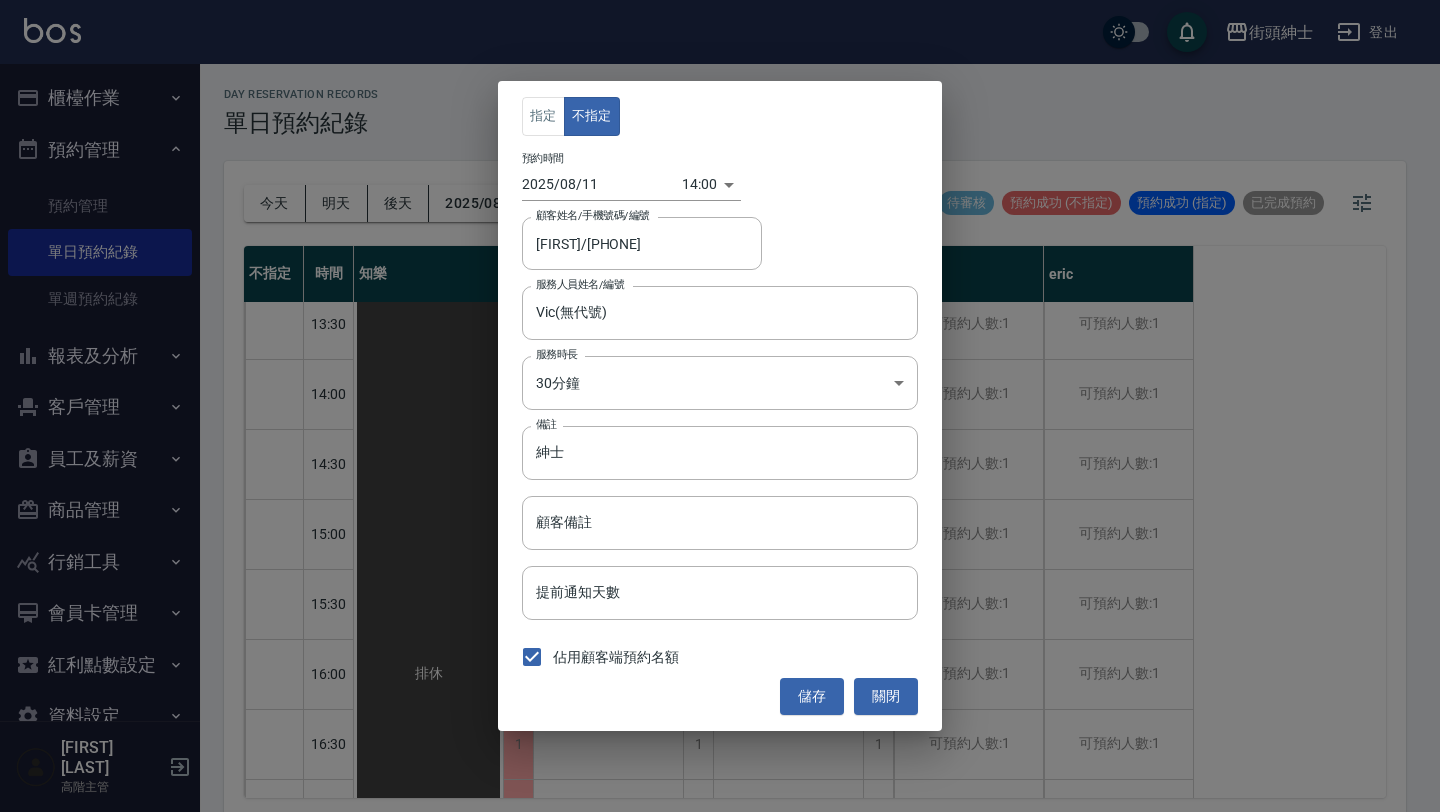 click on "2025/08/11" at bounding box center [602, 184] 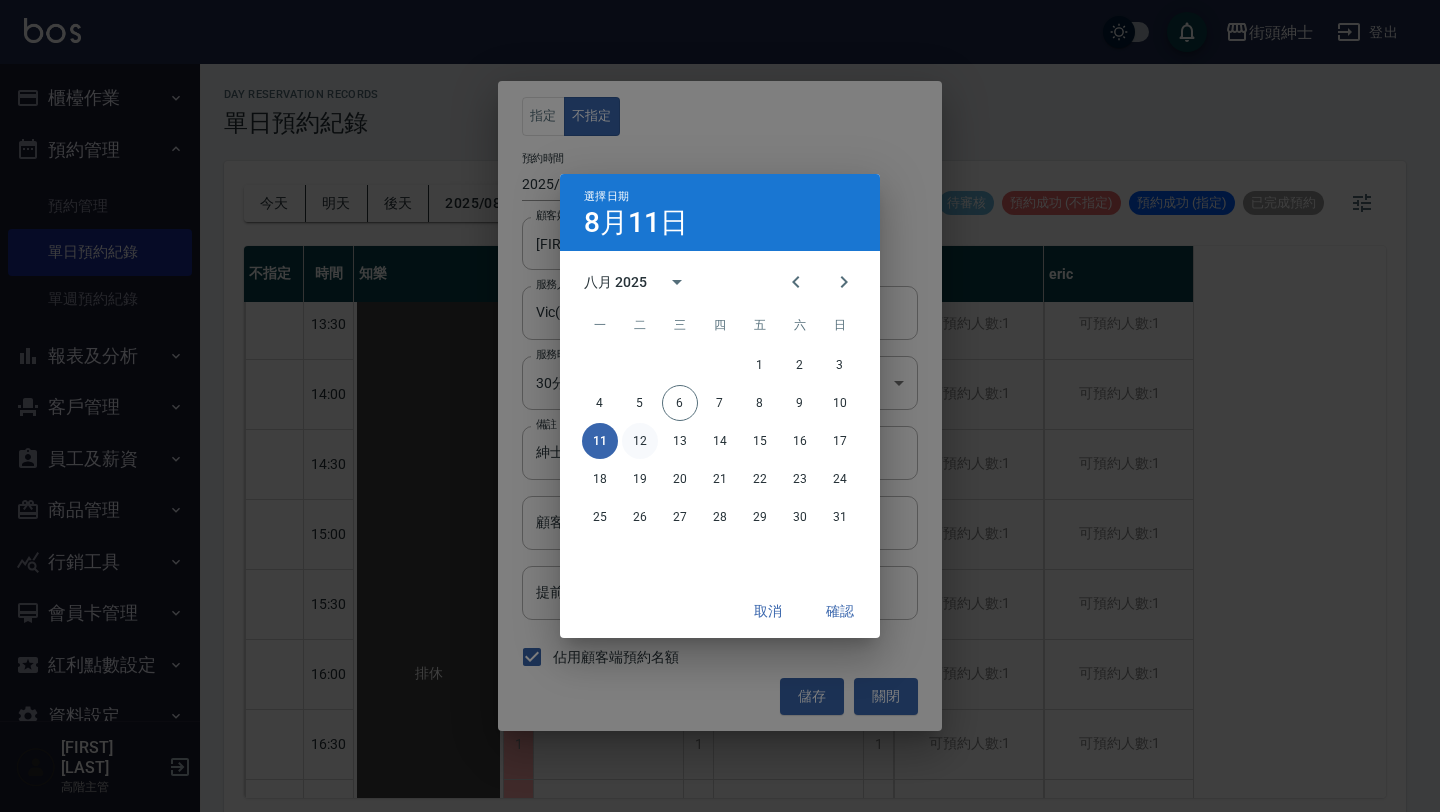click on "12" at bounding box center (640, 441) 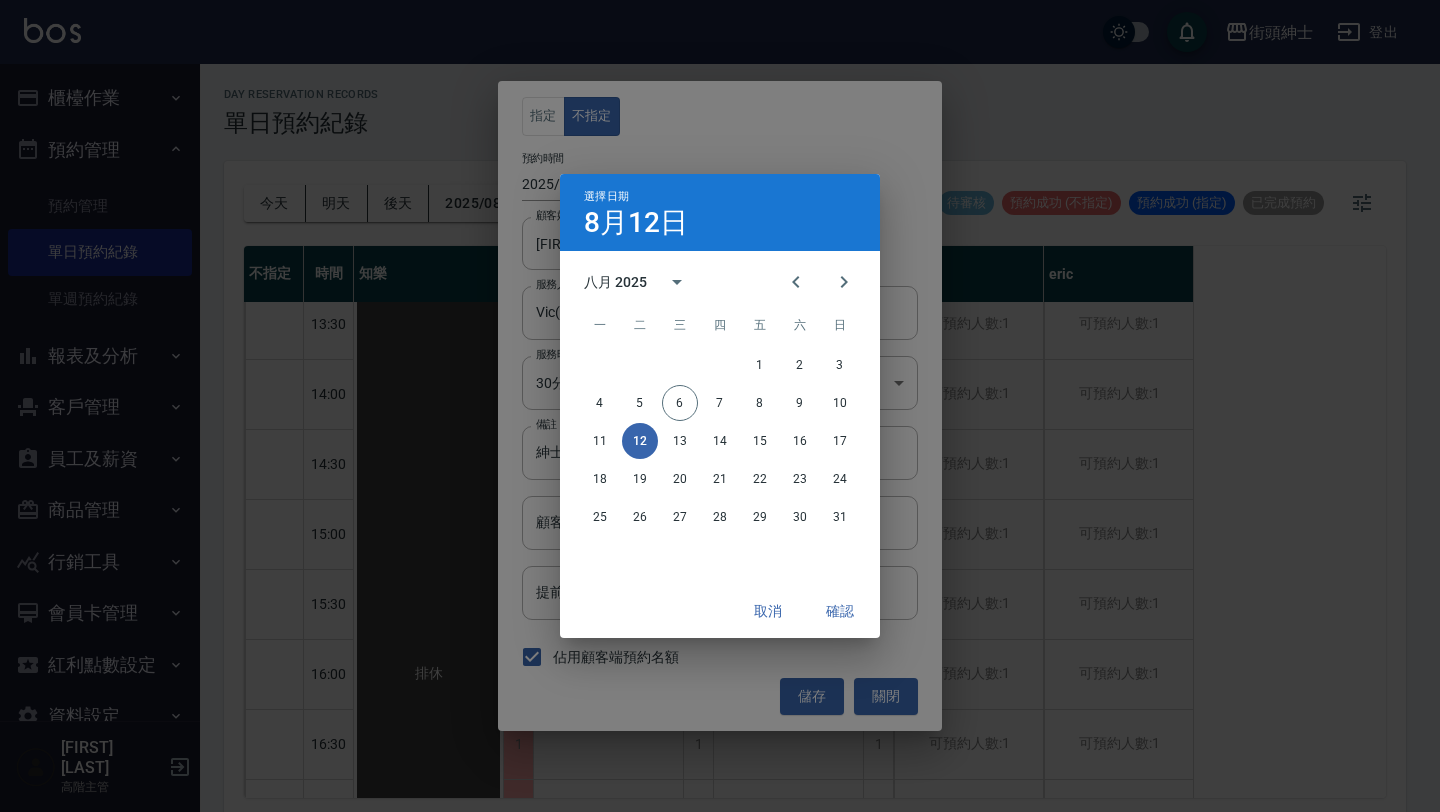 click on "確認" at bounding box center [840, 611] 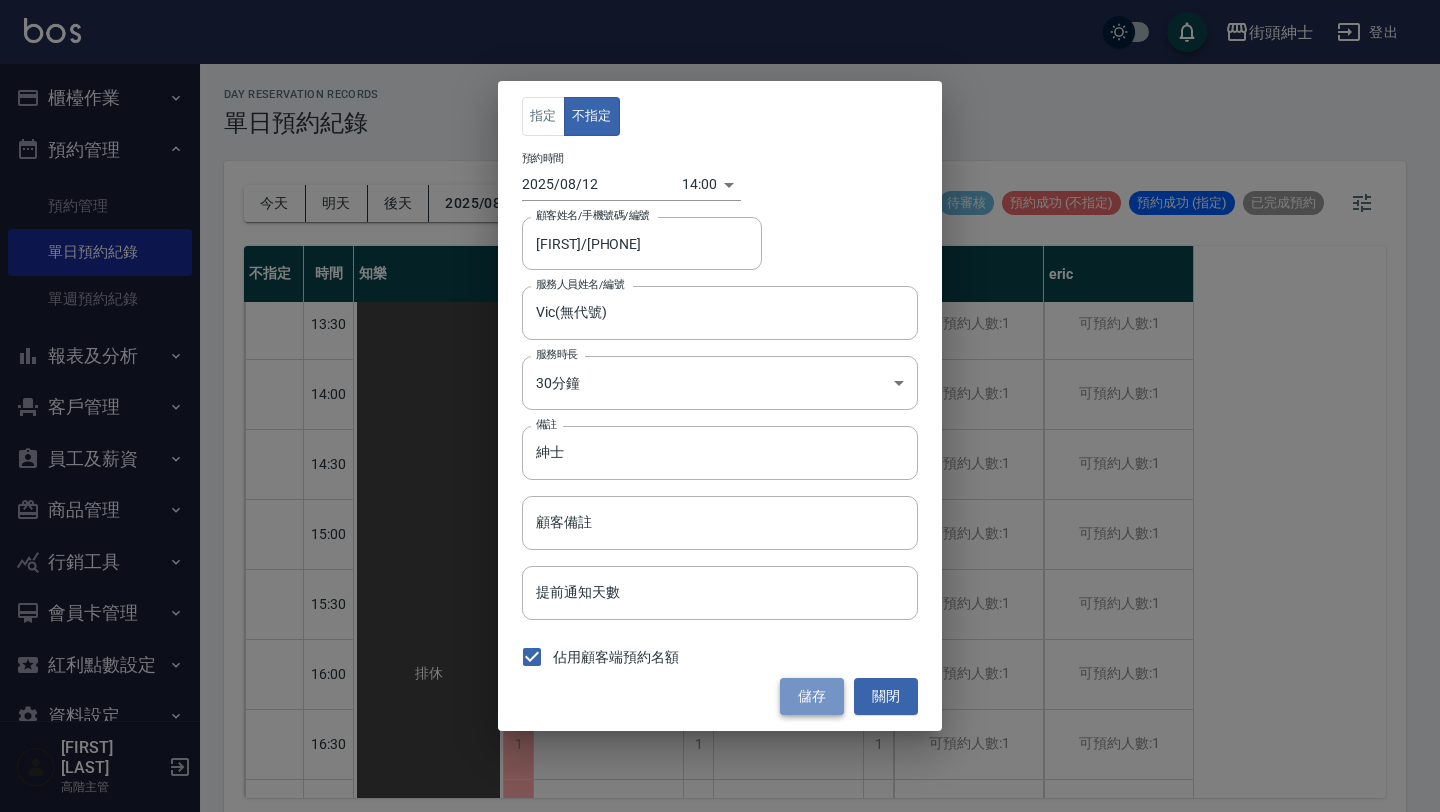 click on "儲存" at bounding box center (812, 696) 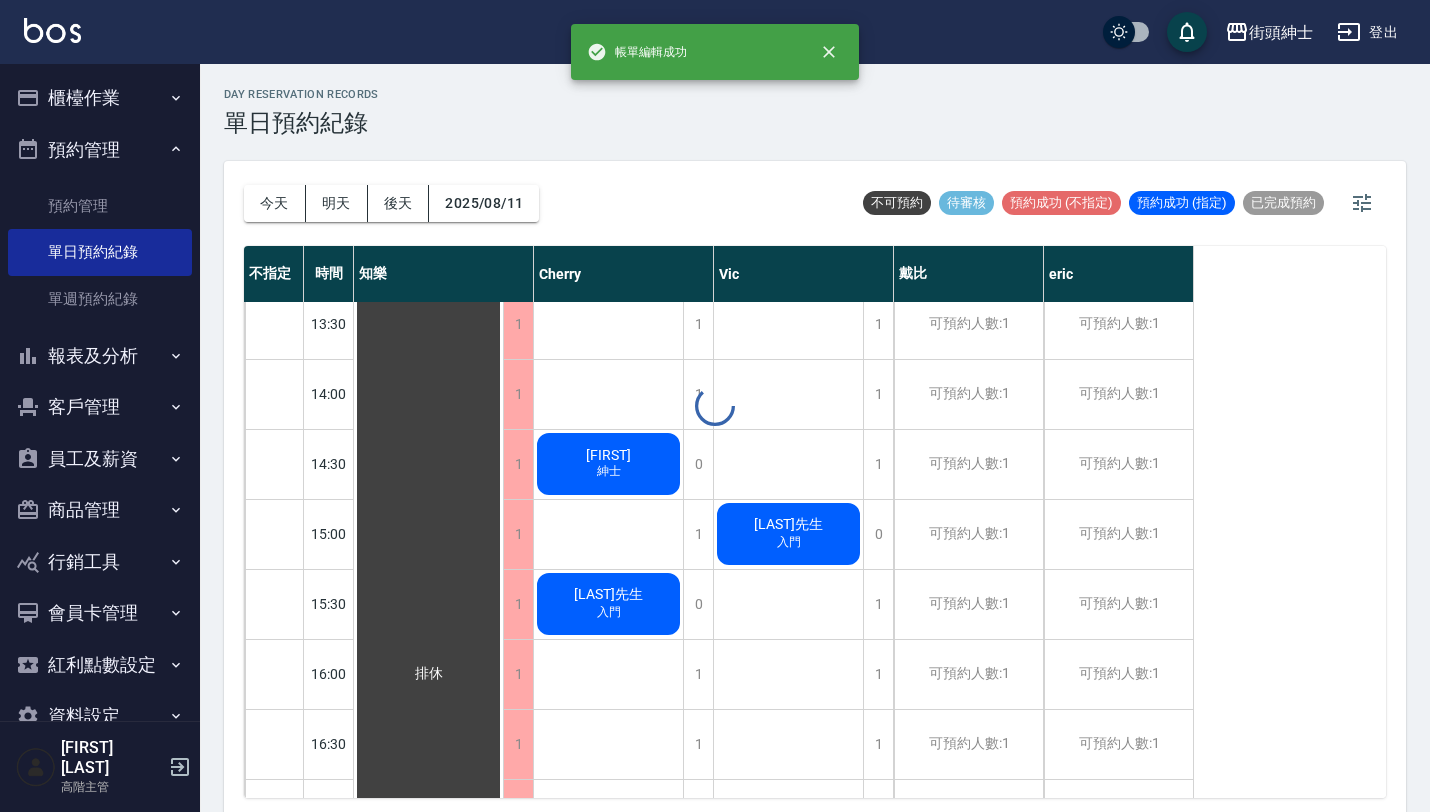 click on "[FIRST] 紳士" at bounding box center [428, 674] 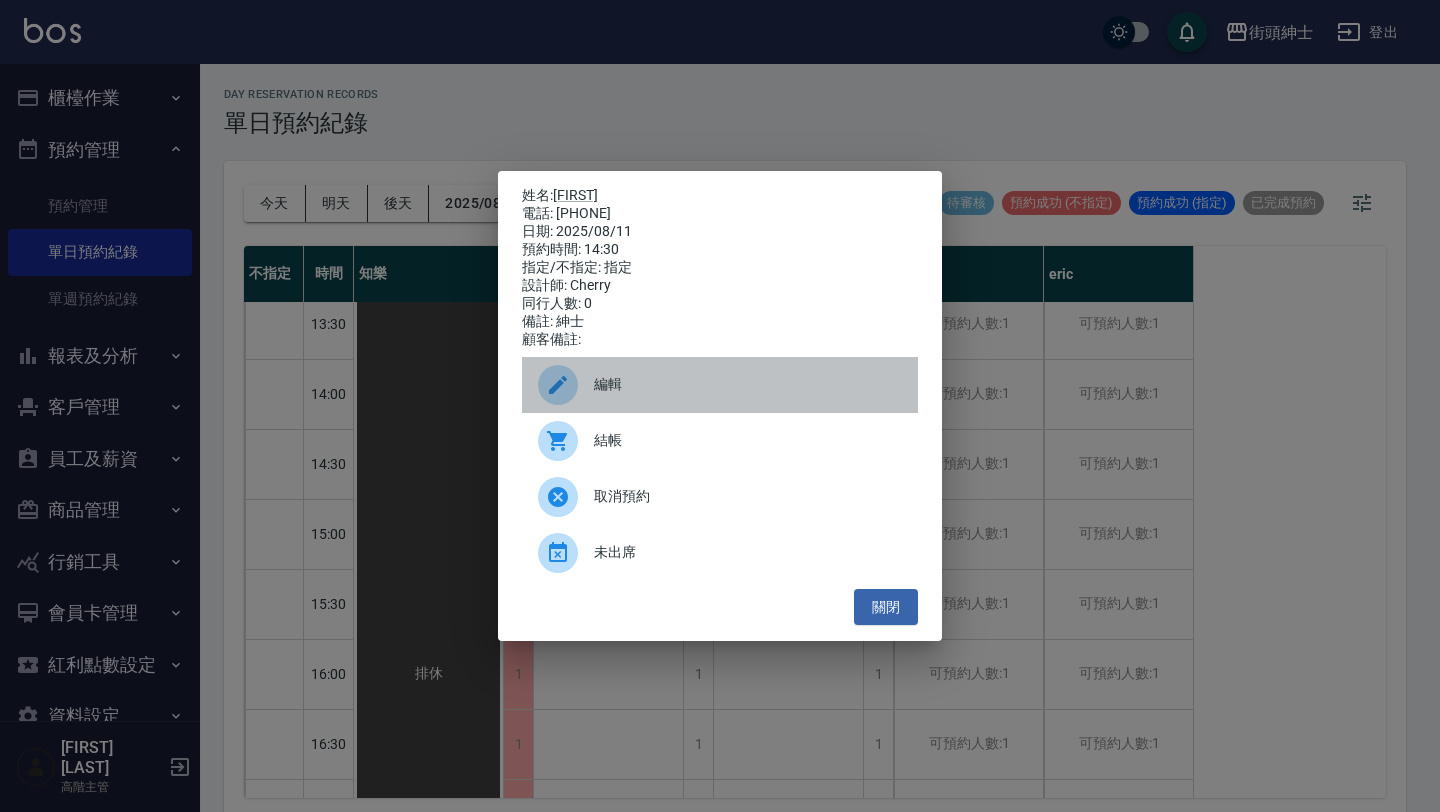 click on "編輯" at bounding box center (748, 384) 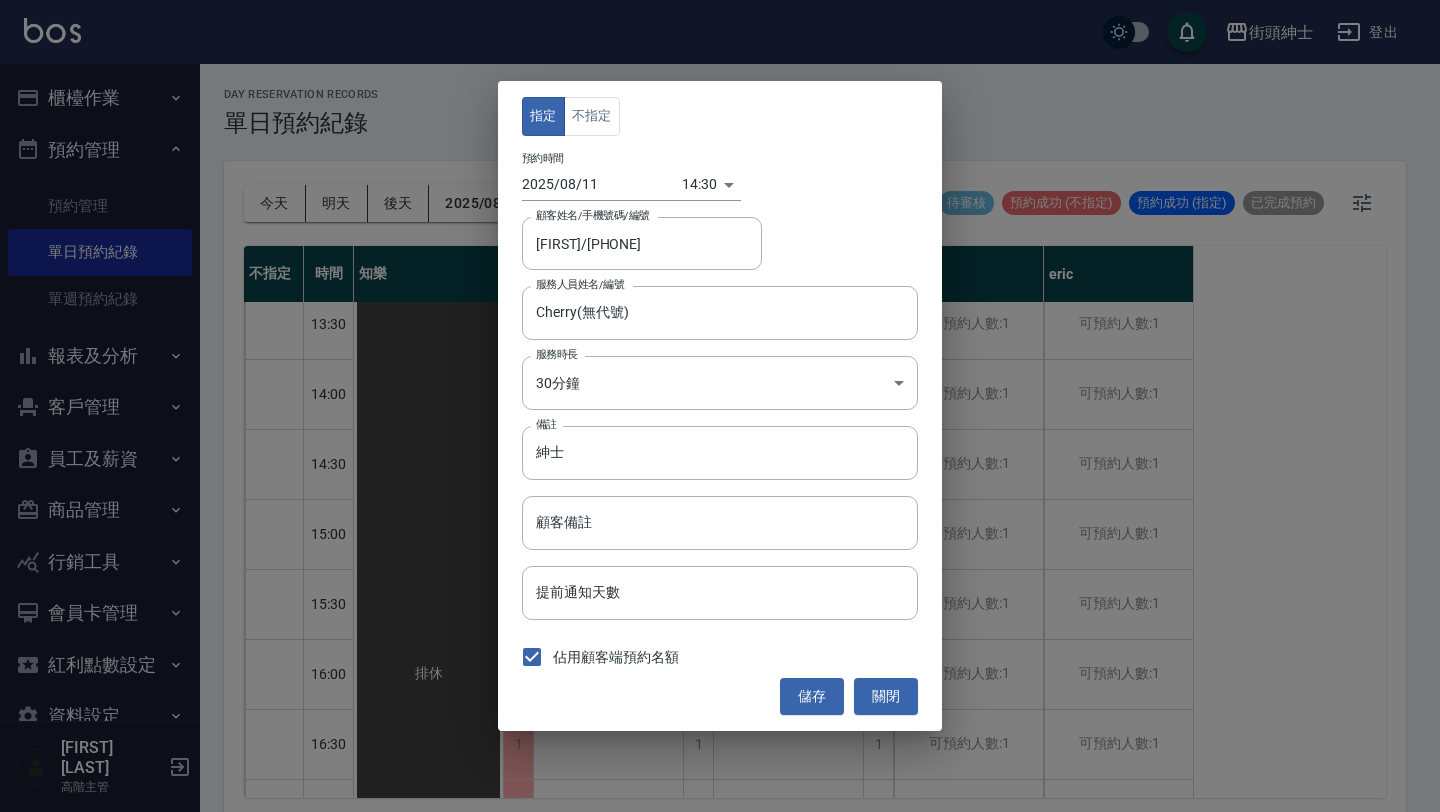click on "2025/08/11" at bounding box center (602, 184) 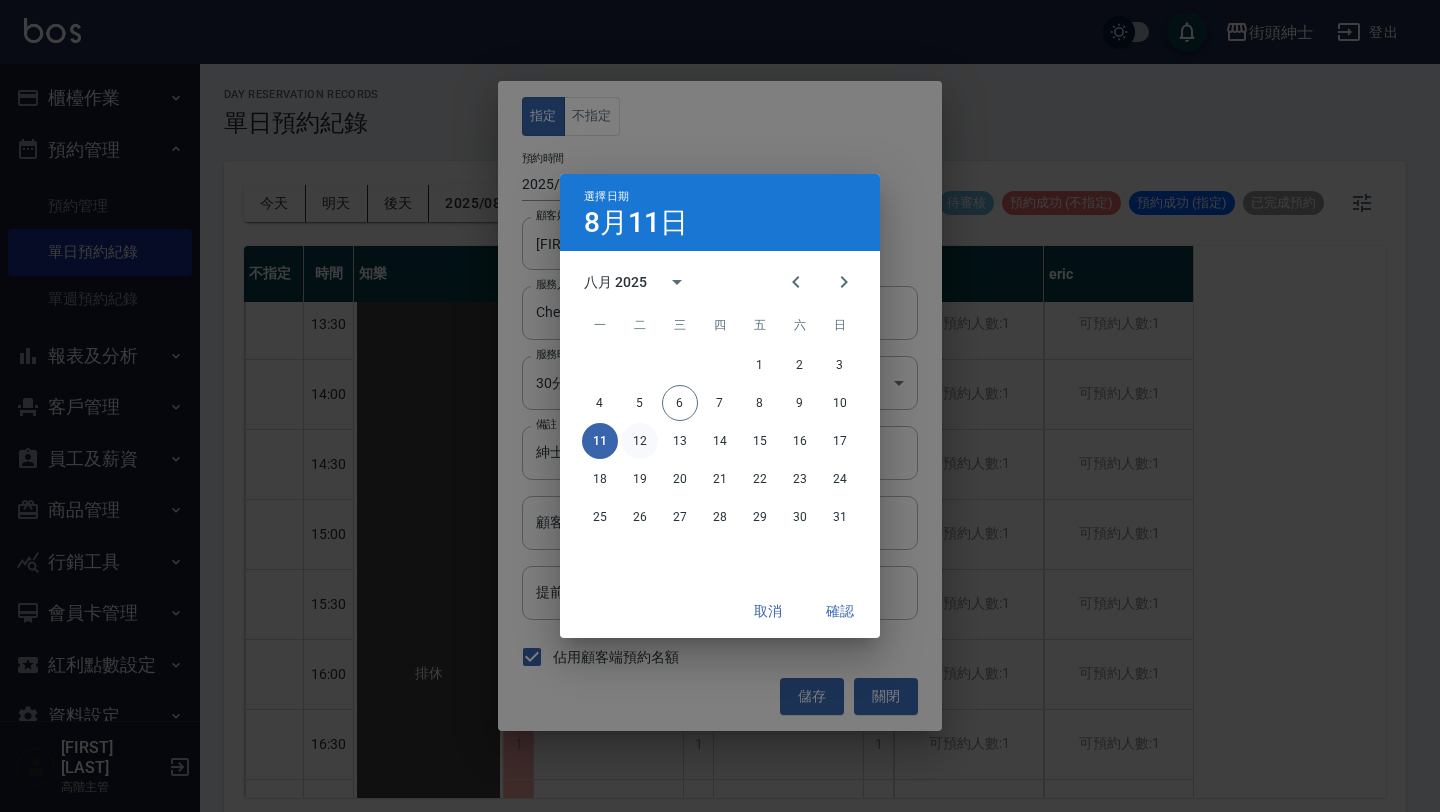 click on "12" at bounding box center (640, 441) 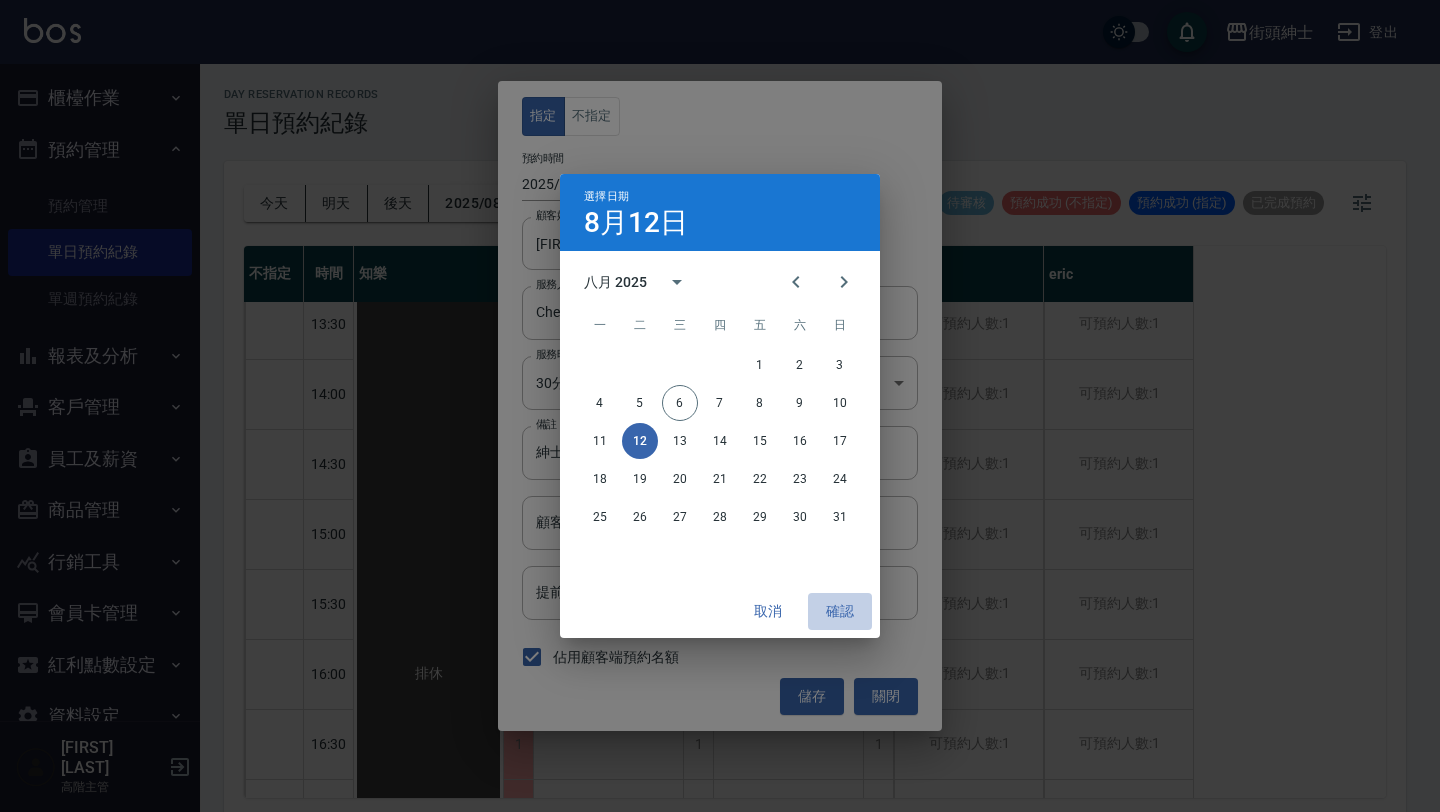 click on "確認" at bounding box center [840, 611] 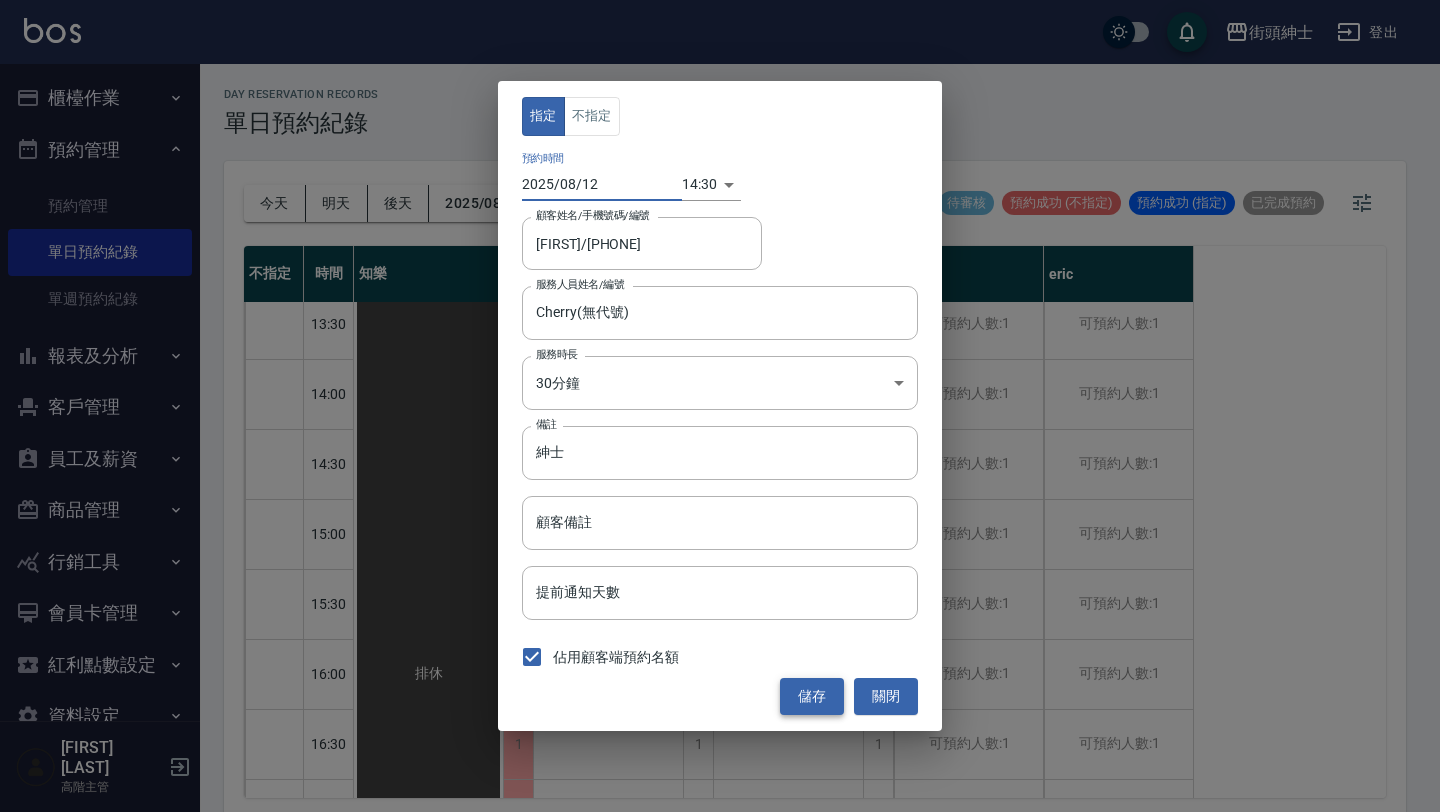 click on "儲存" at bounding box center [812, 696] 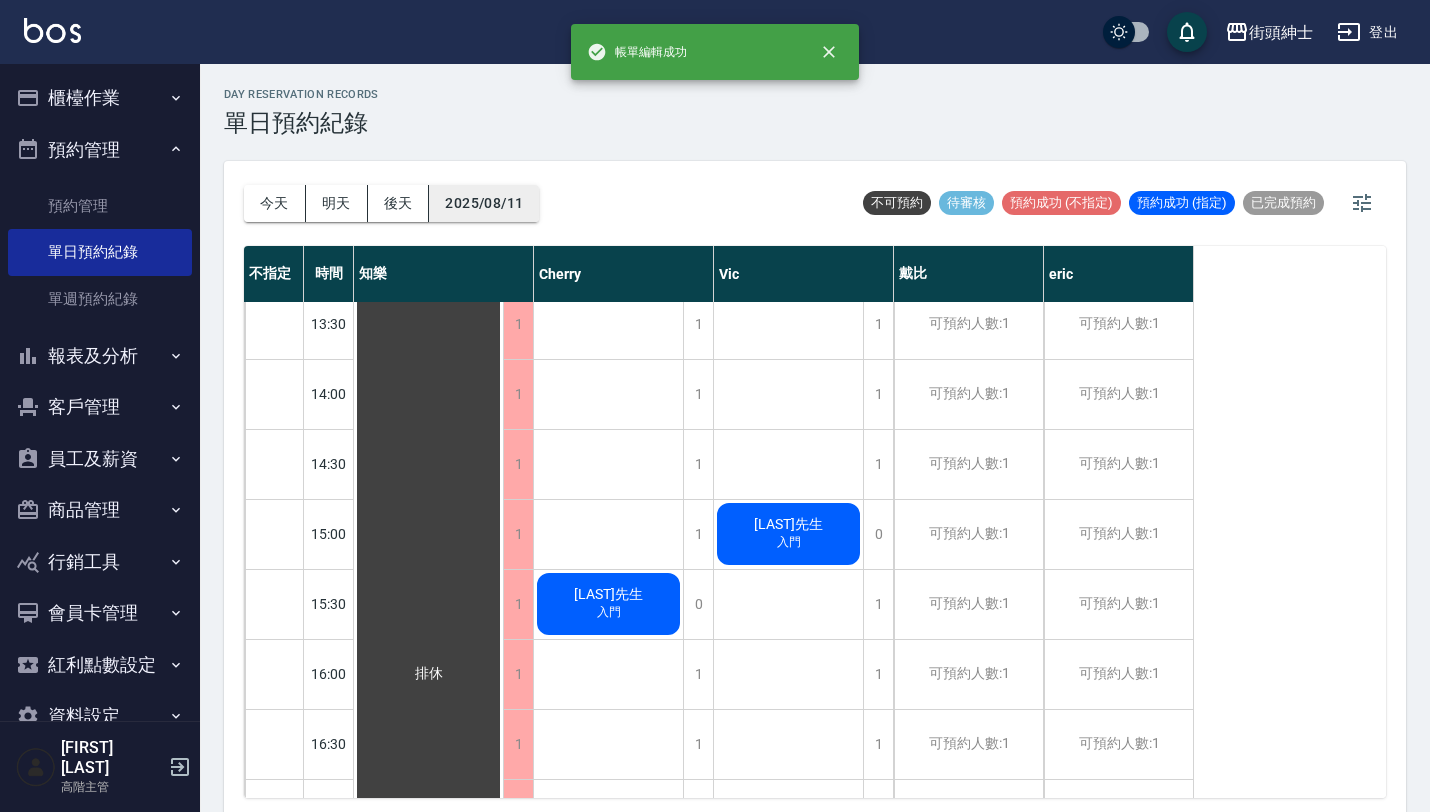 click on "2025/08/11" at bounding box center [484, 203] 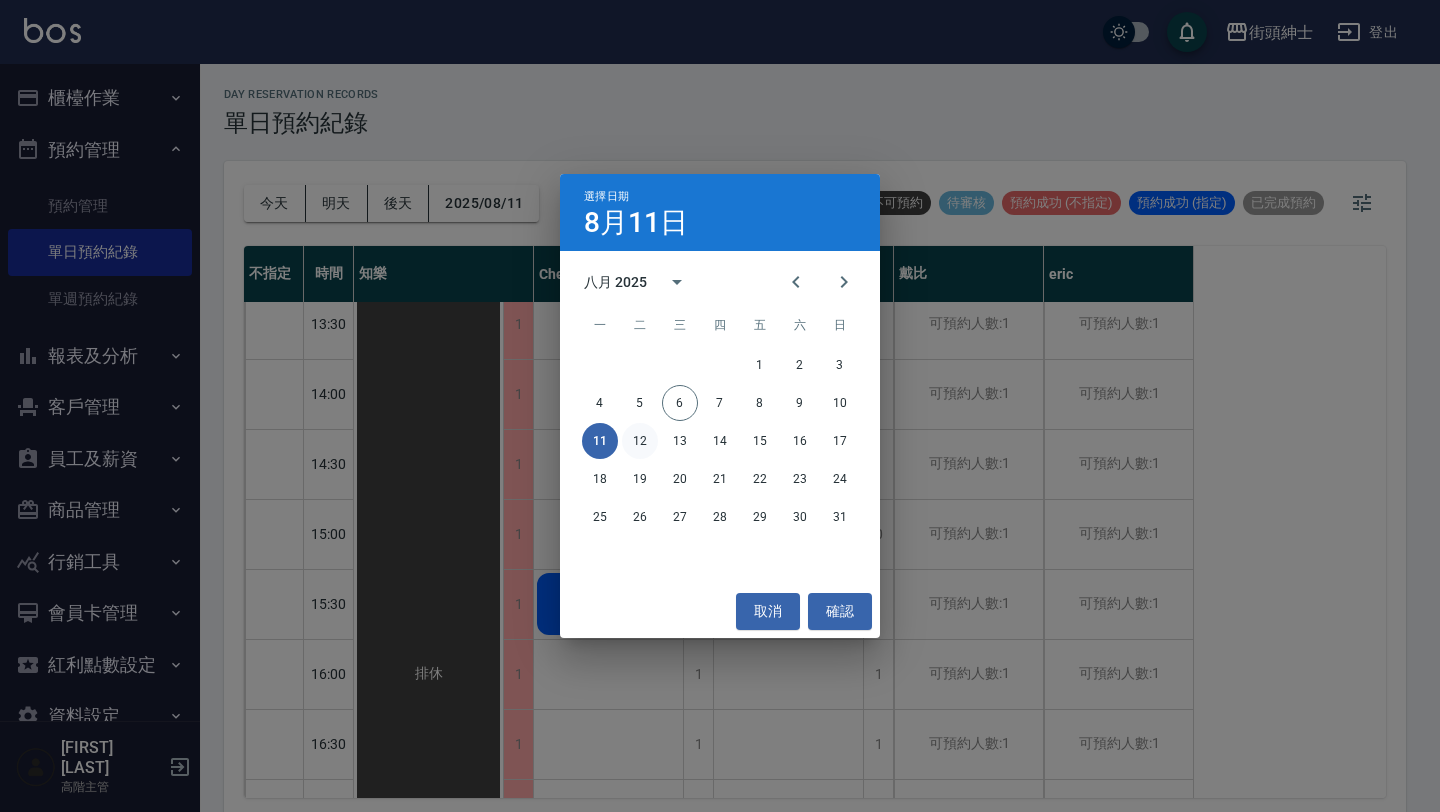 click on "12" at bounding box center [640, 441] 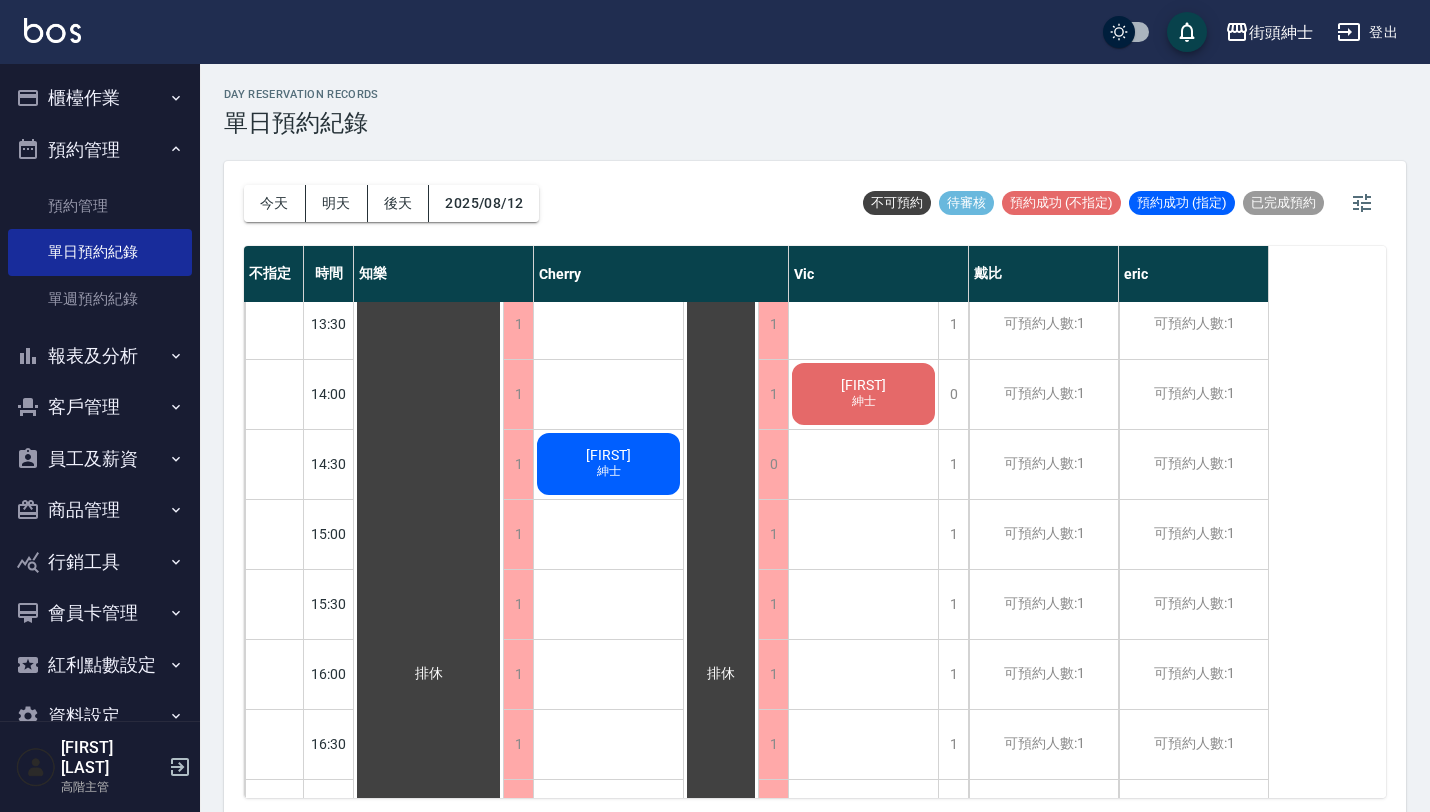 click on "[FIRST]" at bounding box center [429, 674] 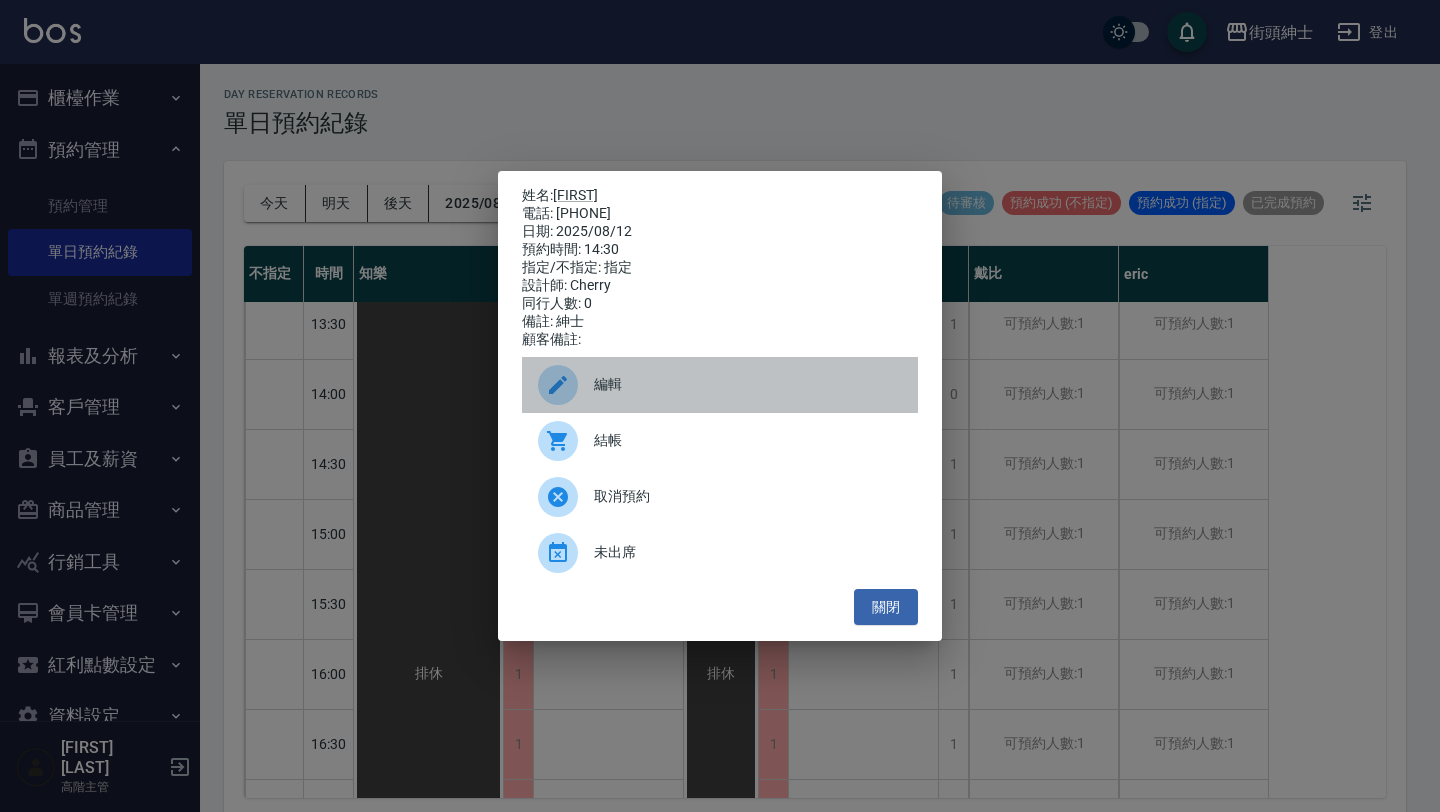 click on "編輯" at bounding box center [720, 385] 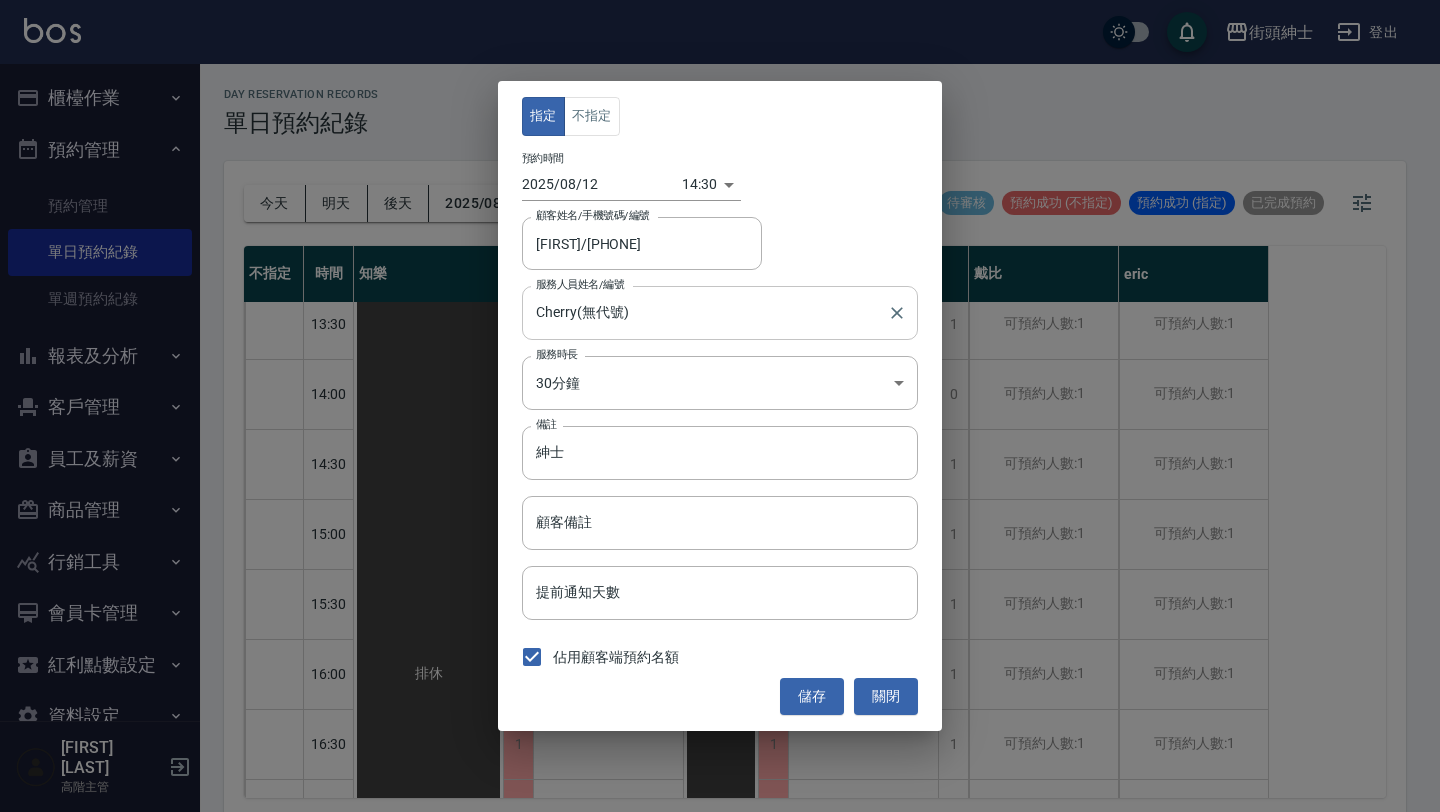 click on "Cherry(無代號)" at bounding box center [705, 312] 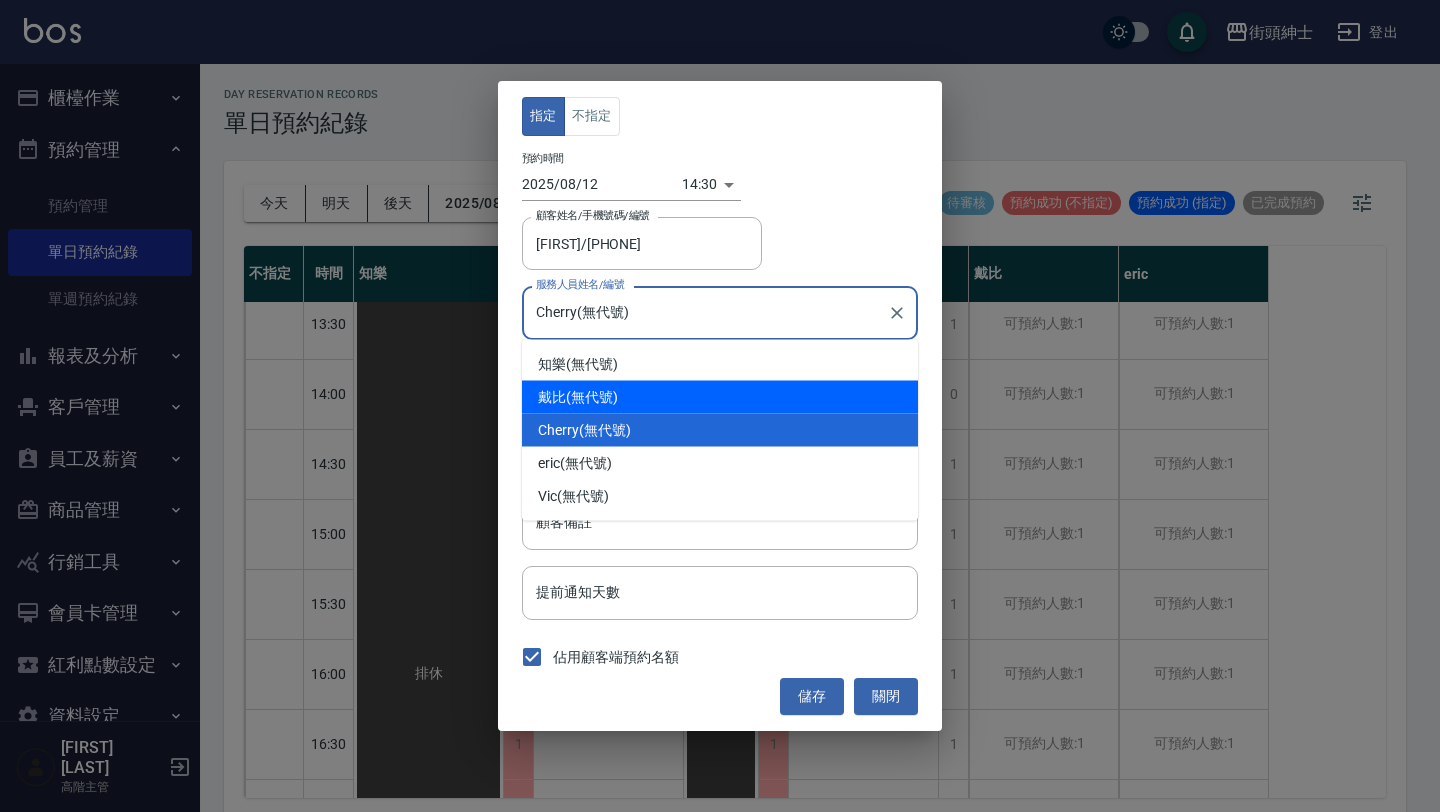 click on "[FIRST] (無代號)" at bounding box center [720, 397] 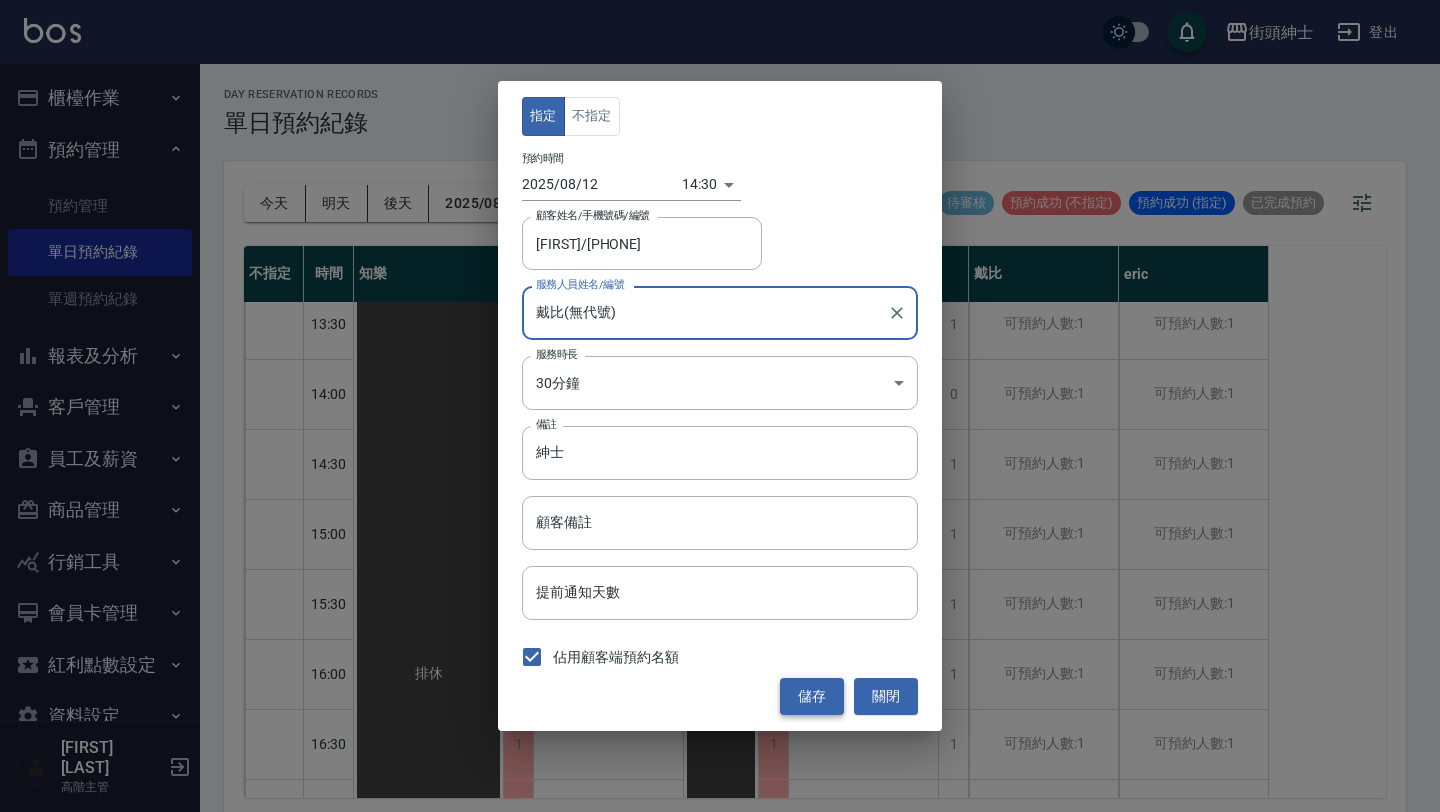 click on "儲存" at bounding box center (812, 696) 